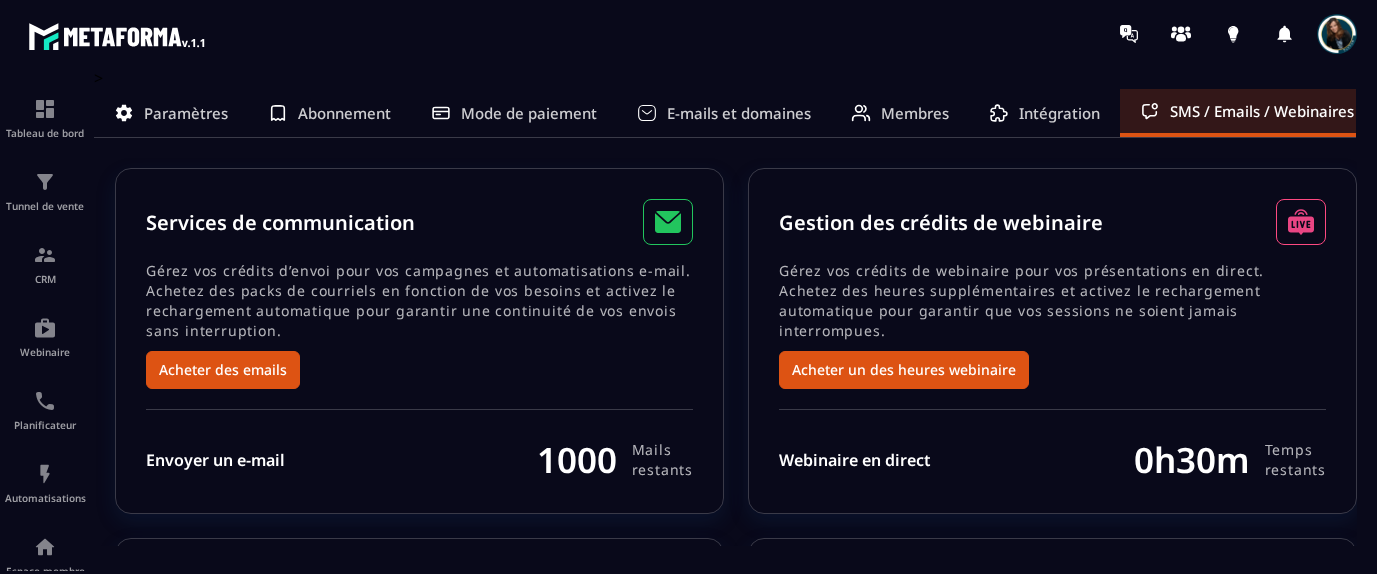 scroll, scrollTop: 0, scrollLeft: 0, axis: both 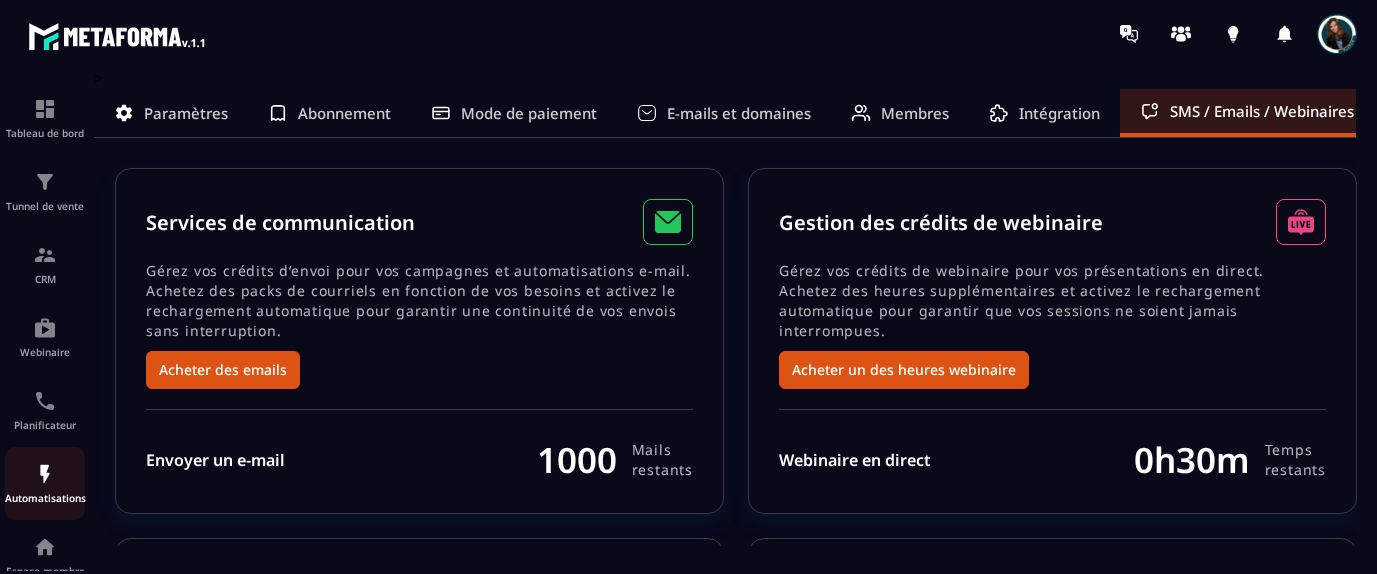 click on "Automatisations" at bounding box center [45, 483] 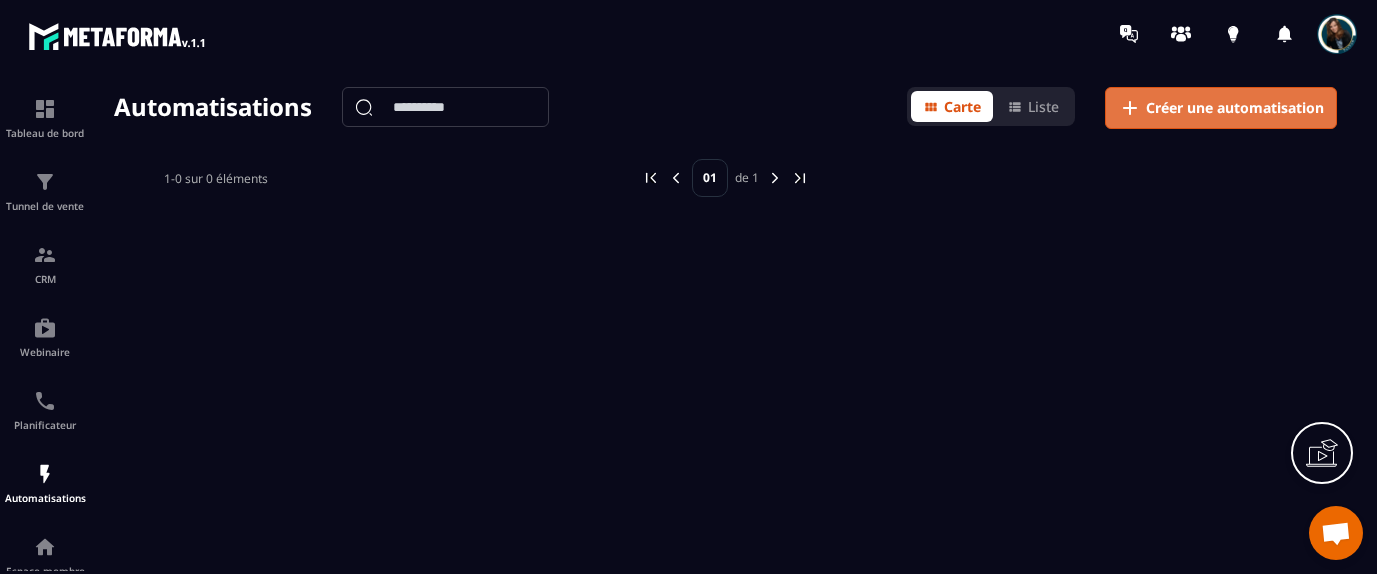 click 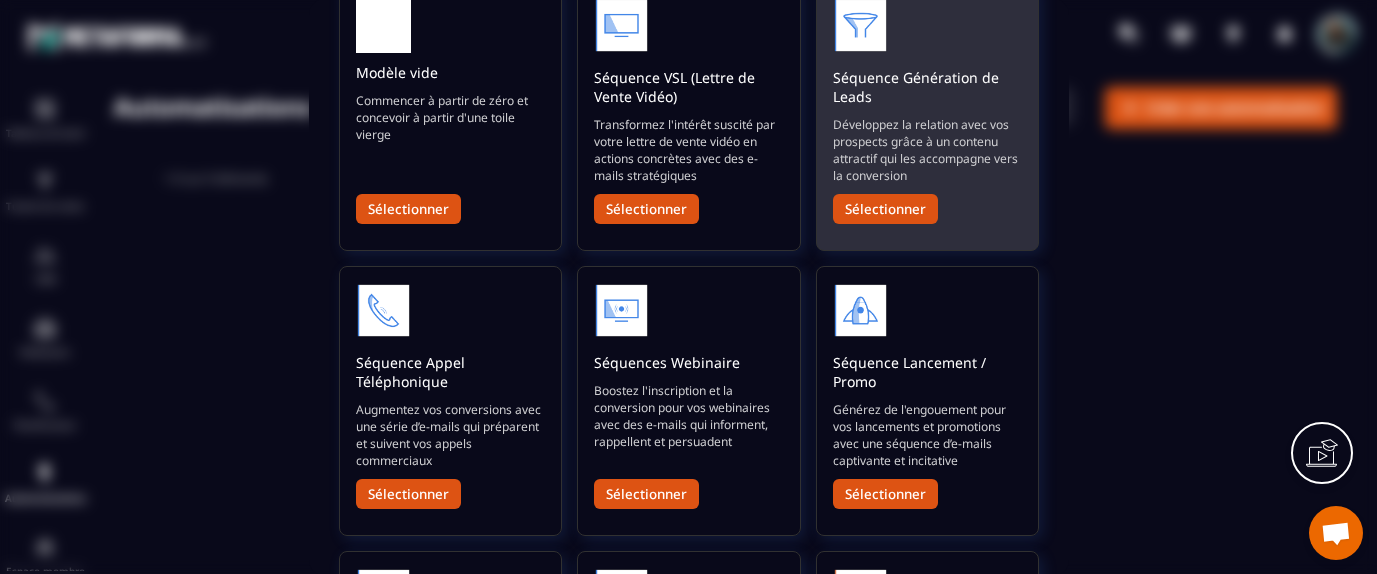 scroll, scrollTop: 176, scrollLeft: 0, axis: vertical 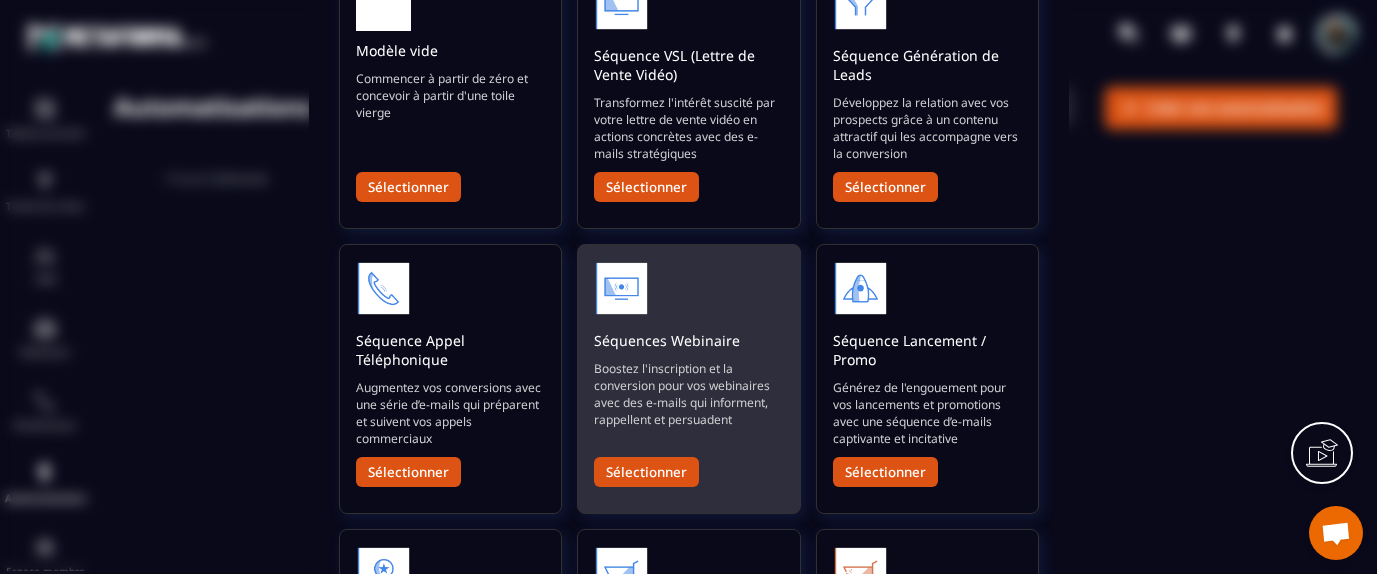 click on "Sélectionner" at bounding box center [646, 472] 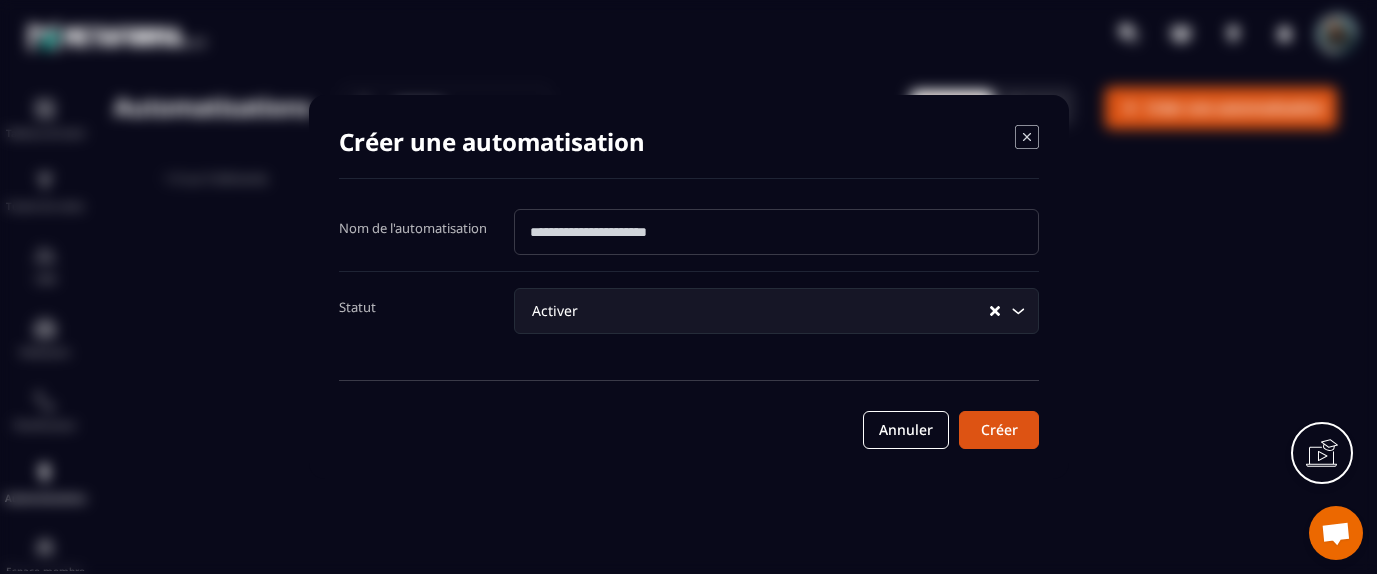 click at bounding box center (776, 232) 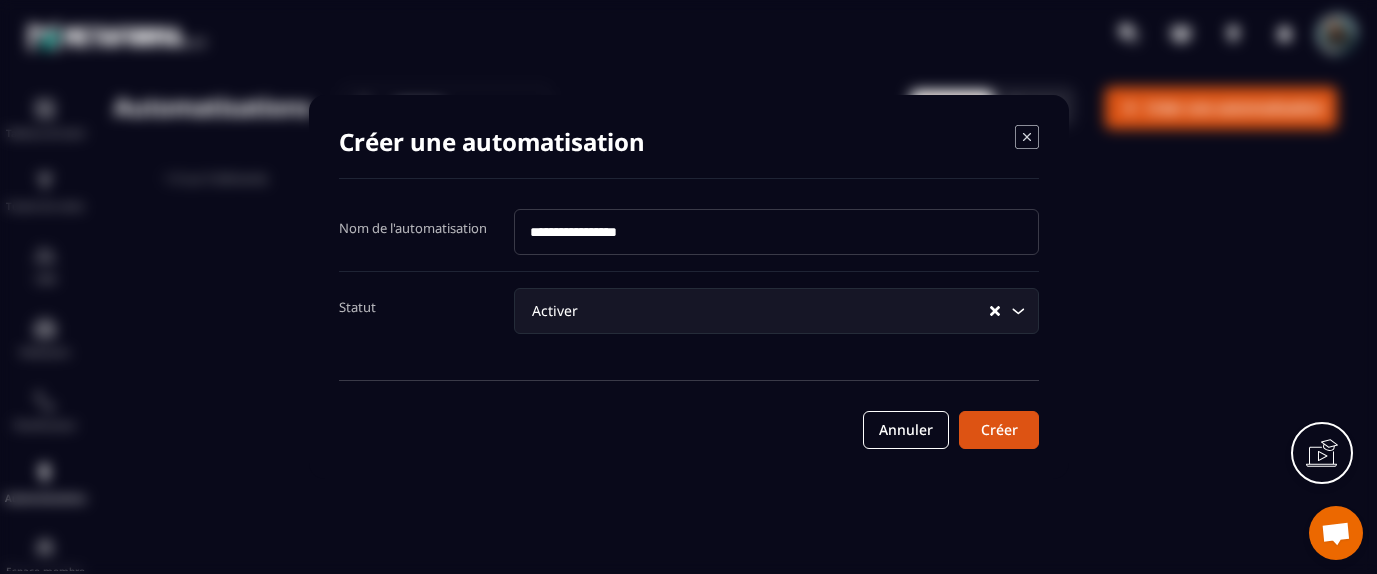 type on "**********" 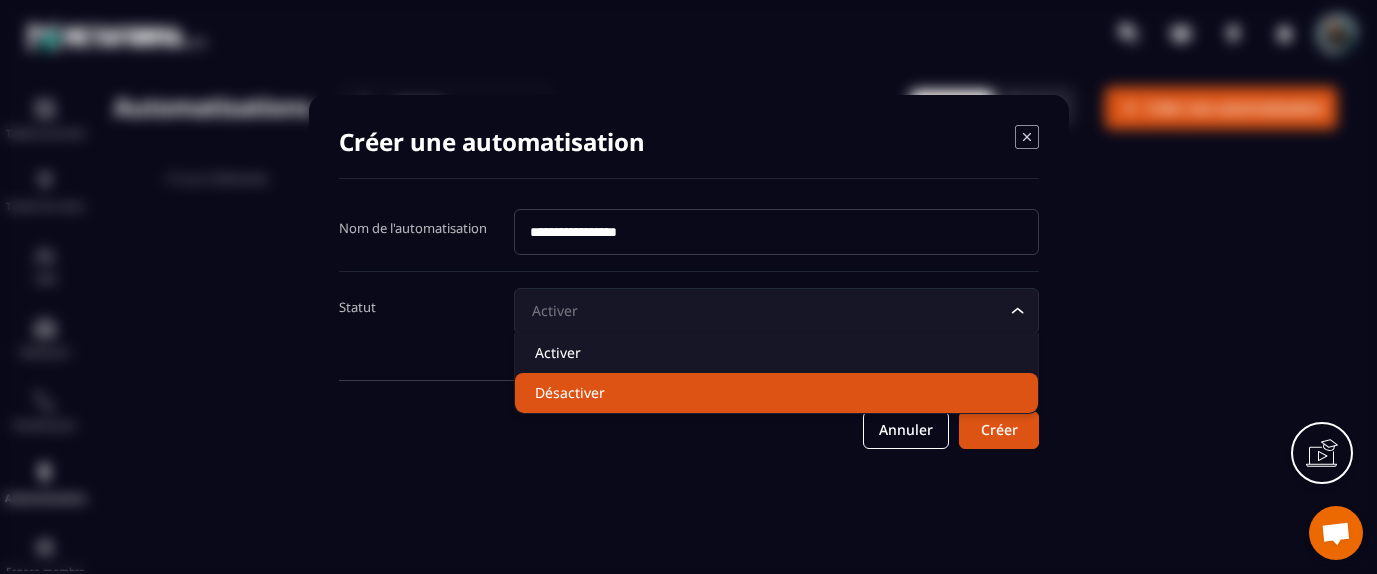 click on "Désactiver" 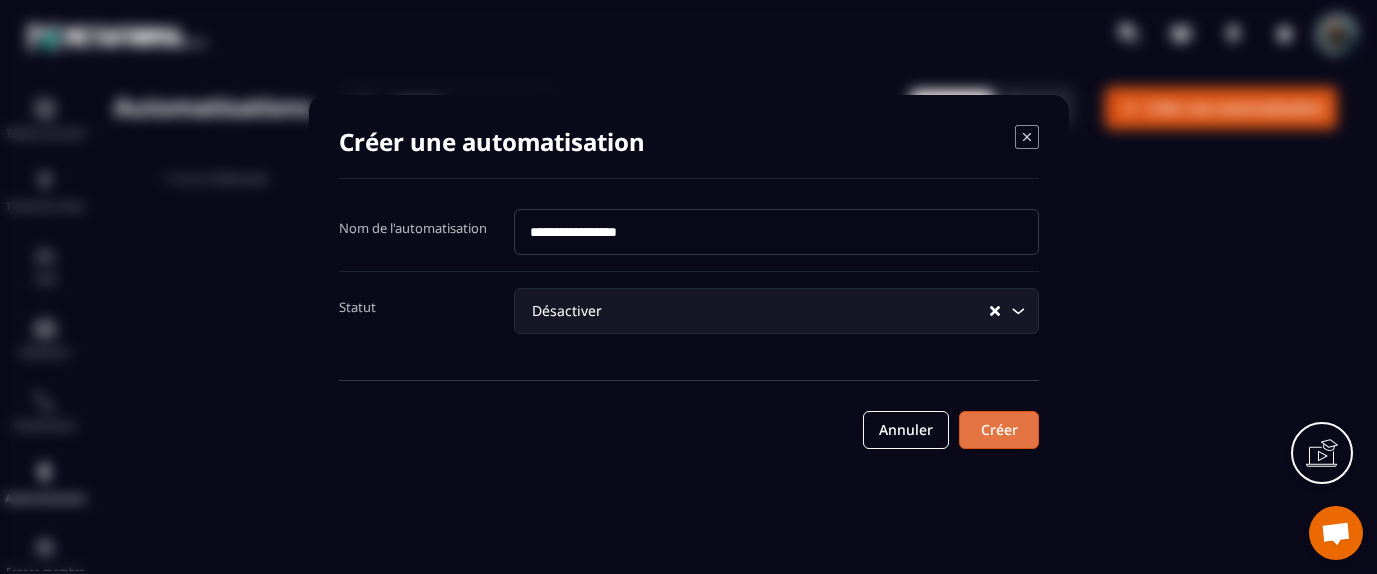 click on "Créer" at bounding box center (999, 430) 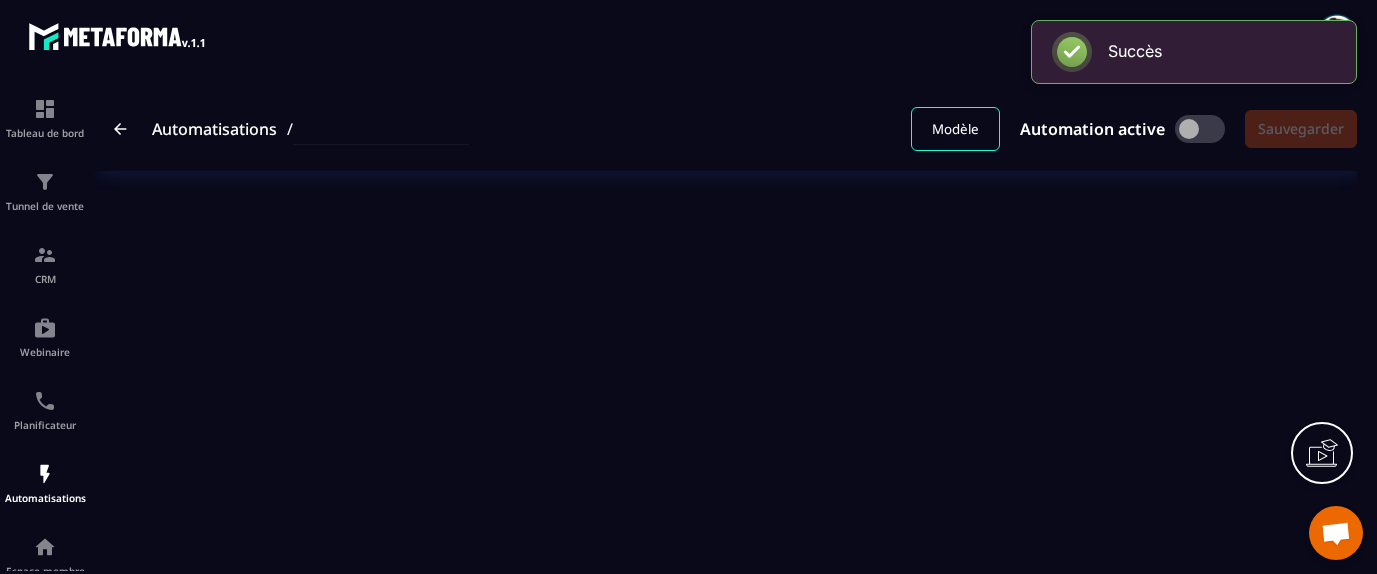 type on "**********" 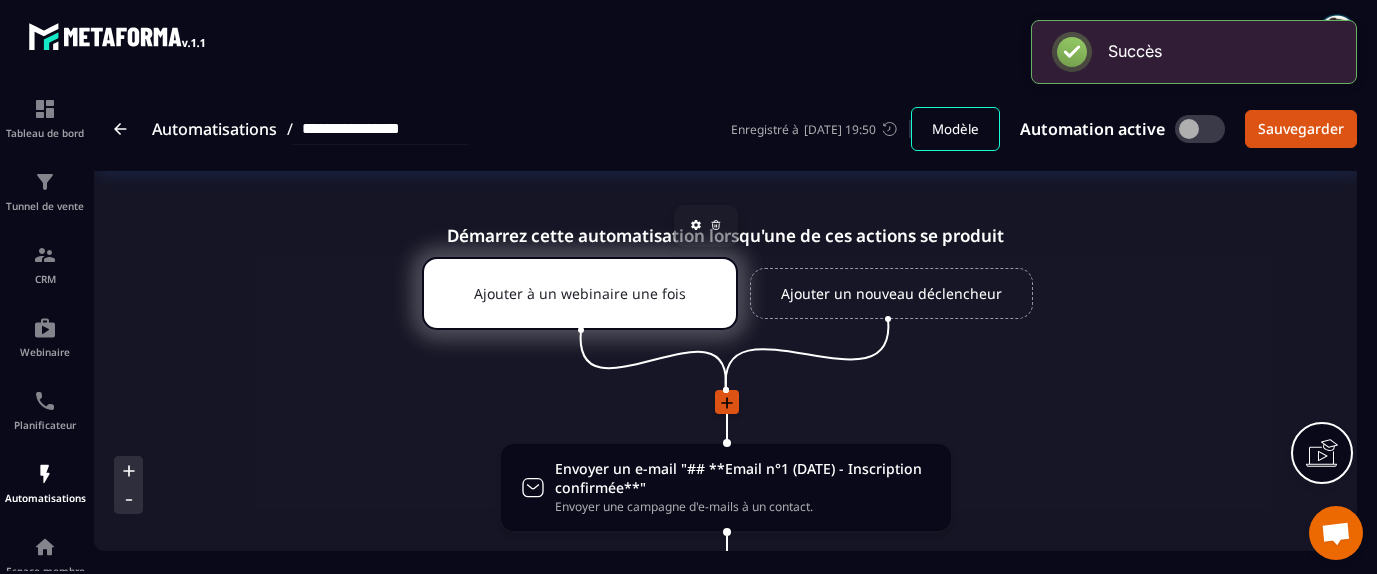 click on "Ajouter à un webinaire  une fois" at bounding box center (580, 293) 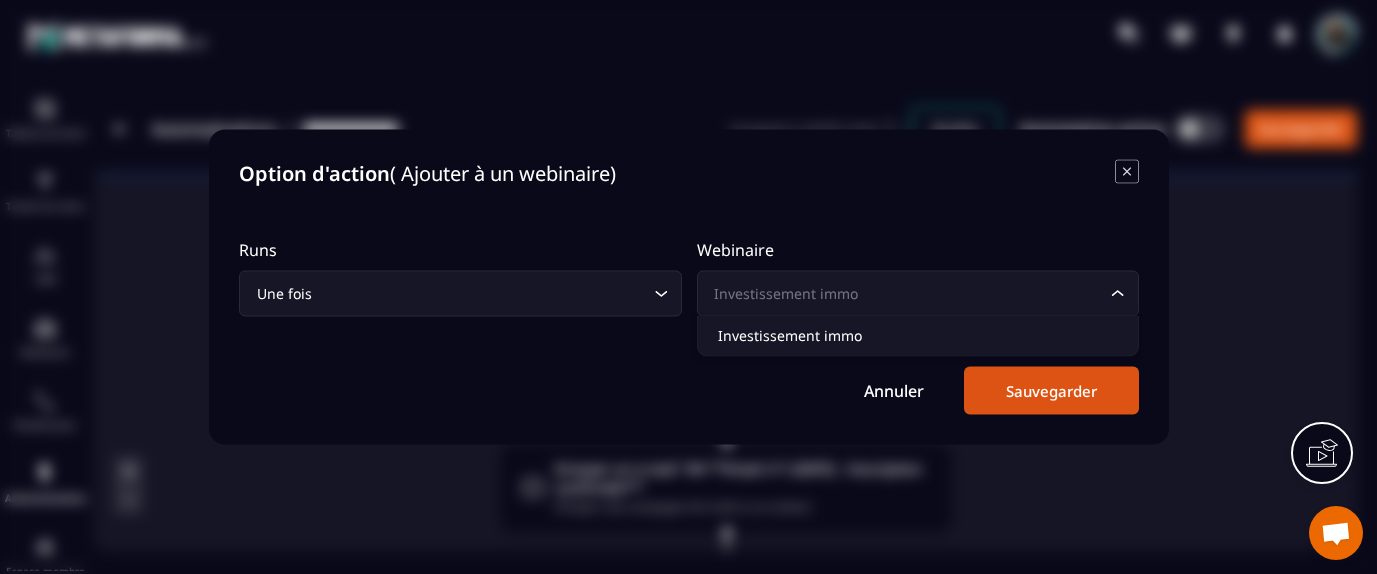 click on "Investissement immo" at bounding box center [907, 294] 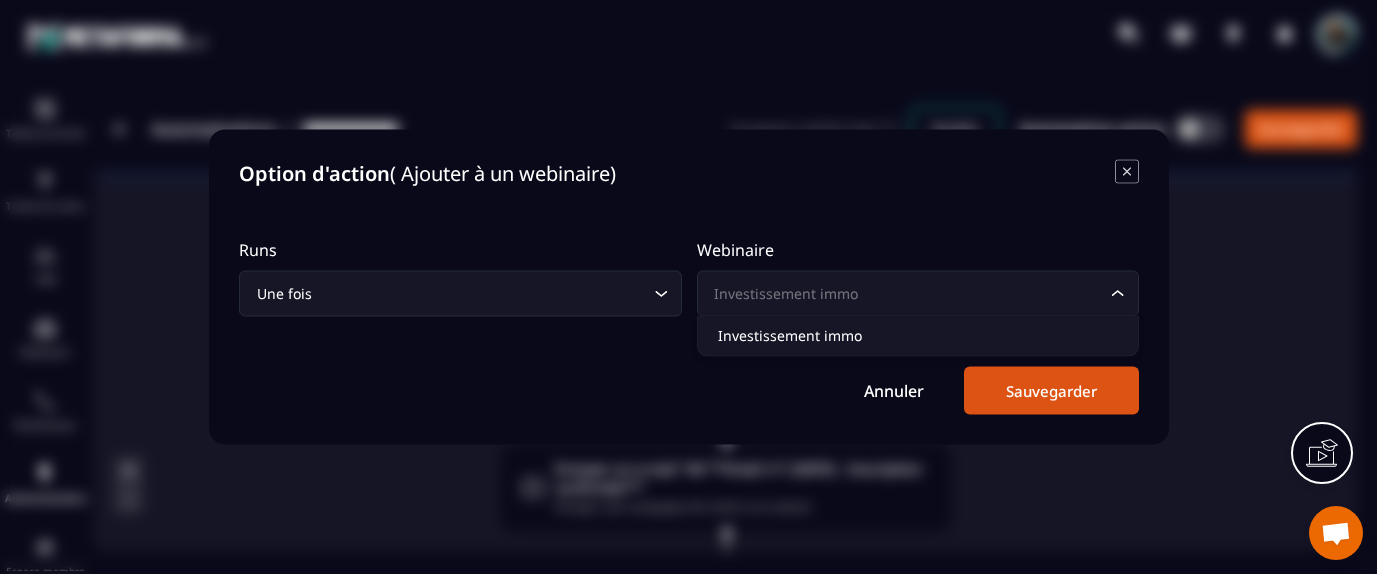 click 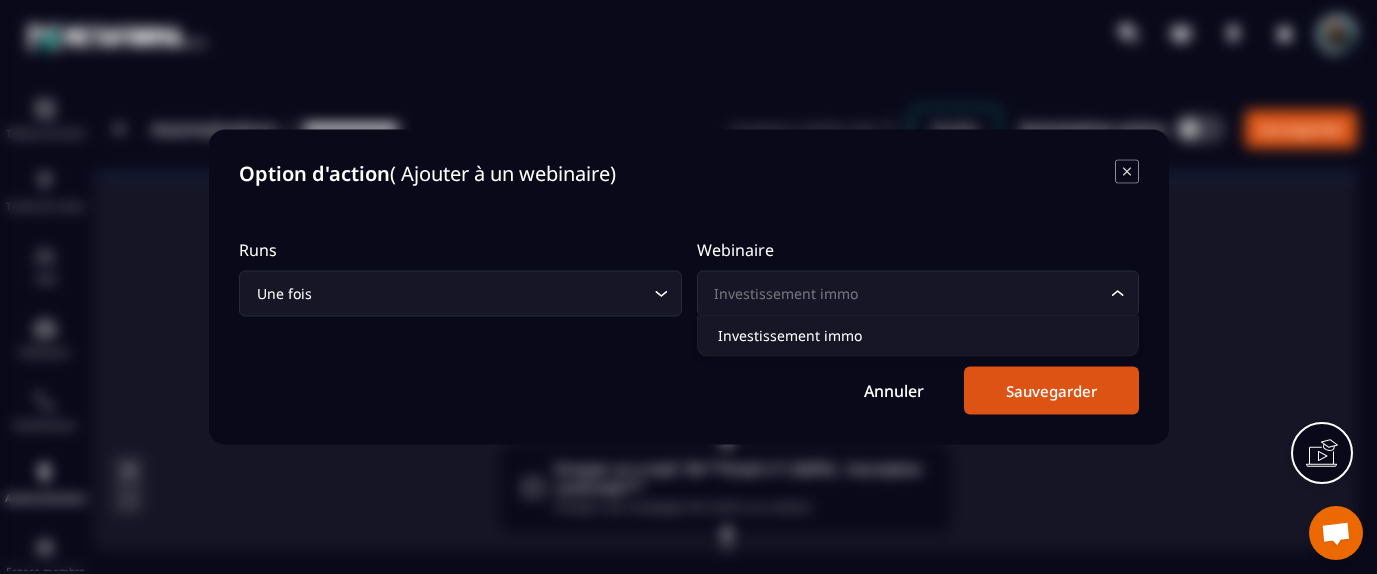 click on "Runs Une fois Loading... Webinaire Investissement immo Loading... Investissement immo Annuler Sauvegarder" at bounding box center [689, 317] 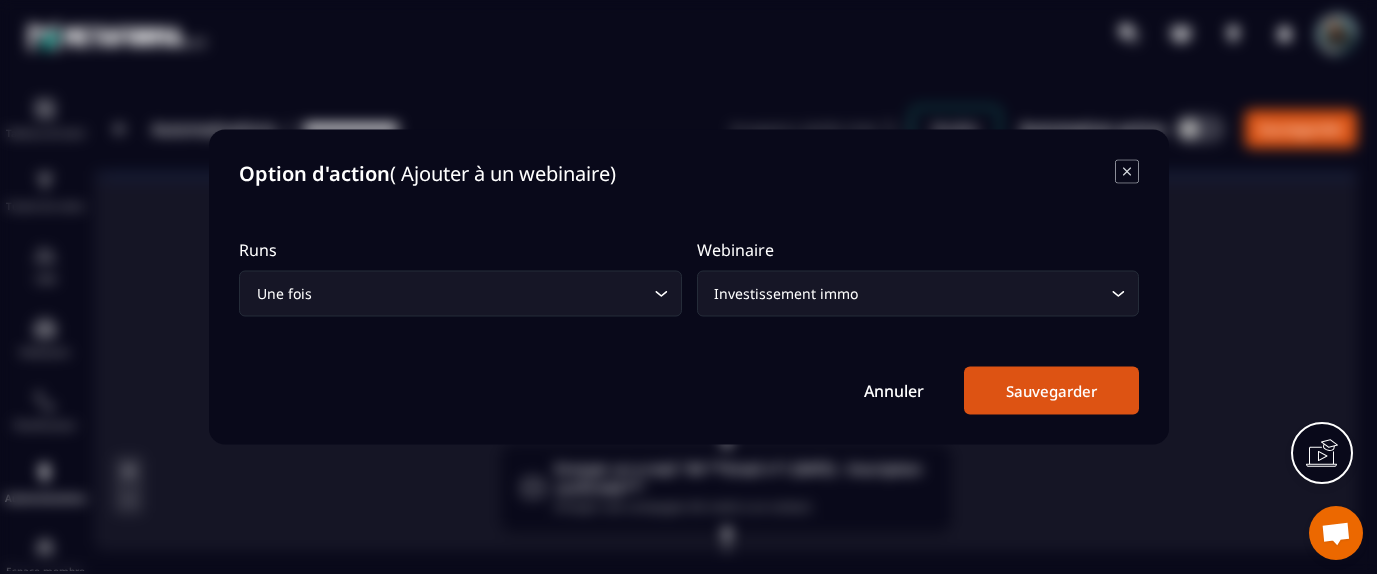 click 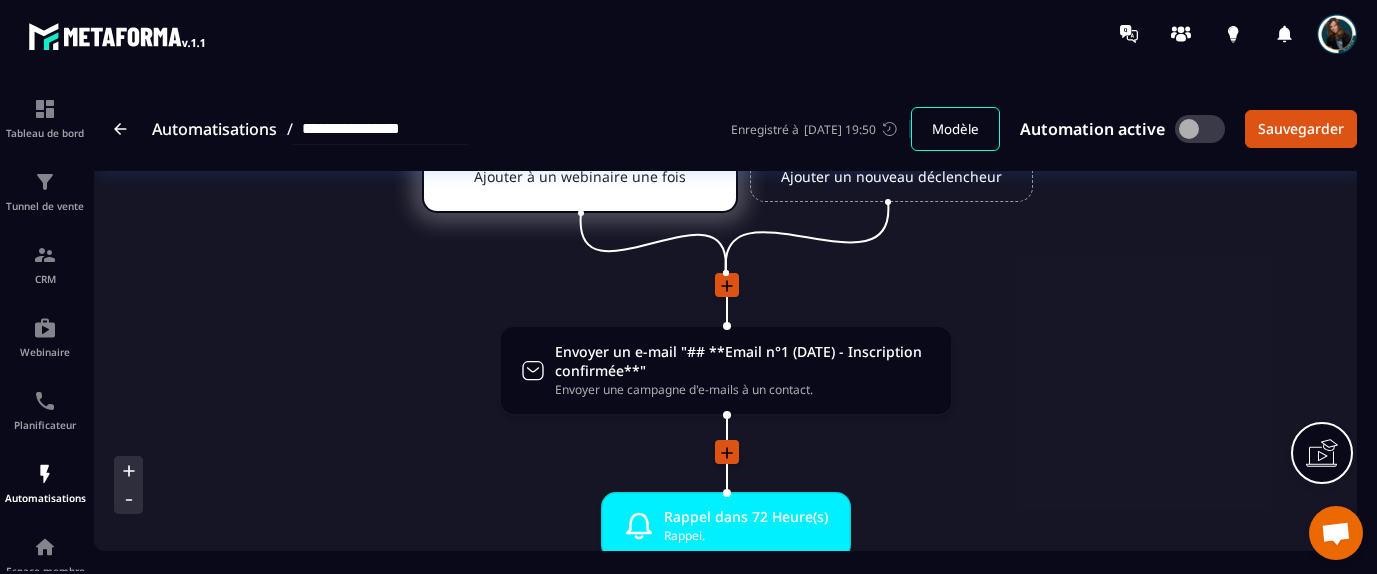 scroll, scrollTop: 118, scrollLeft: 0, axis: vertical 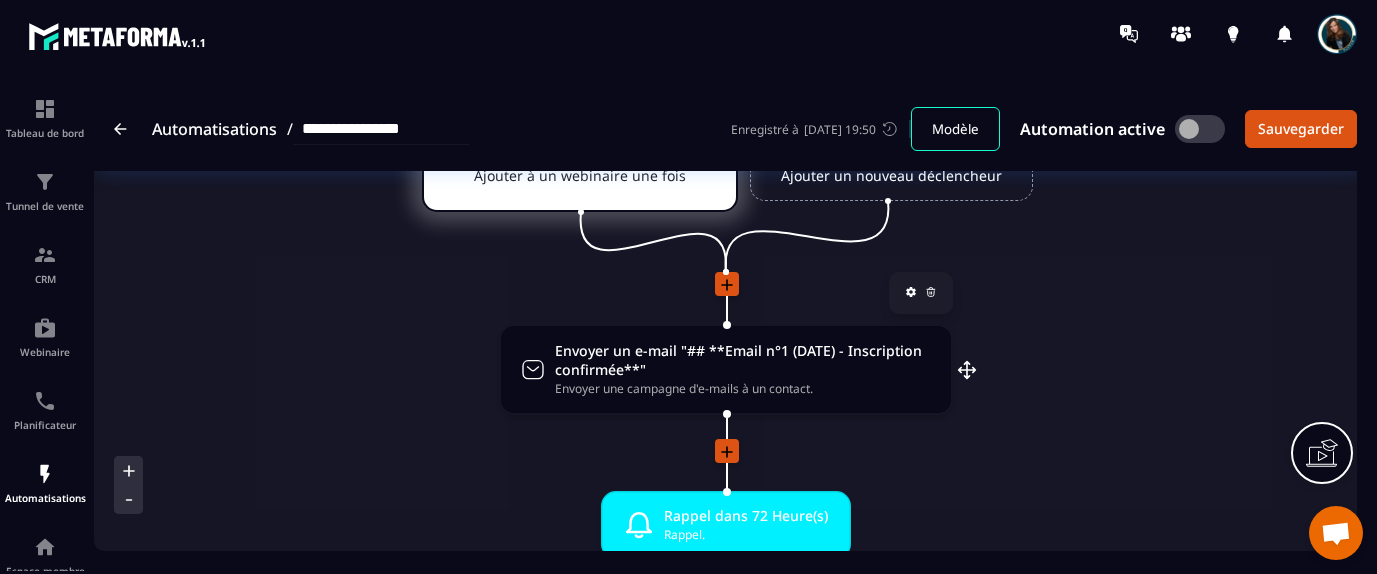 click on "Envoyer un e-mail "## **Email n°1 (DATE) - Inscription confirmée**"" at bounding box center (743, 360) 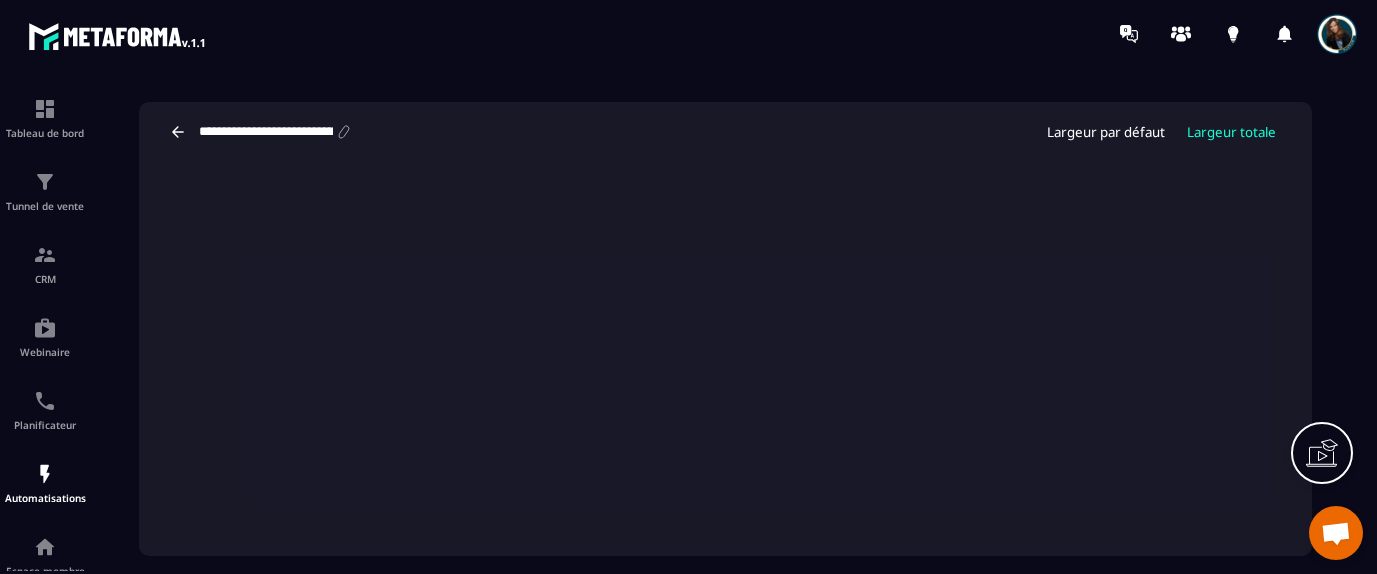 scroll, scrollTop: 103, scrollLeft: 0, axis: vertical 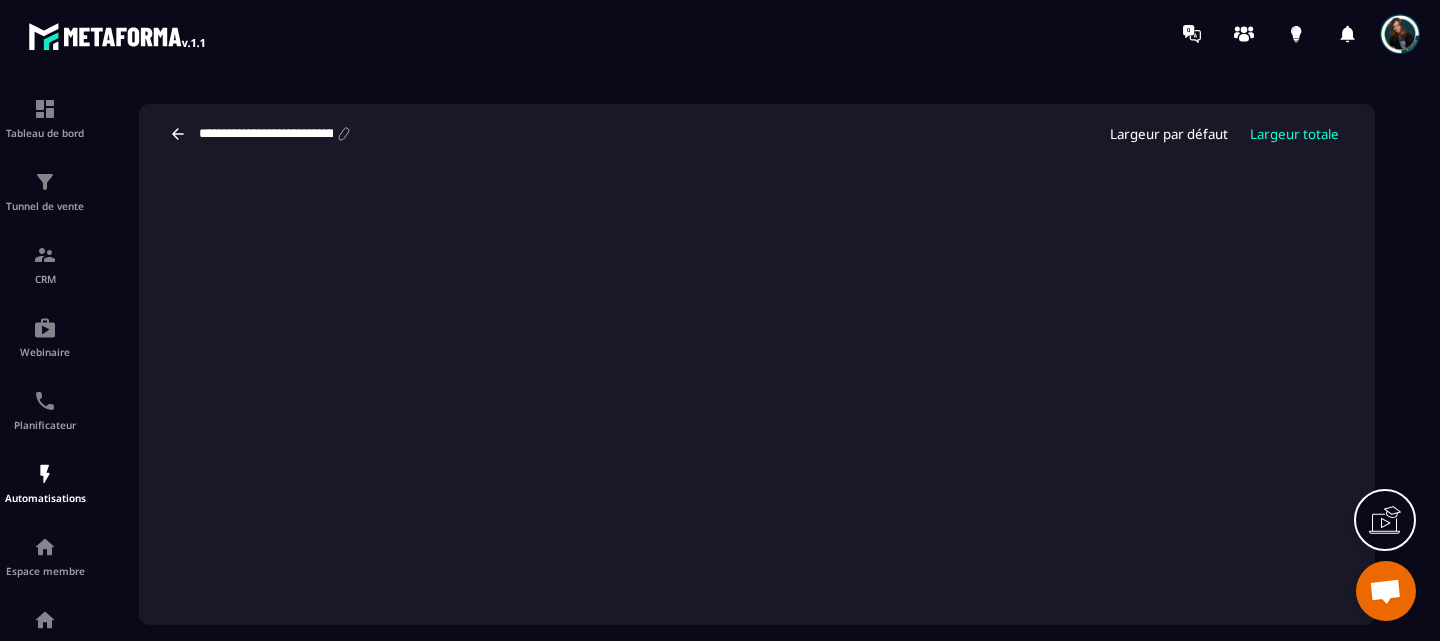 click on "**********" at bounding box center (757, 134) 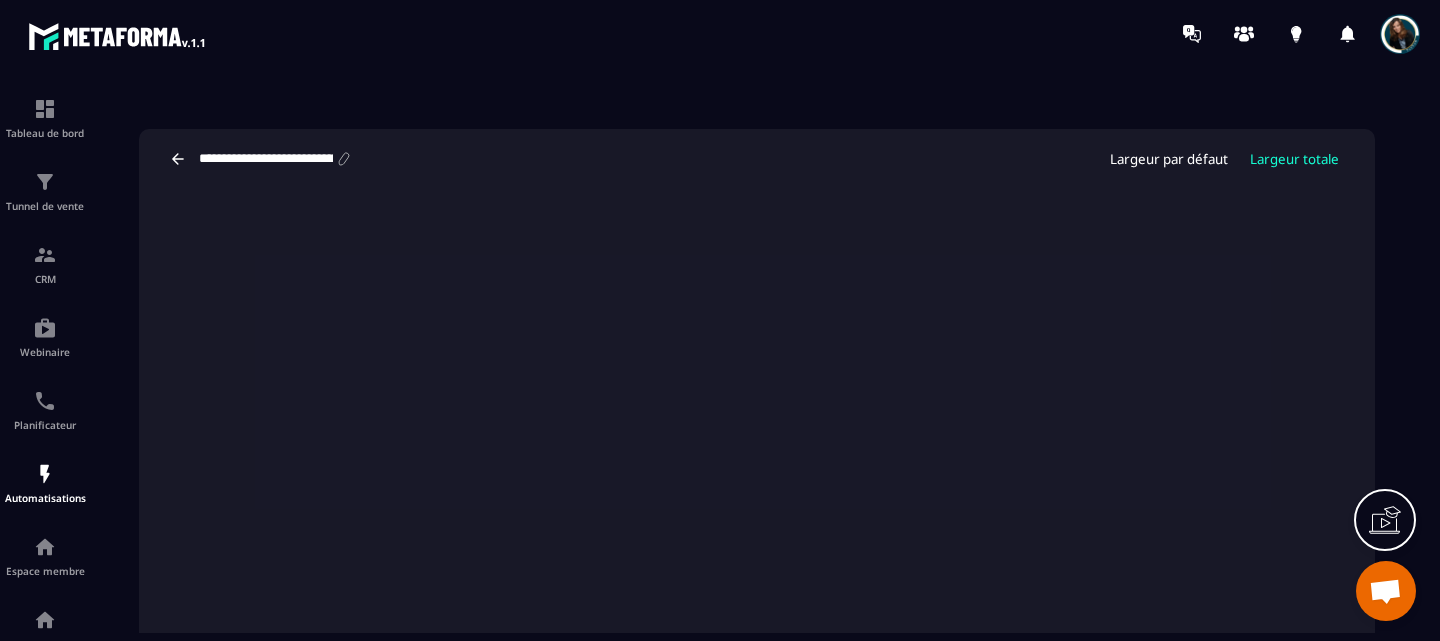 scroll, scrollTop: 110, scrollLeft: 0, axis: vertical 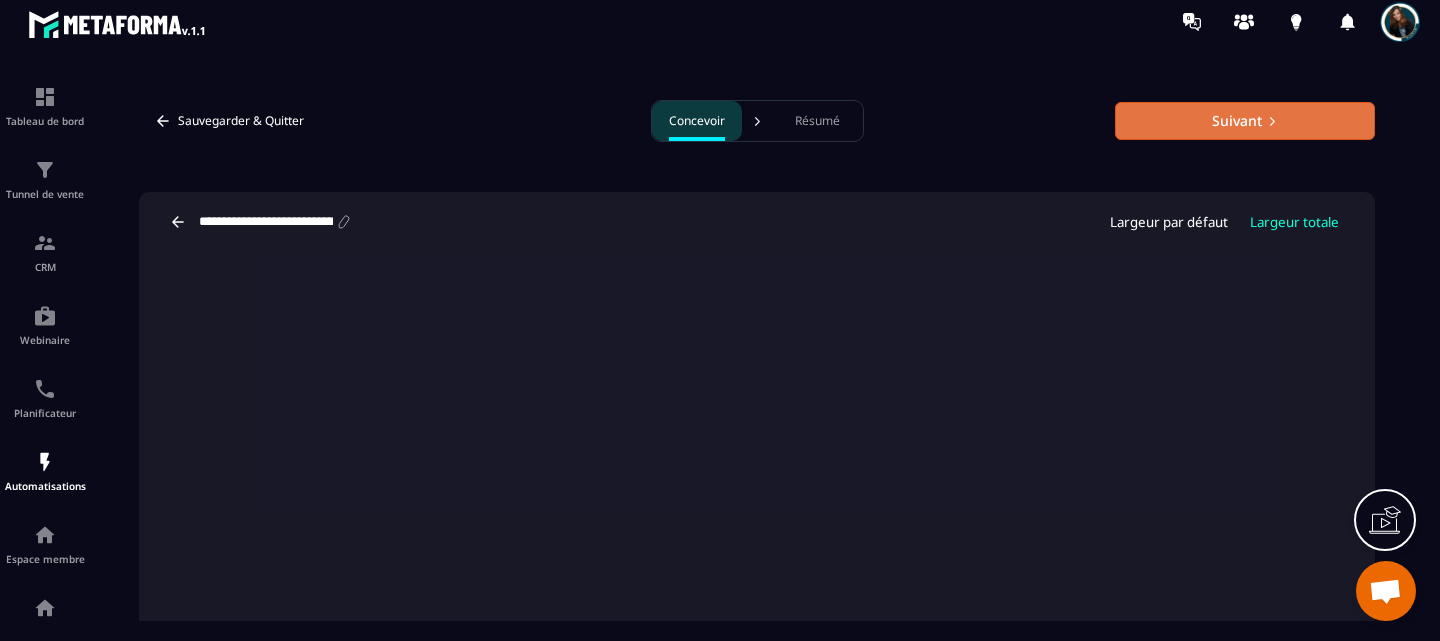 click on "Suivant" at bounding box center (1245, 121) 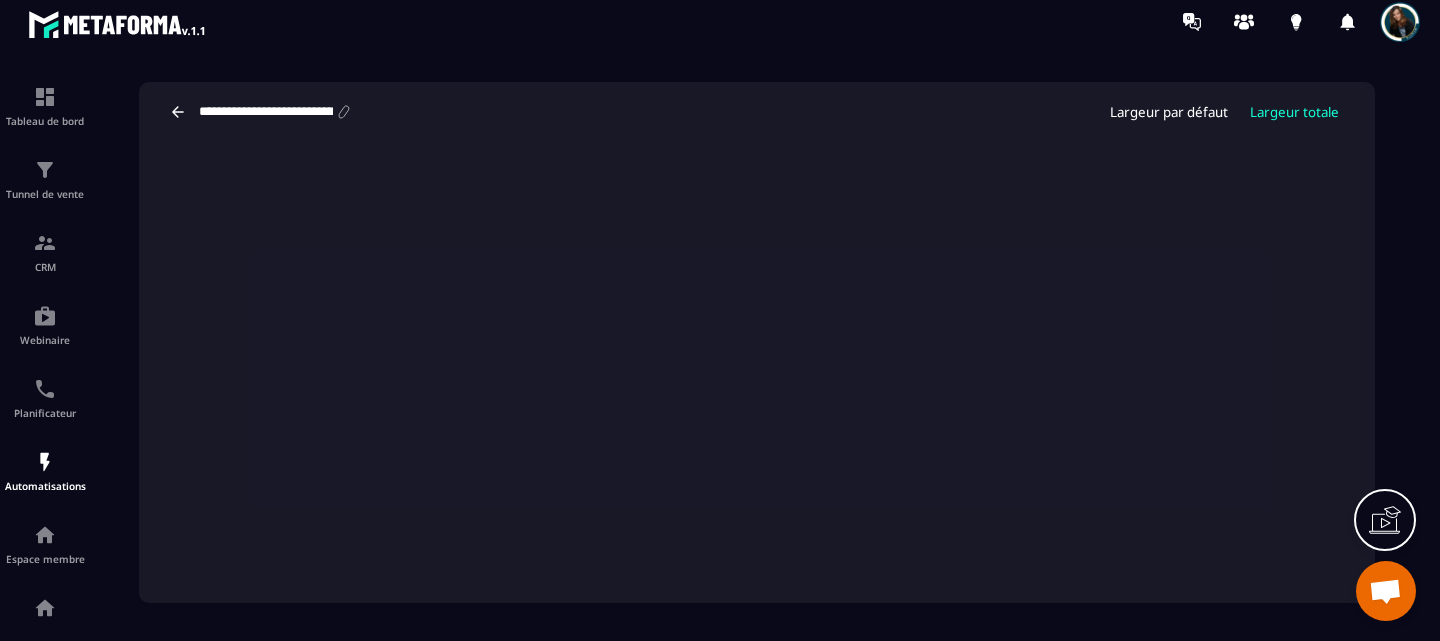 scroll, scrollTop: 0, scrollLeft: 0, axis: both 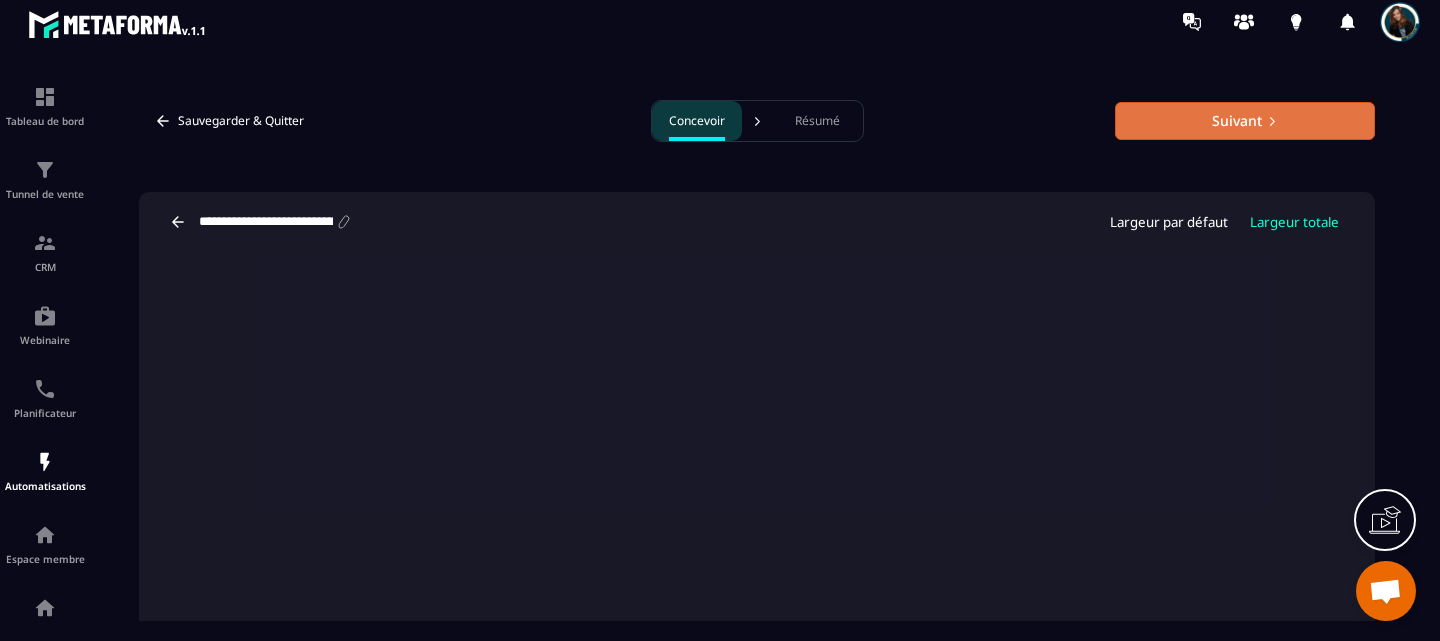 click on "Suivant" at bounding box center (1245, 121) 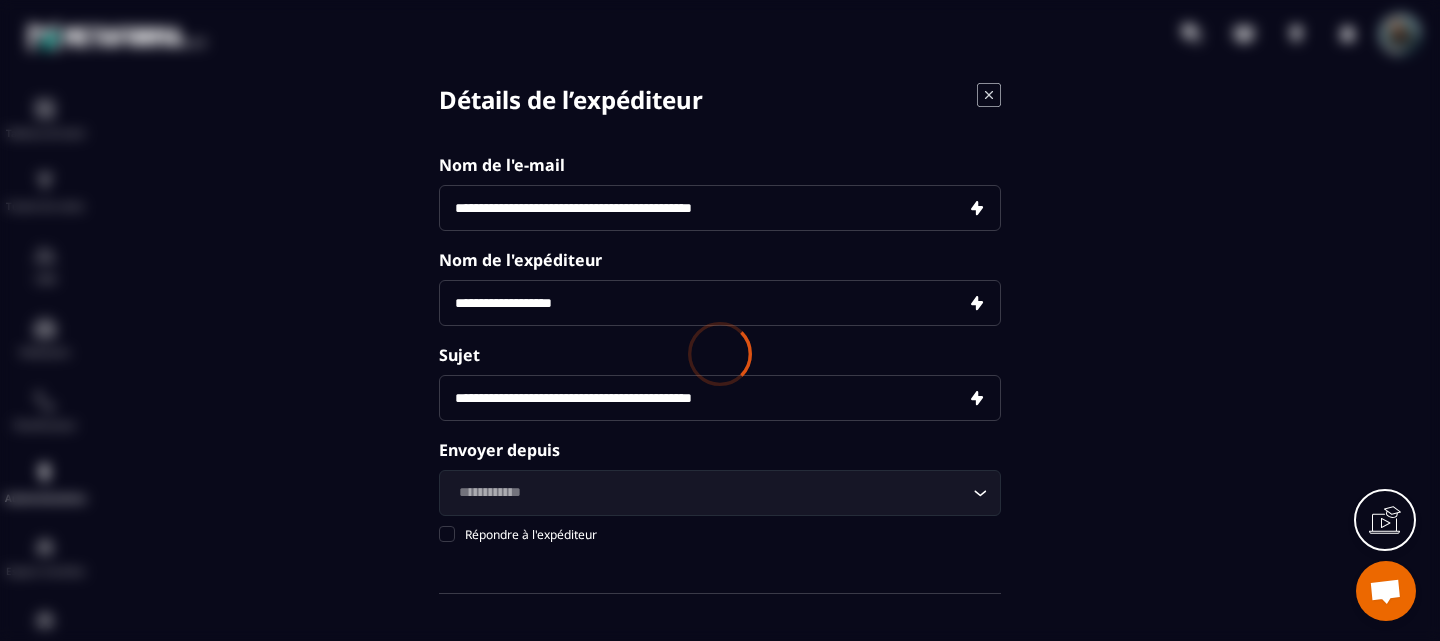 scroll, scrollTop: 0, scrollLeft: 0, axis: both 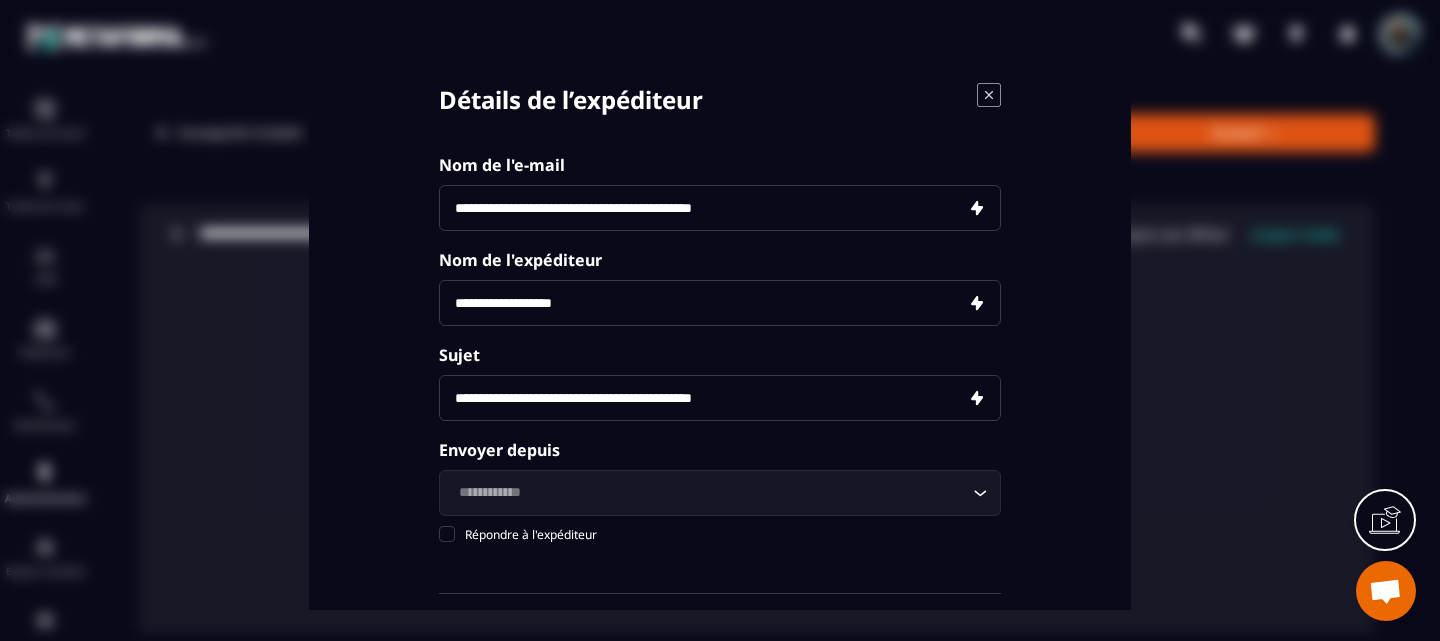 click on "**********" at bounding box center (720, 302) 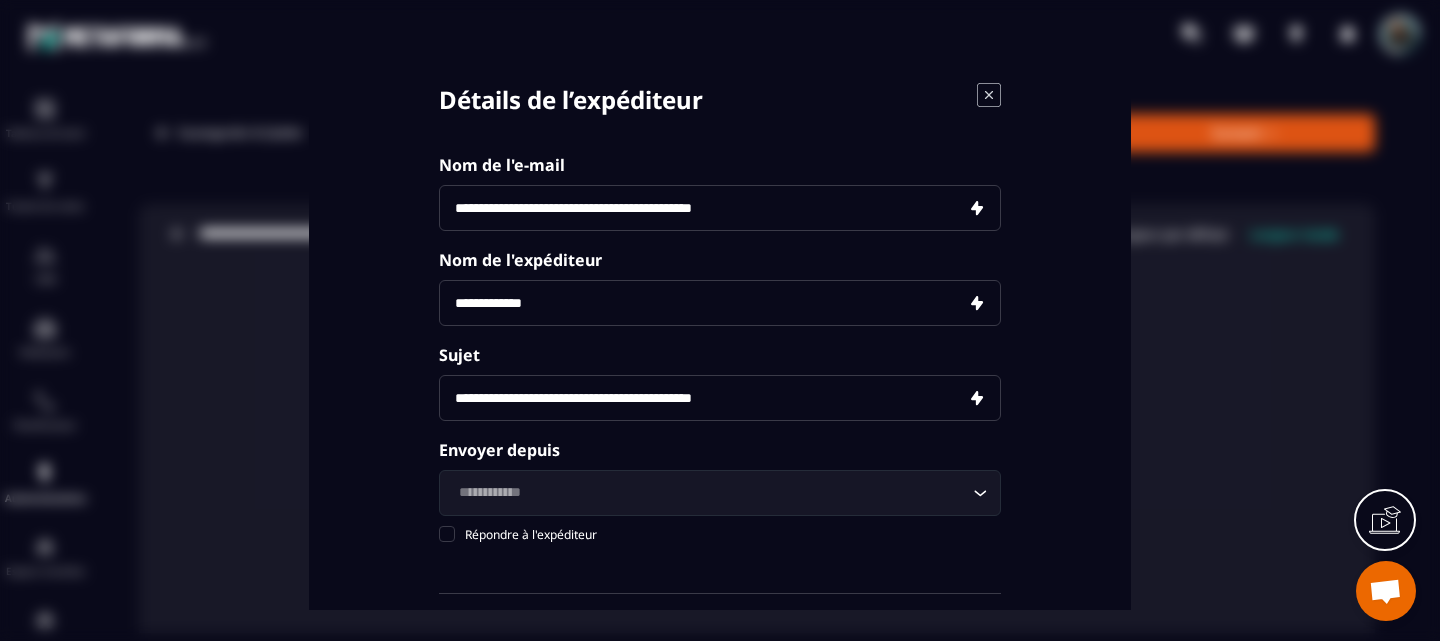 type on "**********" 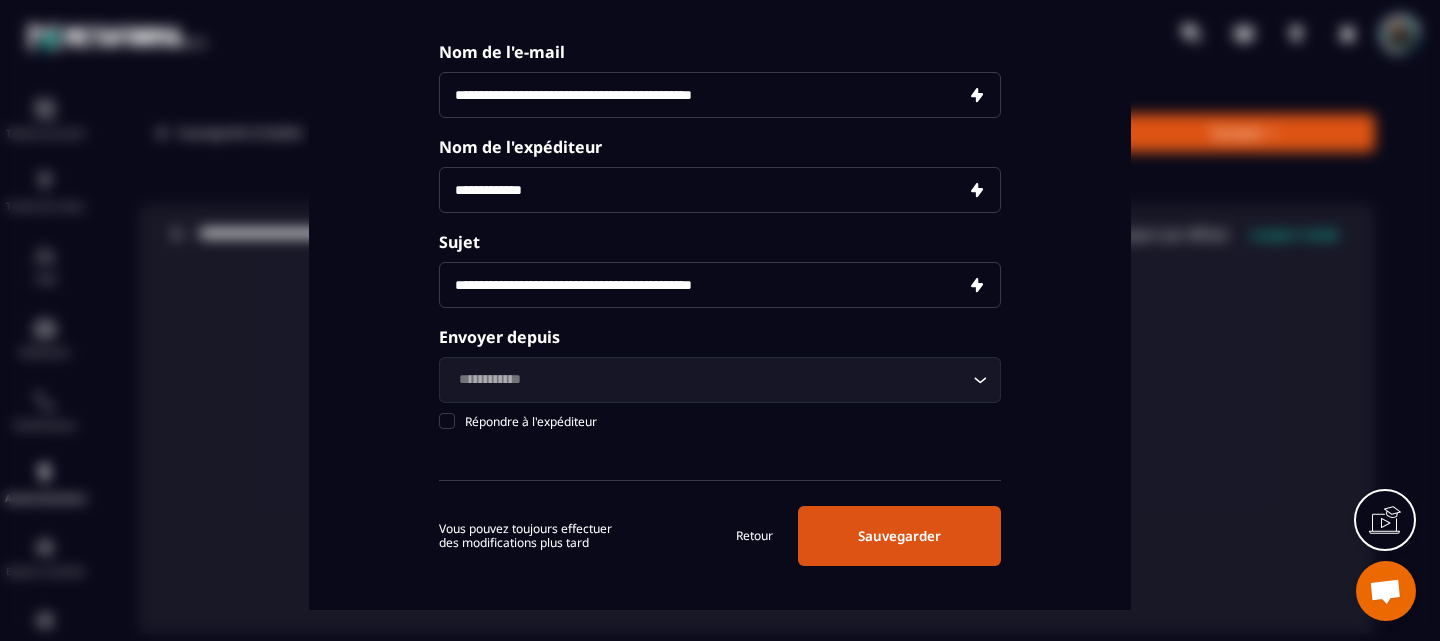 scroll, scrollTop: 114, scrollLeft: 0, axis: vertical 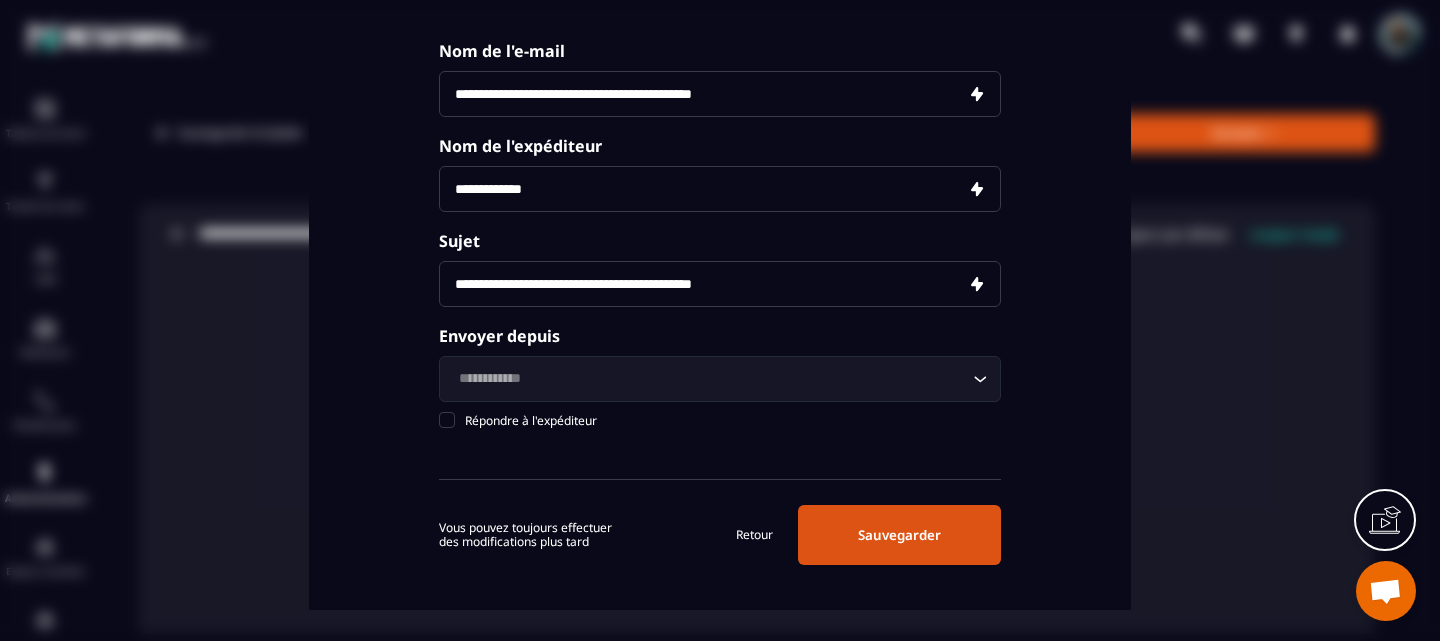 click 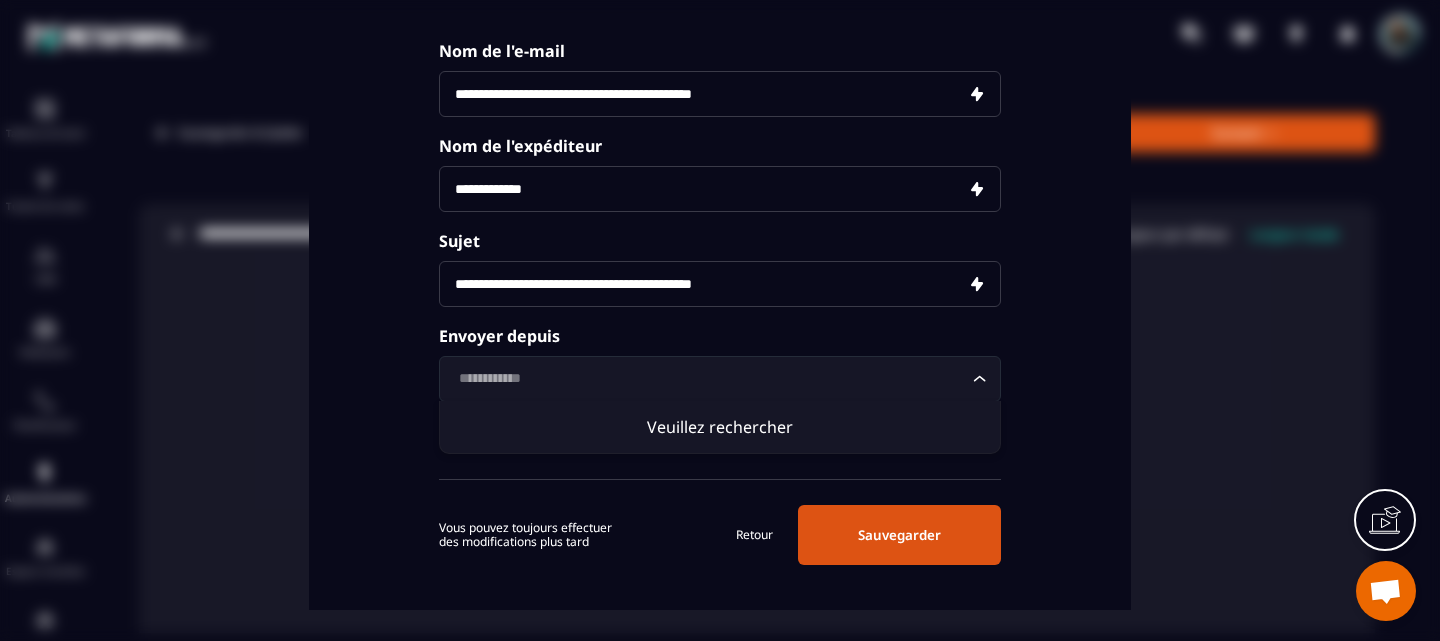 click on "Veuillez rechercher" 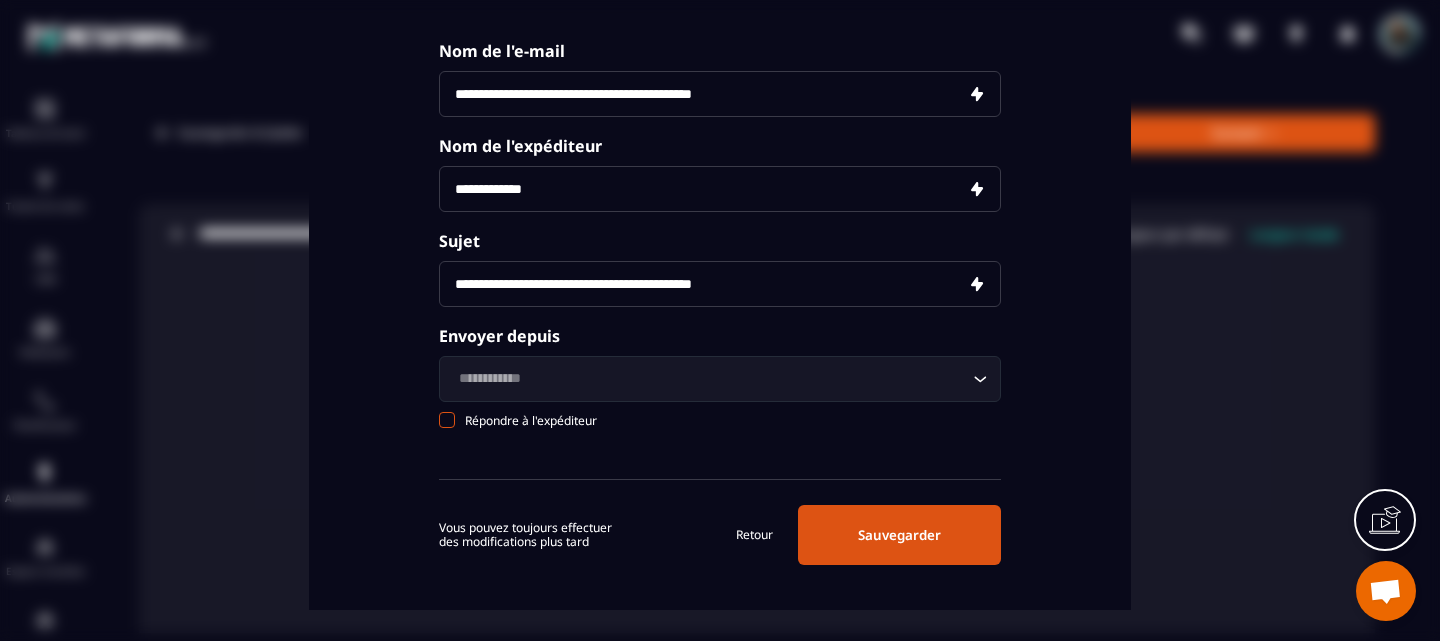 scroll, scrollTop: 118, scrollLeft: 0, axis: vertical 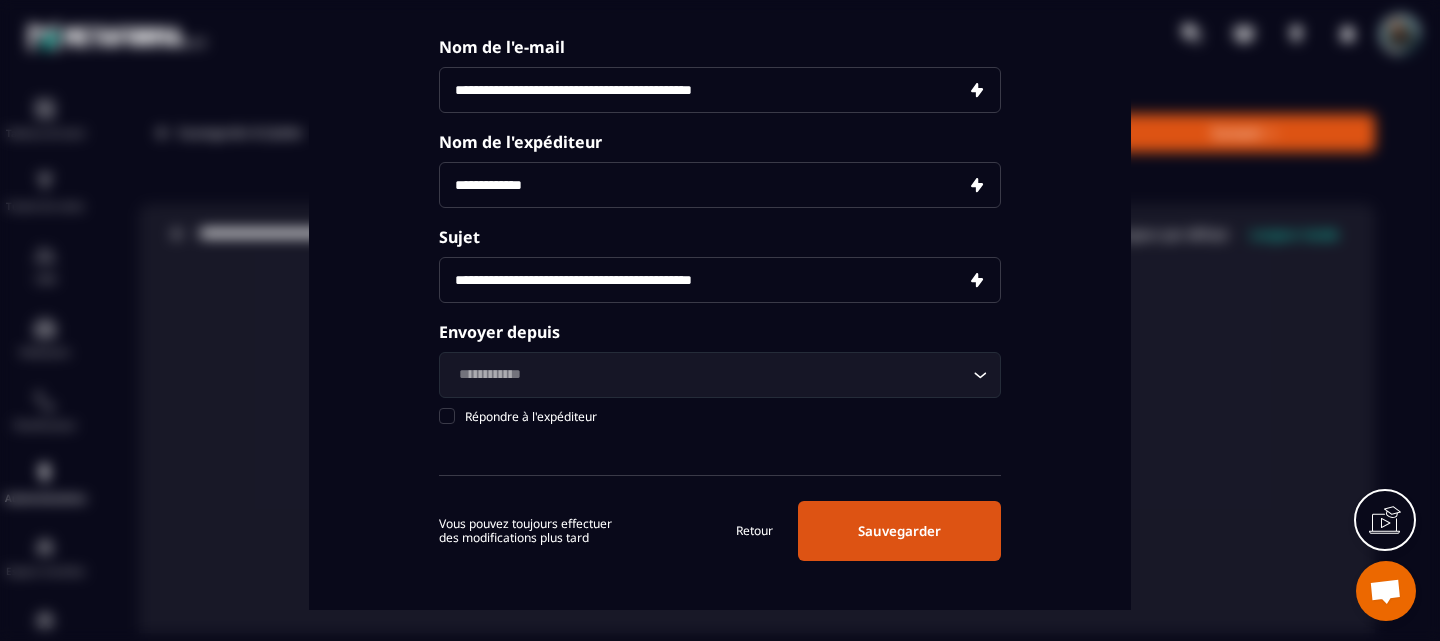 click on "Sauvegarder" at bounding box center [899, 530] 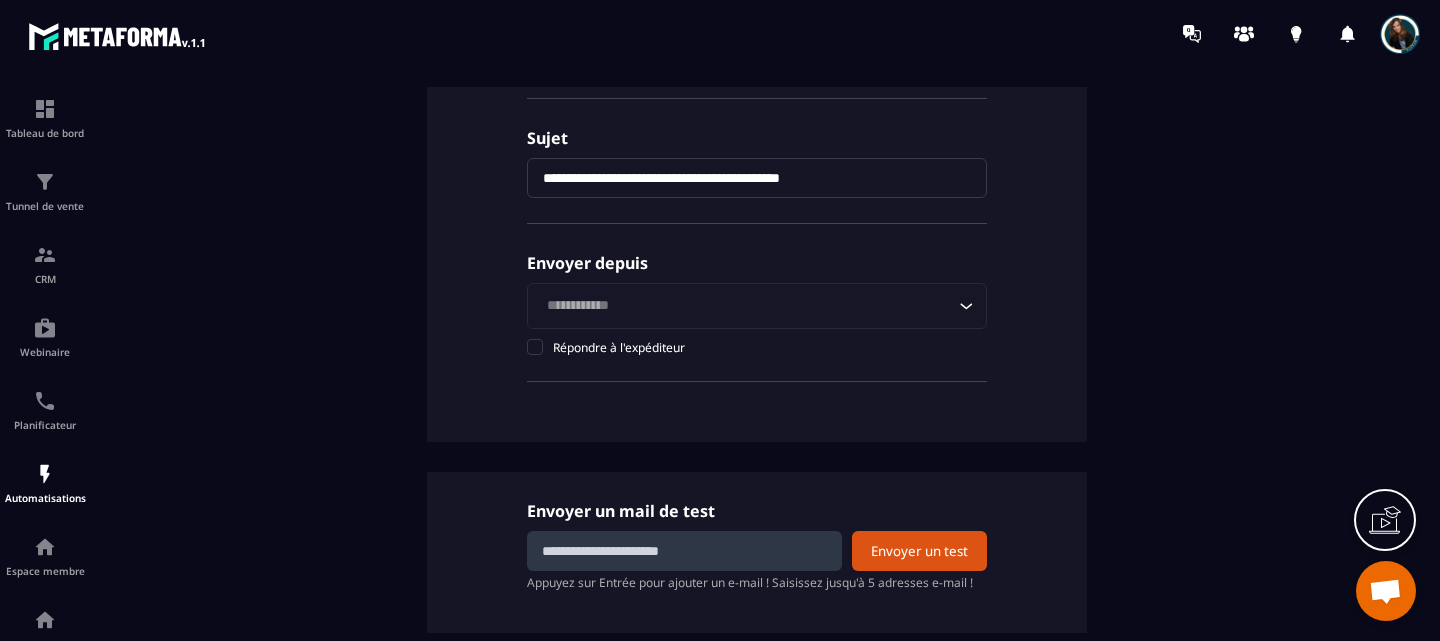 scroll, scrollTop: 427, scrollLeft: 0, axis: vertical 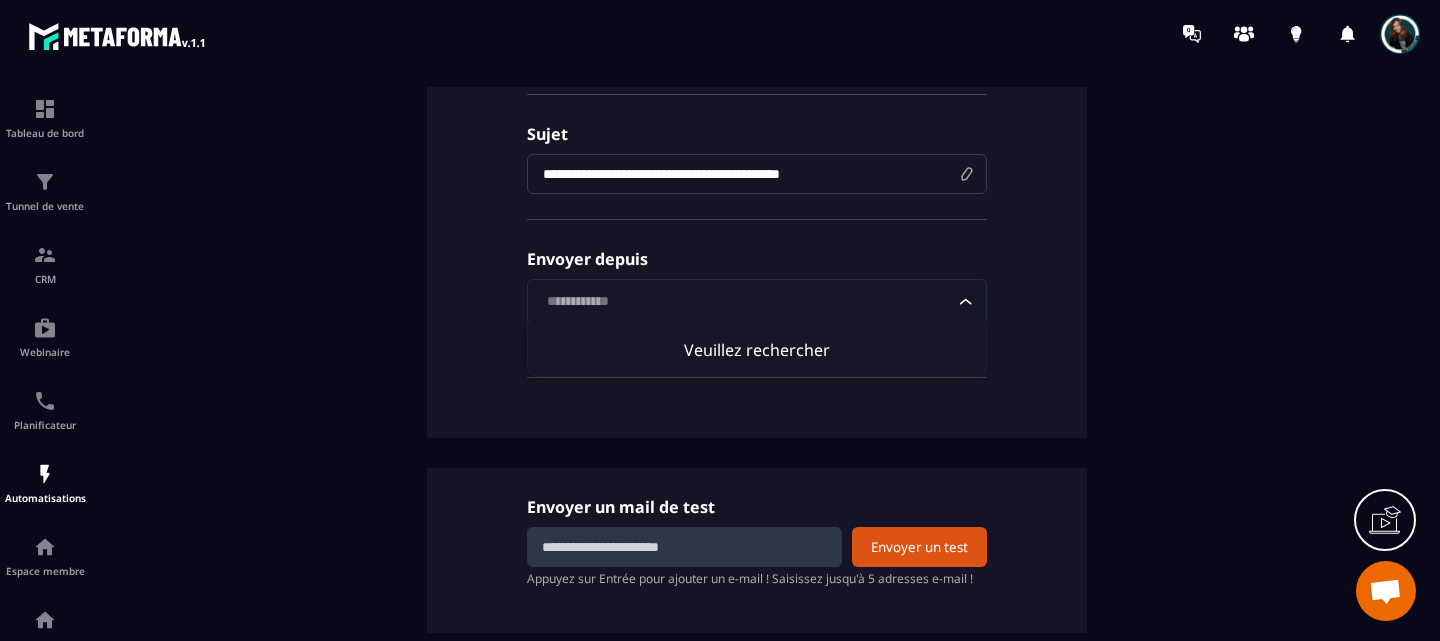 click 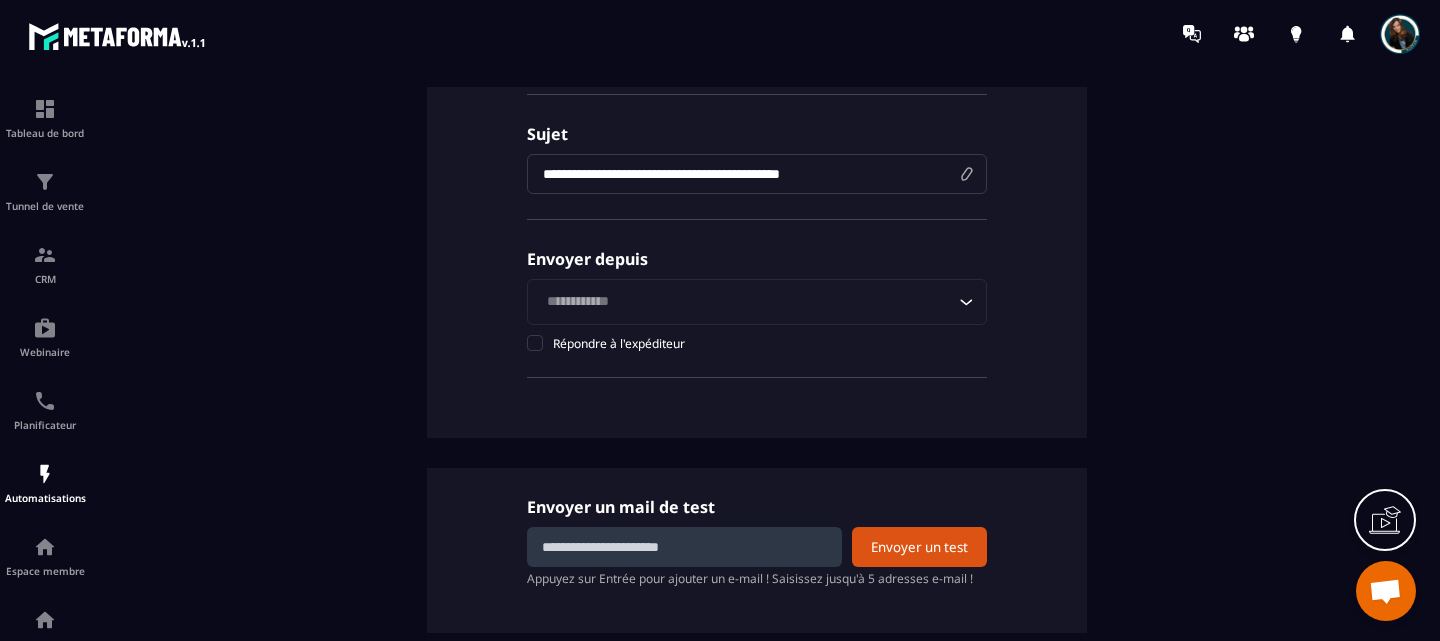 scroll, scrollTop: 525, scrollLeft: 0, axis: vertical 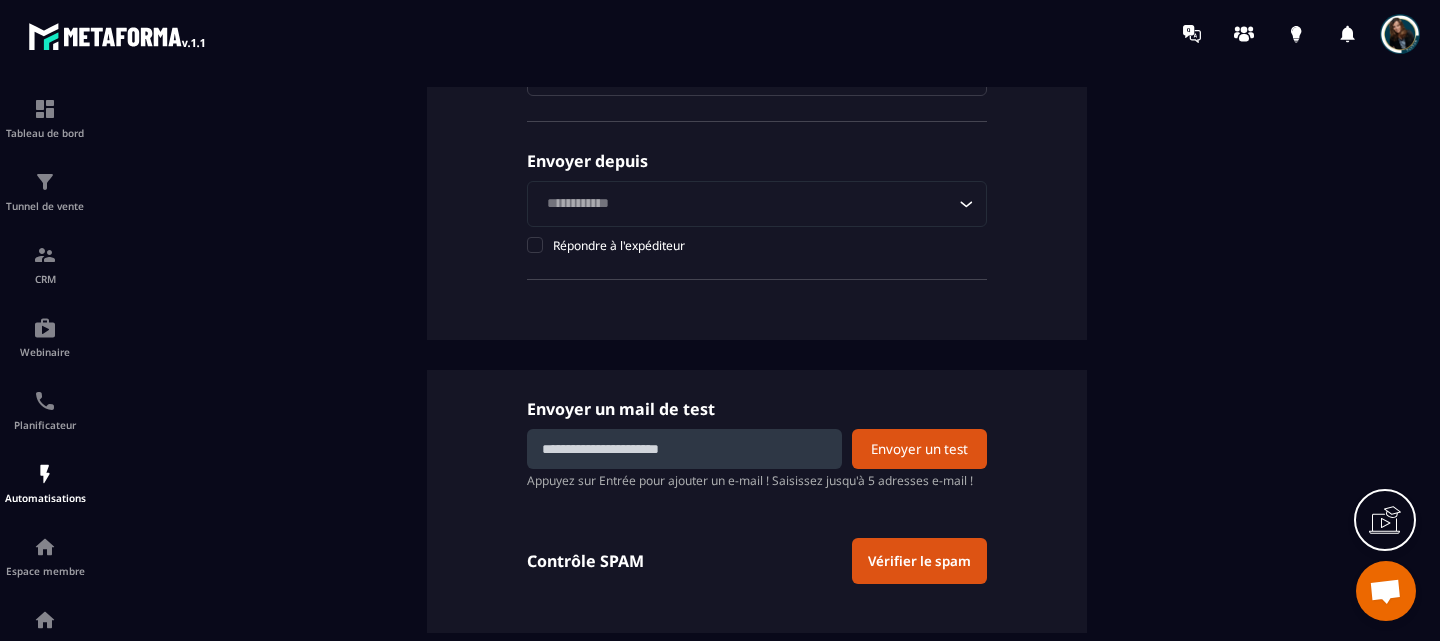 click at bounding box center (684, 449) 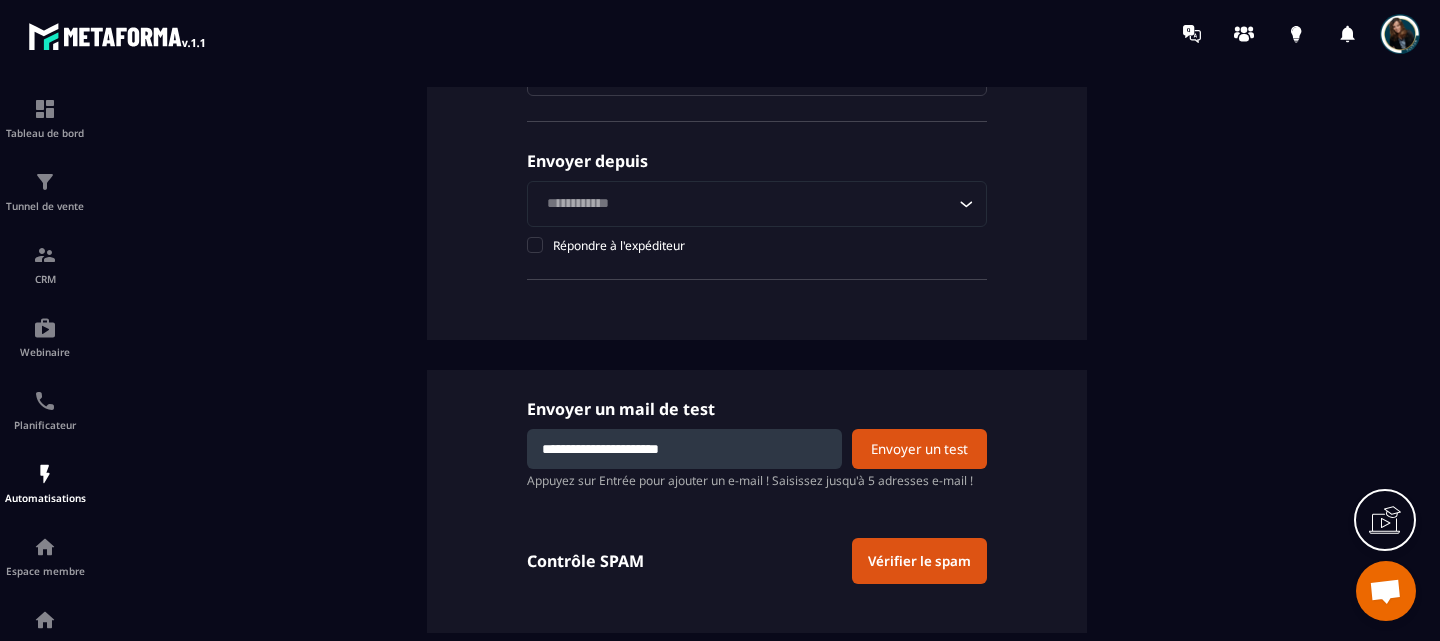 click on "Envoyer un test" at bounding box center [919, 449] 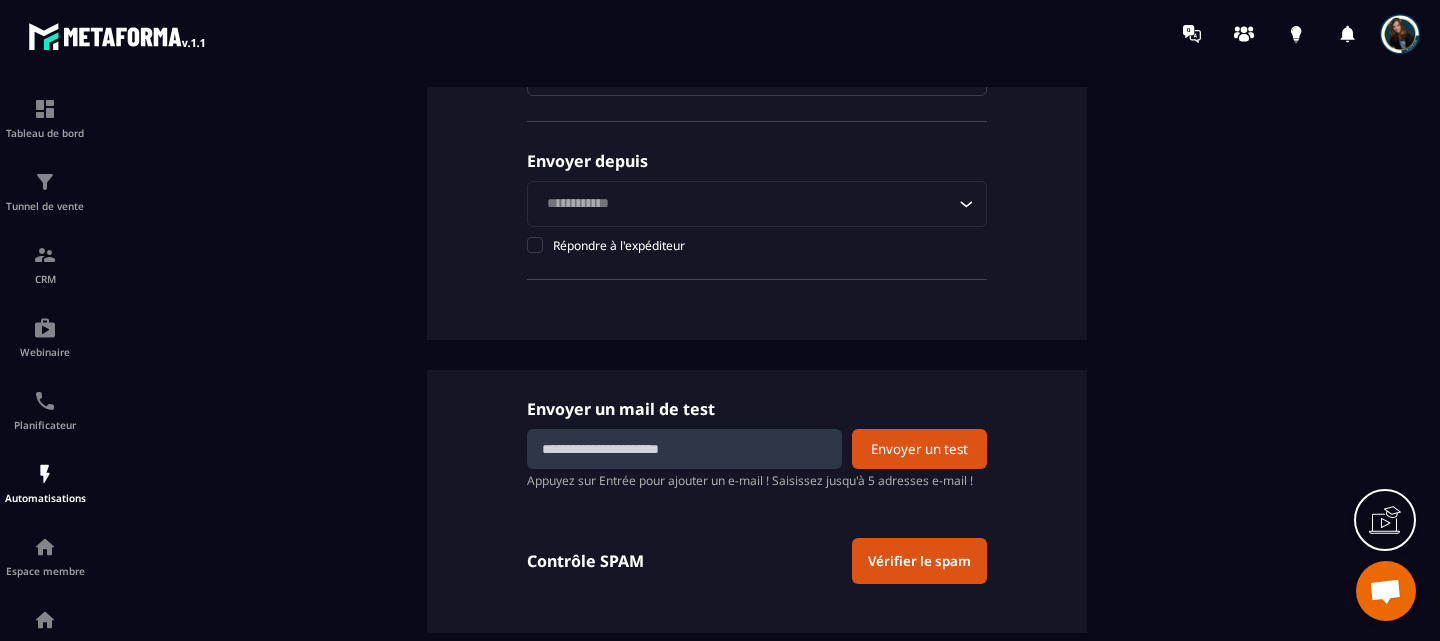 scroll, scrollTop: 45, scrollLeft: 0, axis: vertical 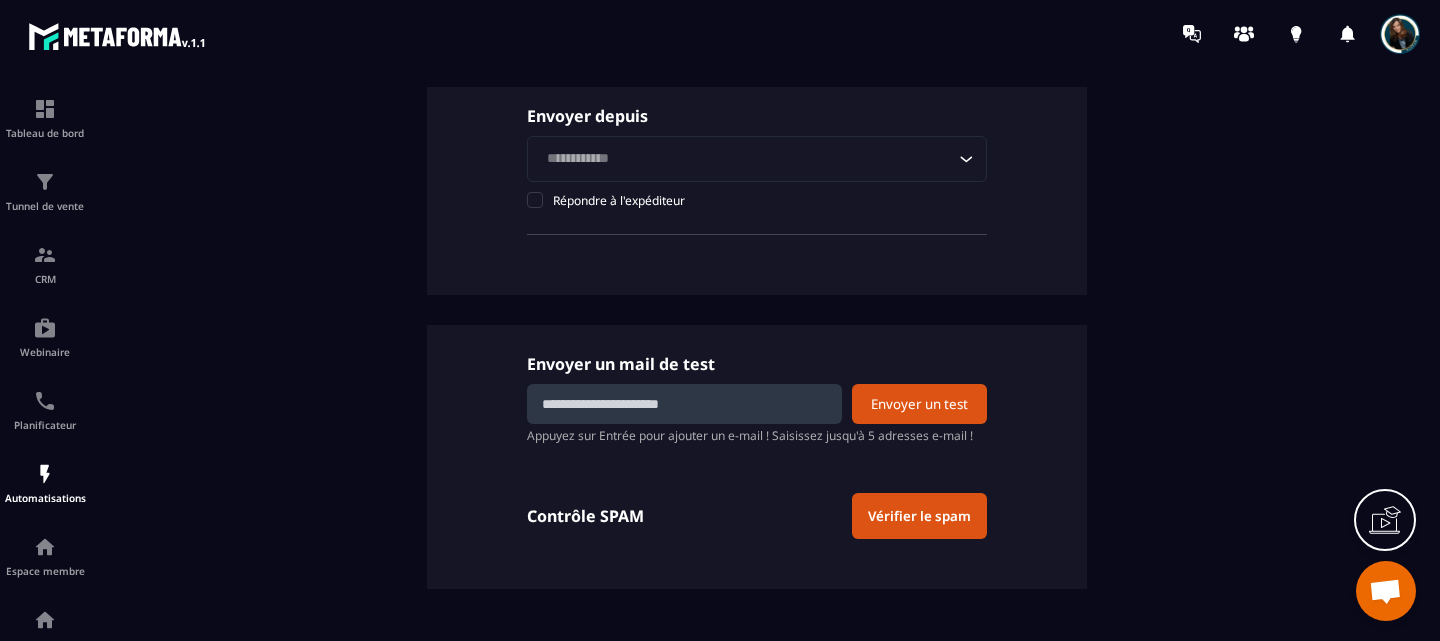 click on "Vérifier le spam" at bounding box center [919, 516] 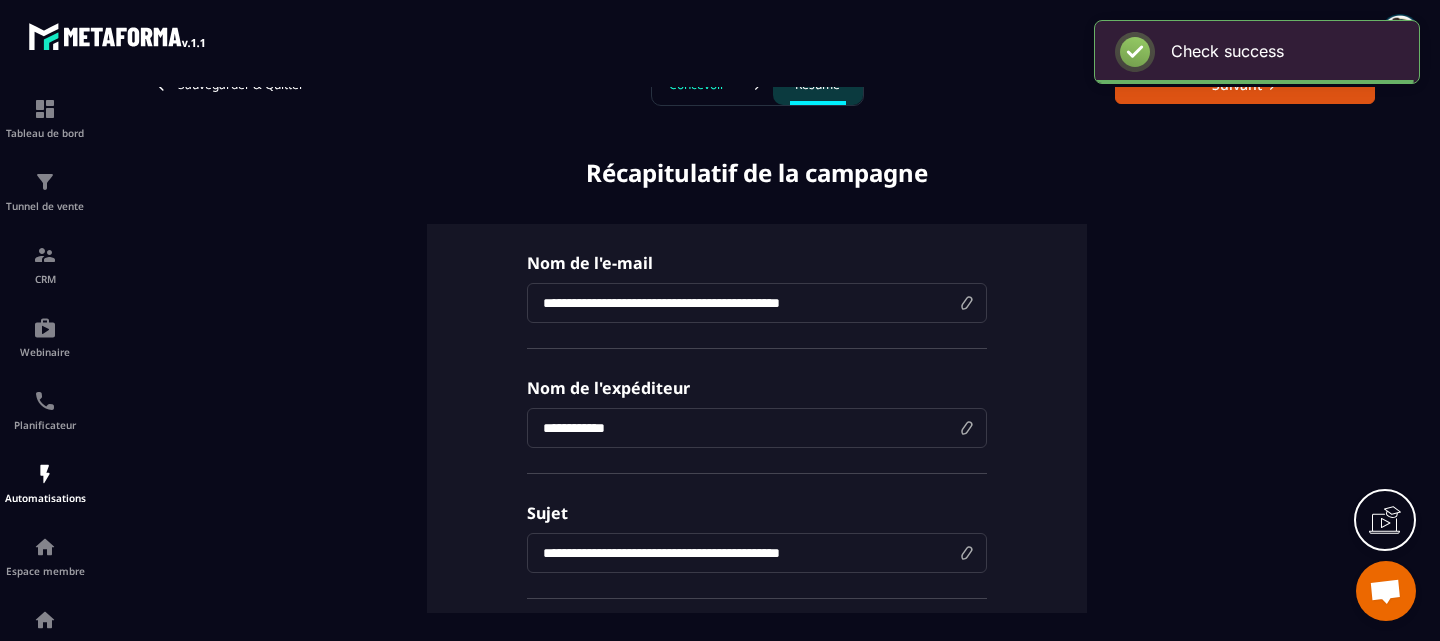 scroll, scrollTop: 0, scrollLeft: 0, axis: both 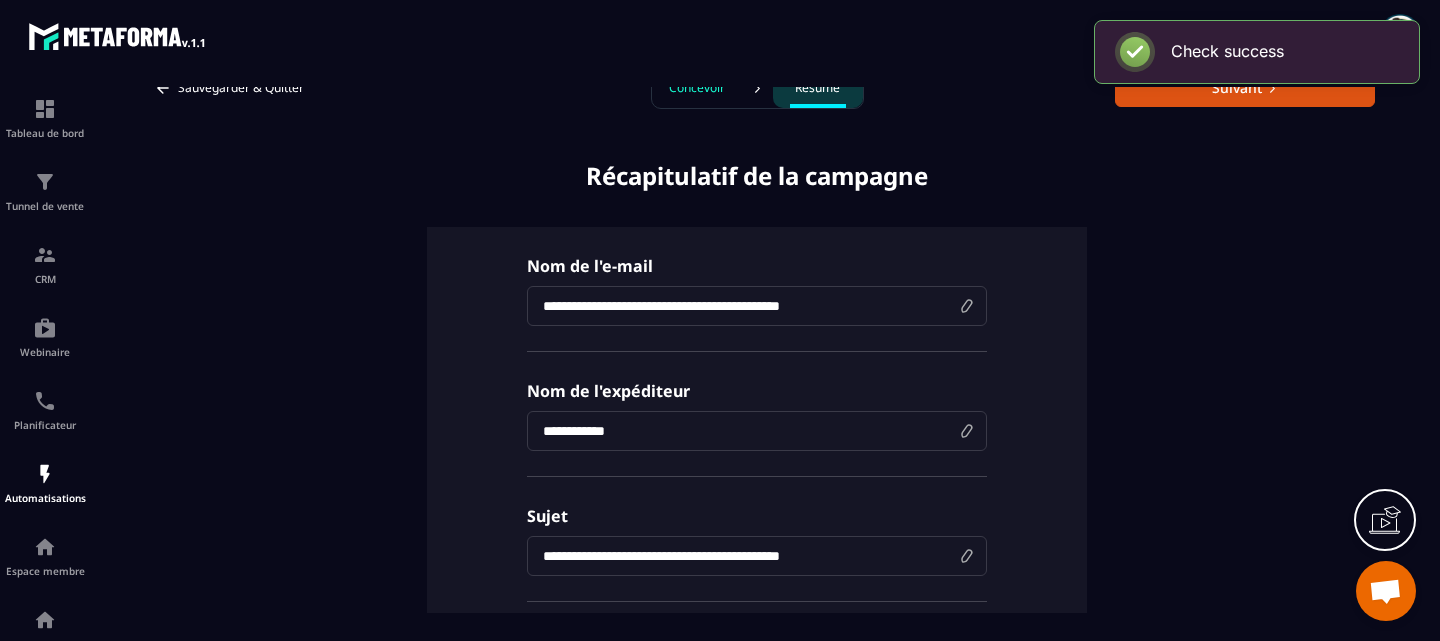 click on "**********" at bounding box center (757, 636) 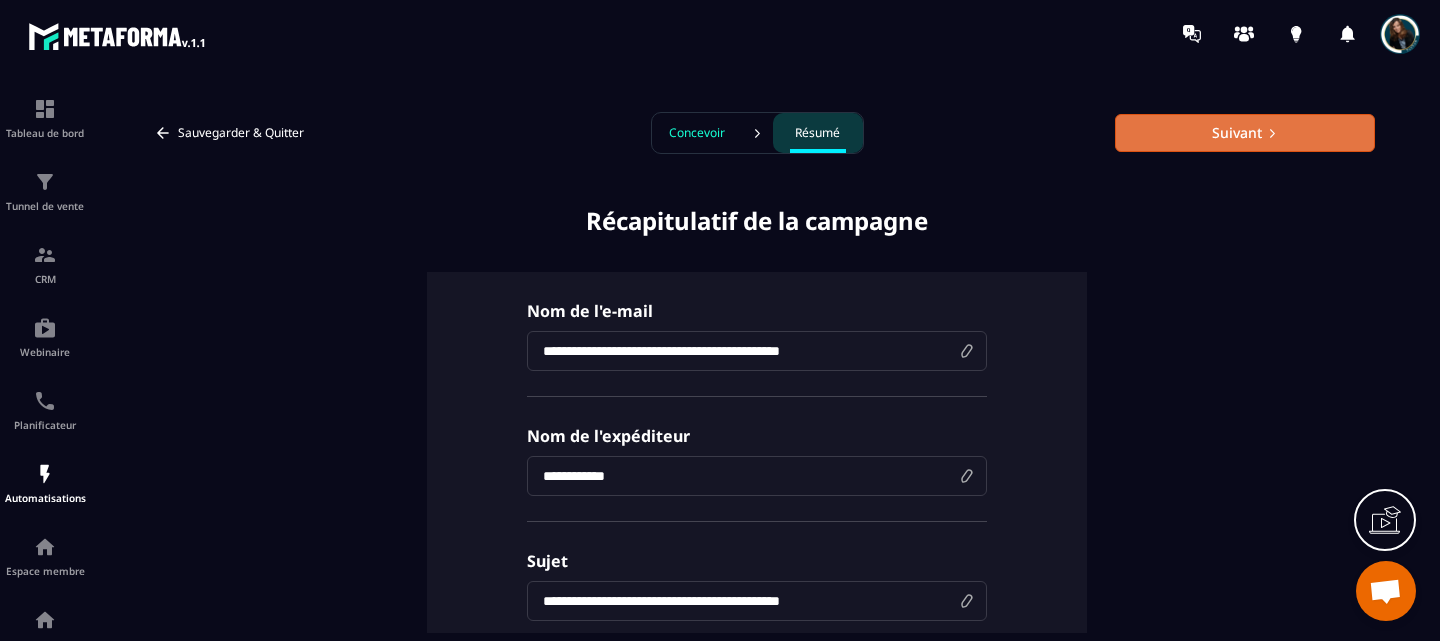 click on "Suivant" at bounding box center (1245, 133) 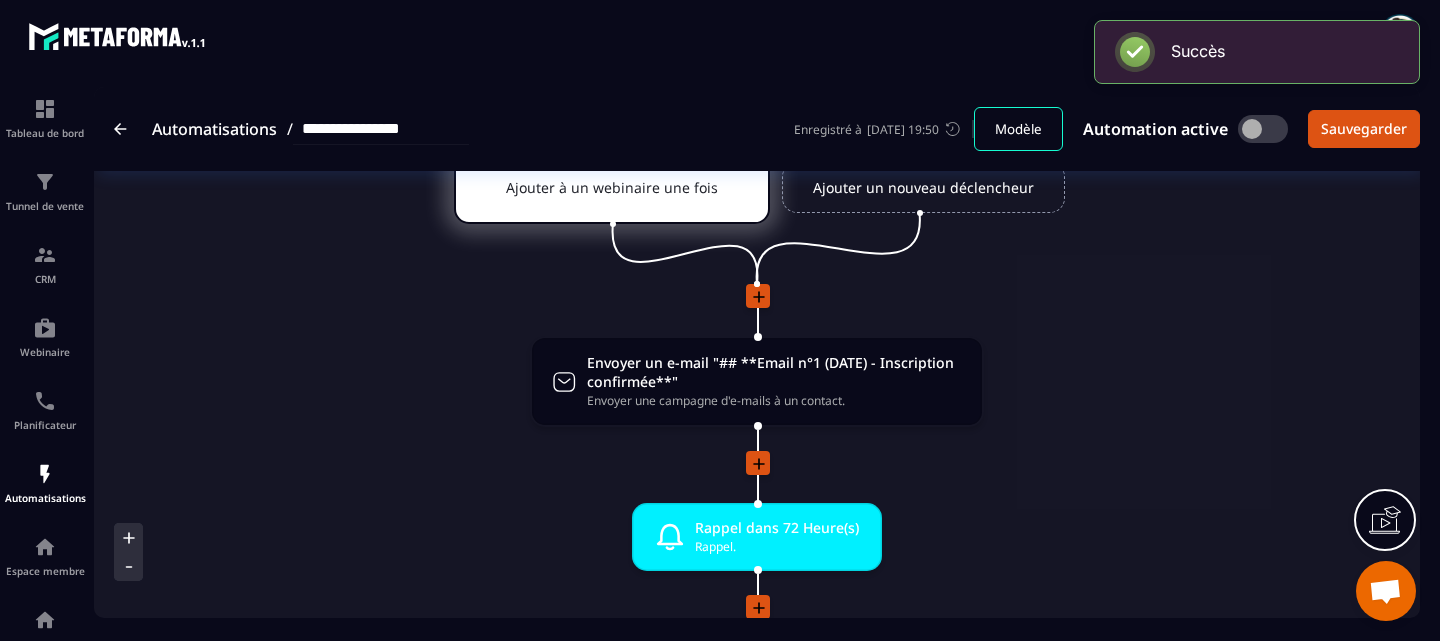 scroll, scrollTop: 108, scrollLeft: 0, axis: vertical 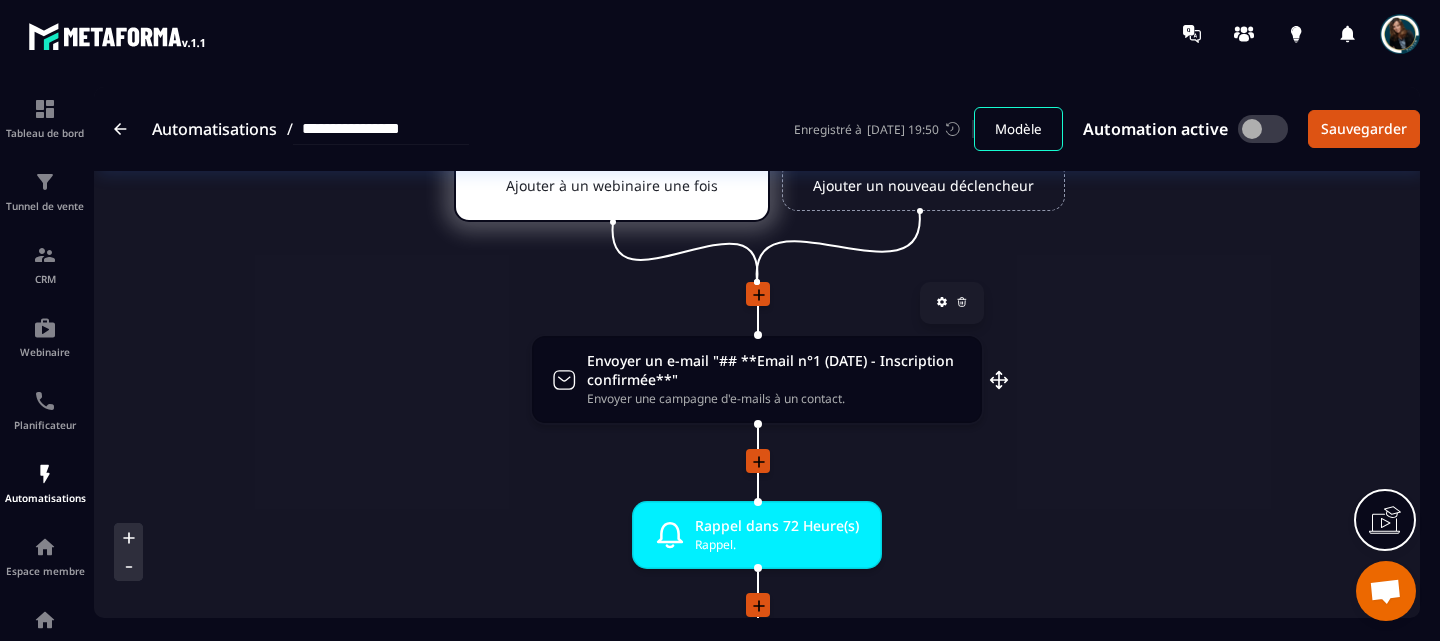 click 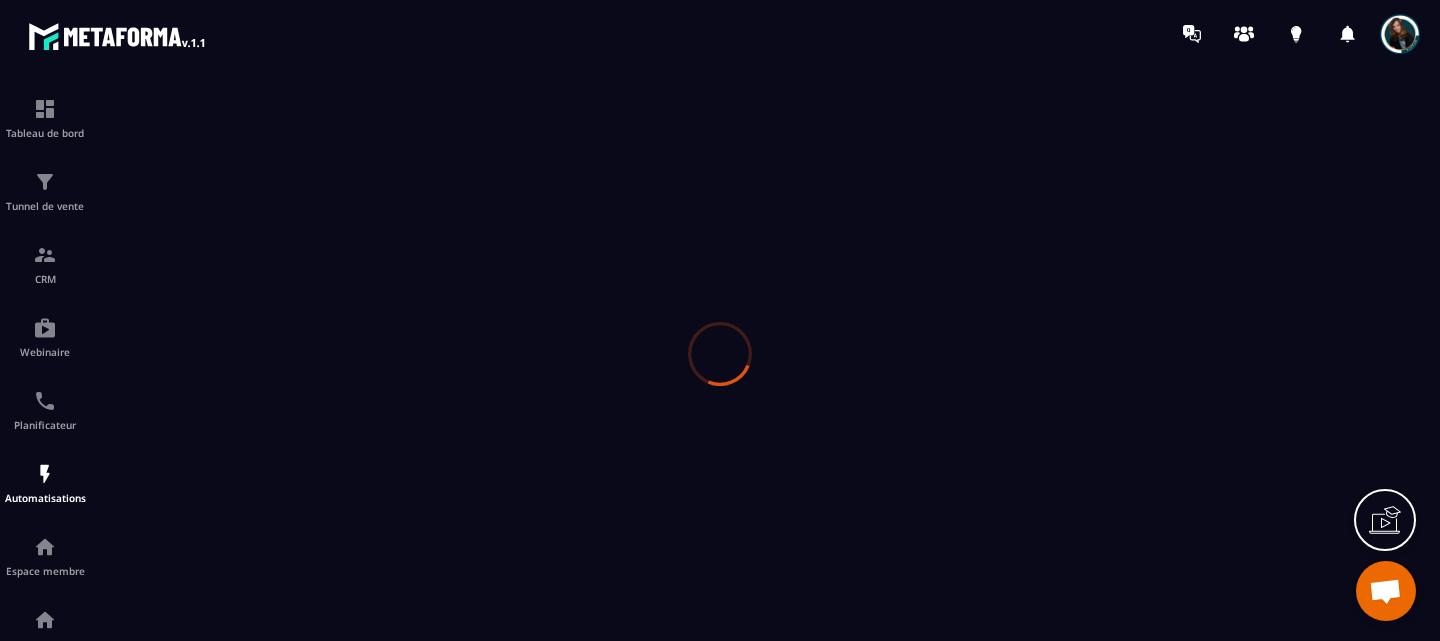 scroll, scrollTop: 0, scrollLeft: 0, axis: both 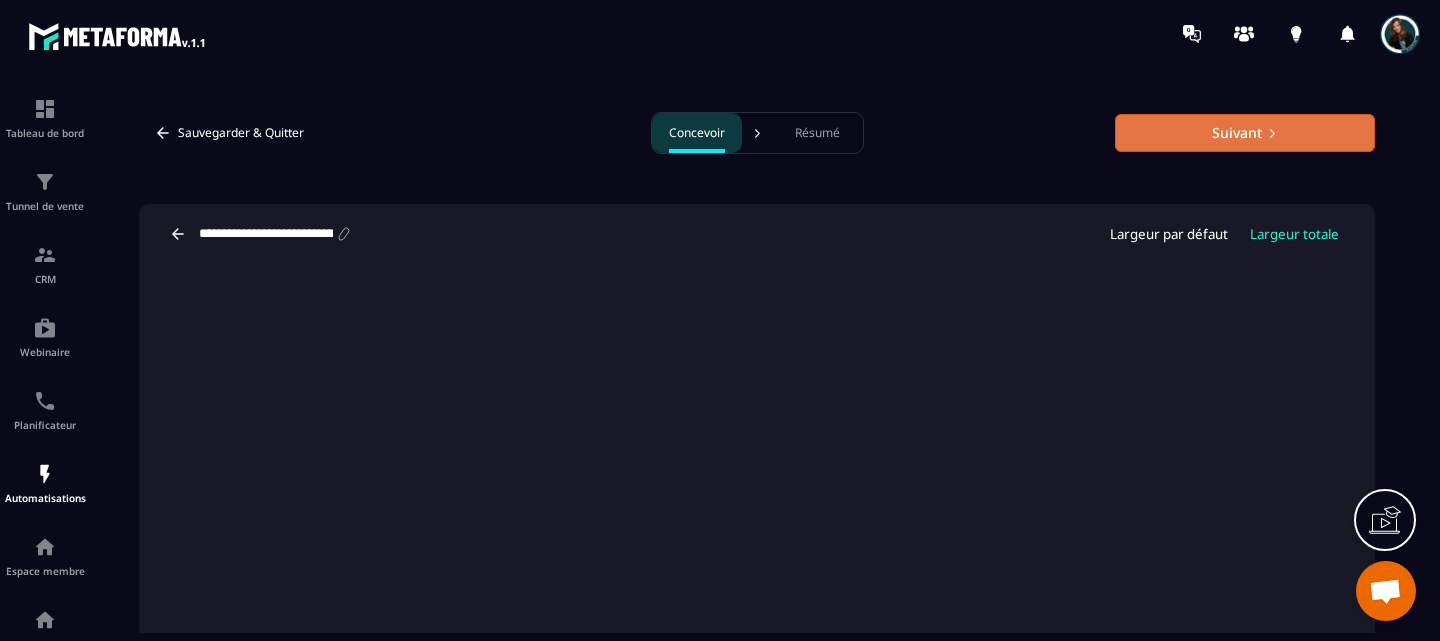 click on "Suivant" at bounding box center (1245, 133) 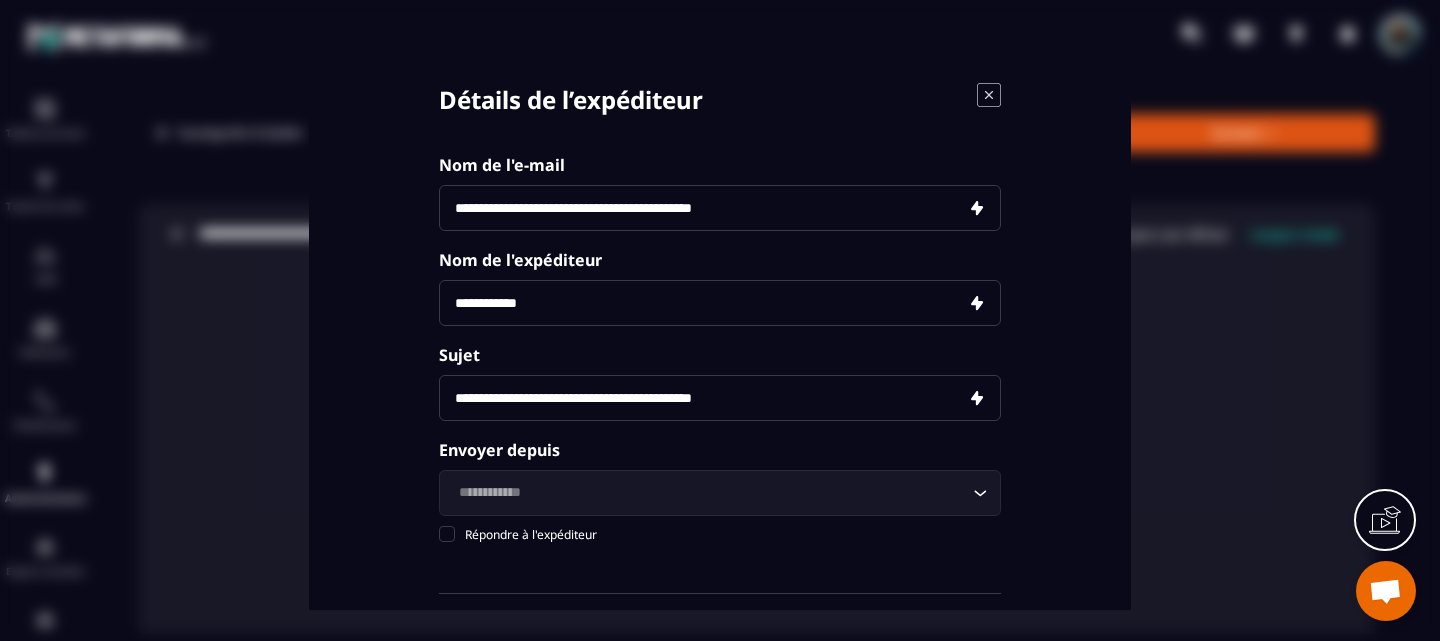 click on "**********" at bounding box center (720, 397) 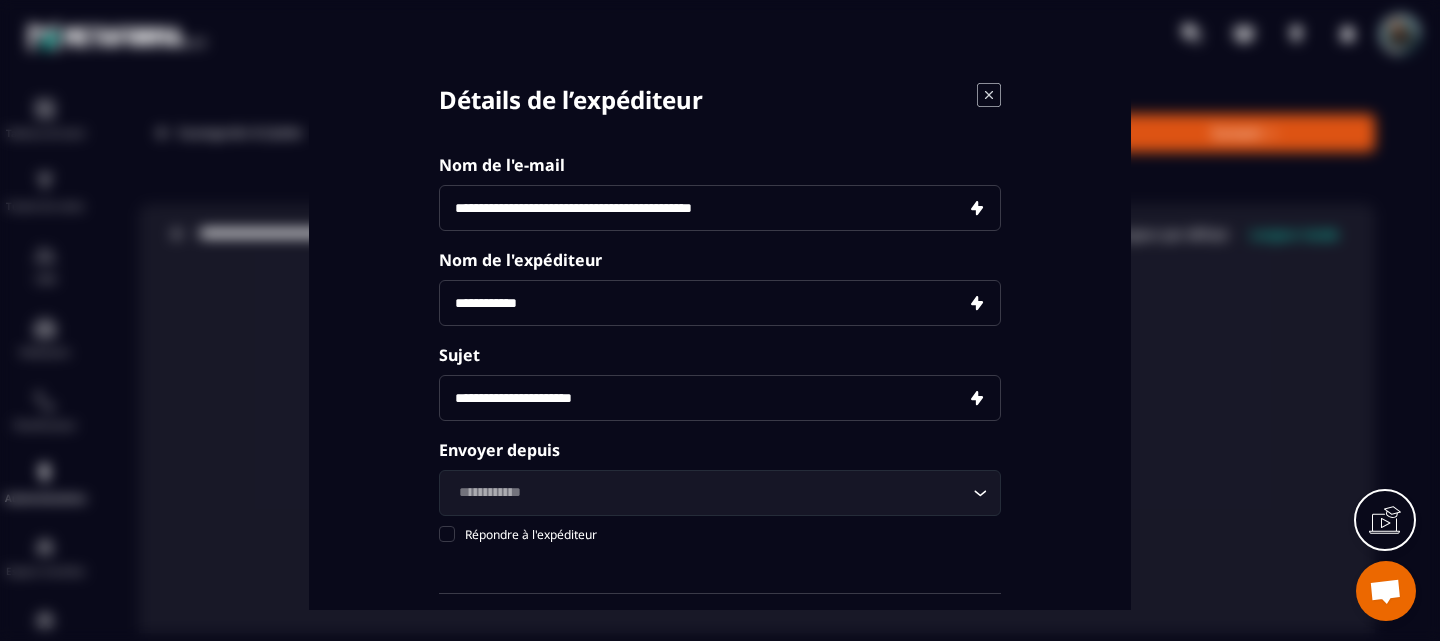 click on "**********" at bounding box center (720, 397) 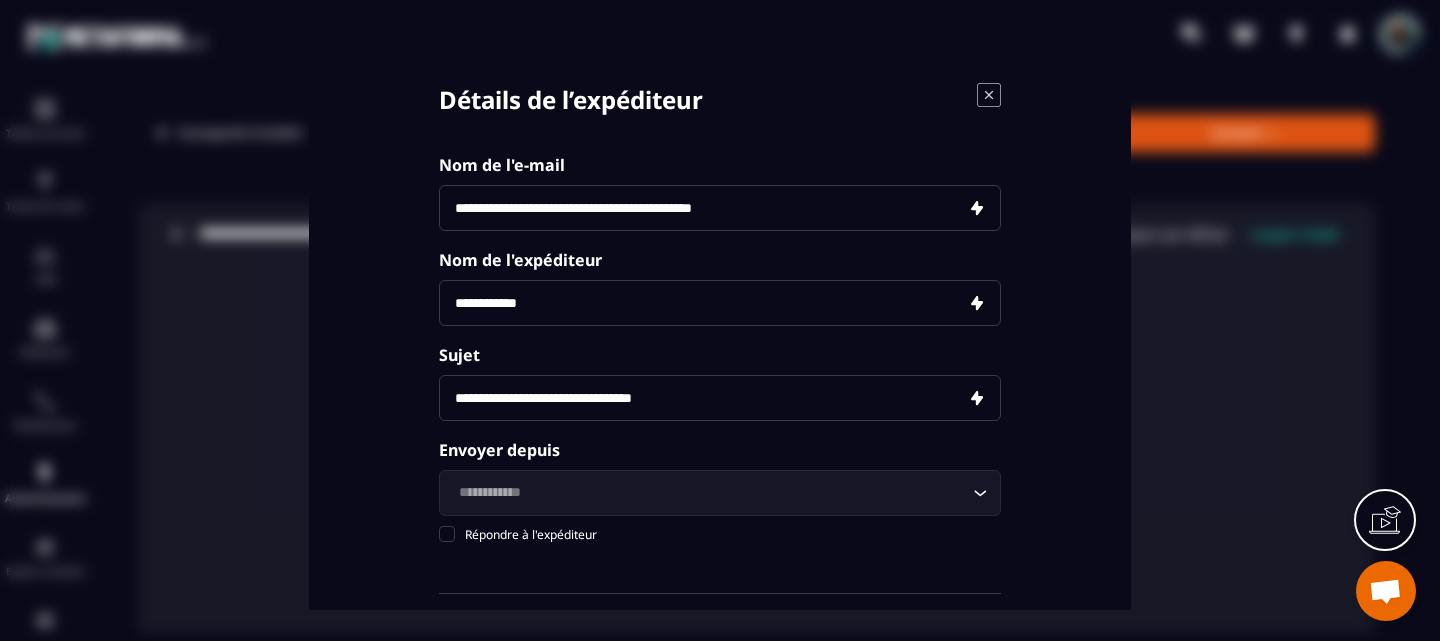click on "**********" at bounding box center (720, 397) 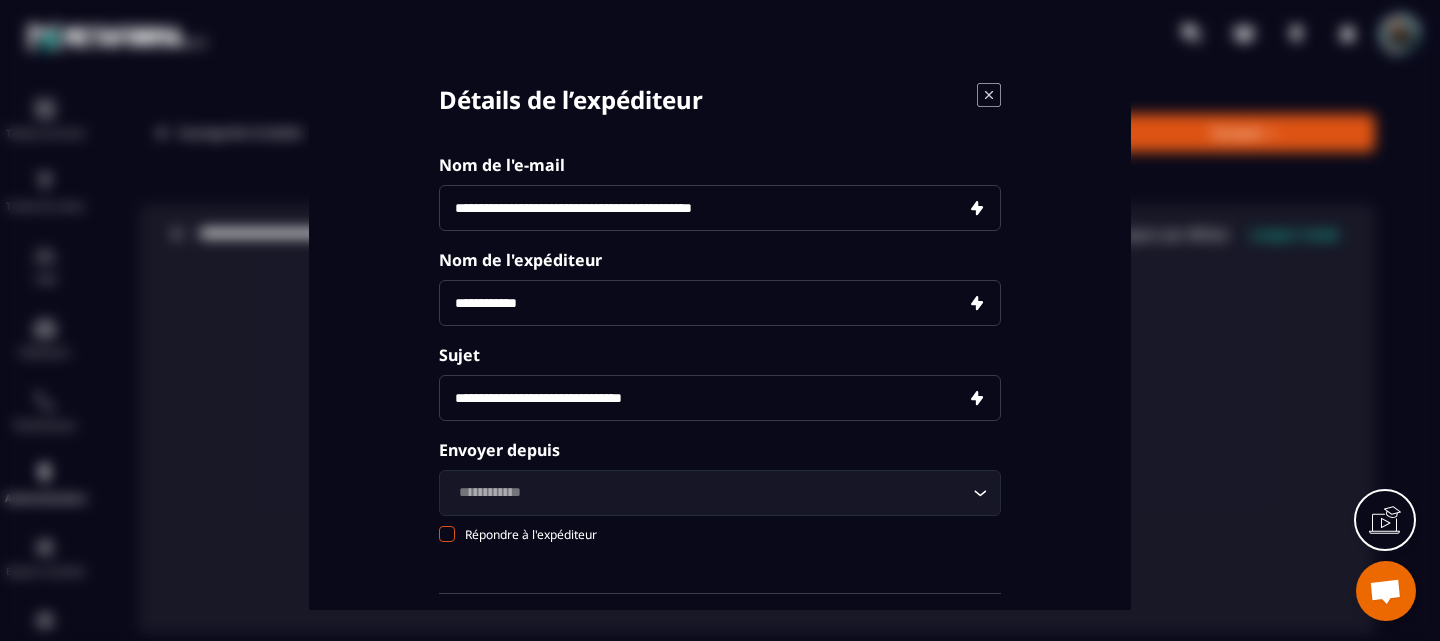 scroll, scrollTop: 118, scrollLeft: 0, axis: vertical 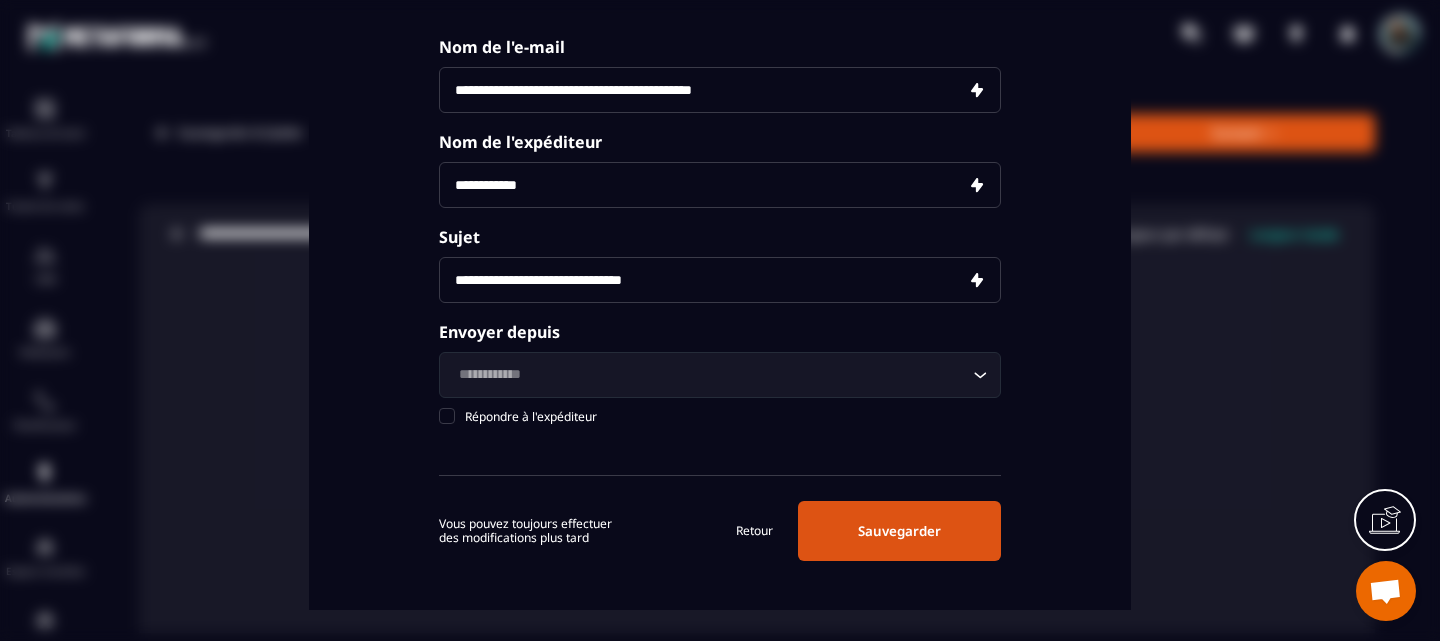 type on "**********" 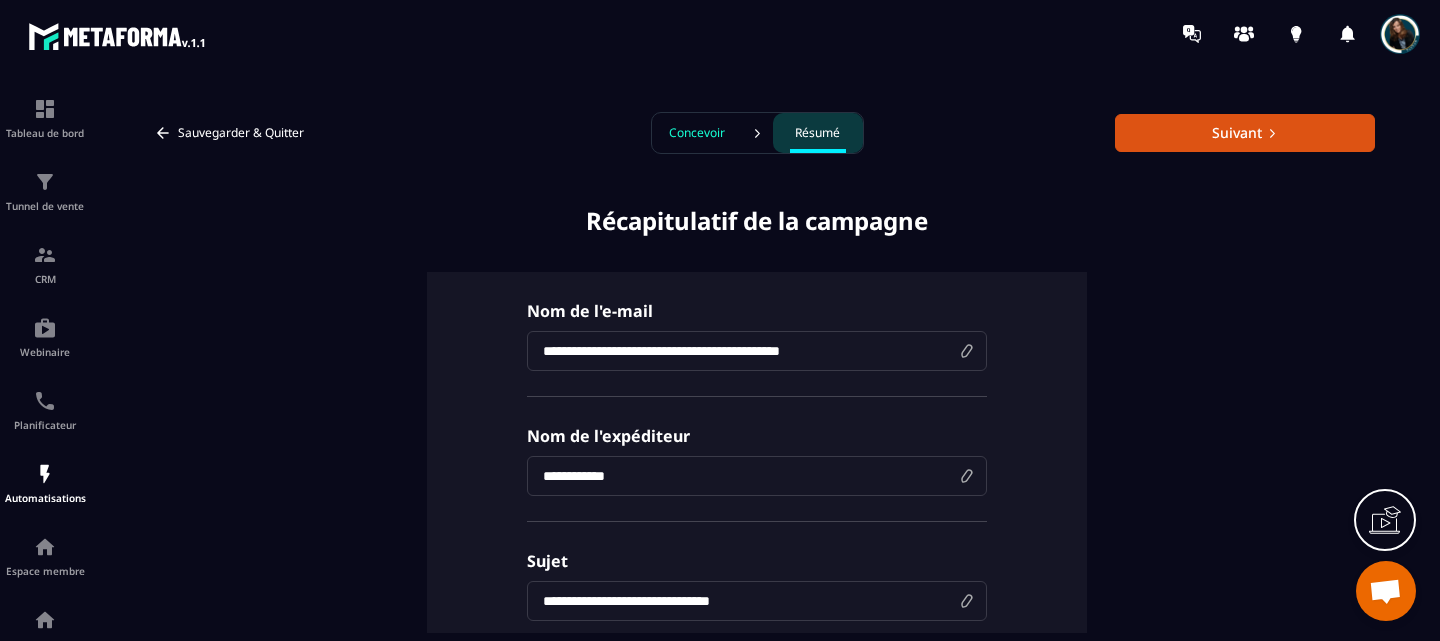 click on "**********" at bounding box center (757, 372) 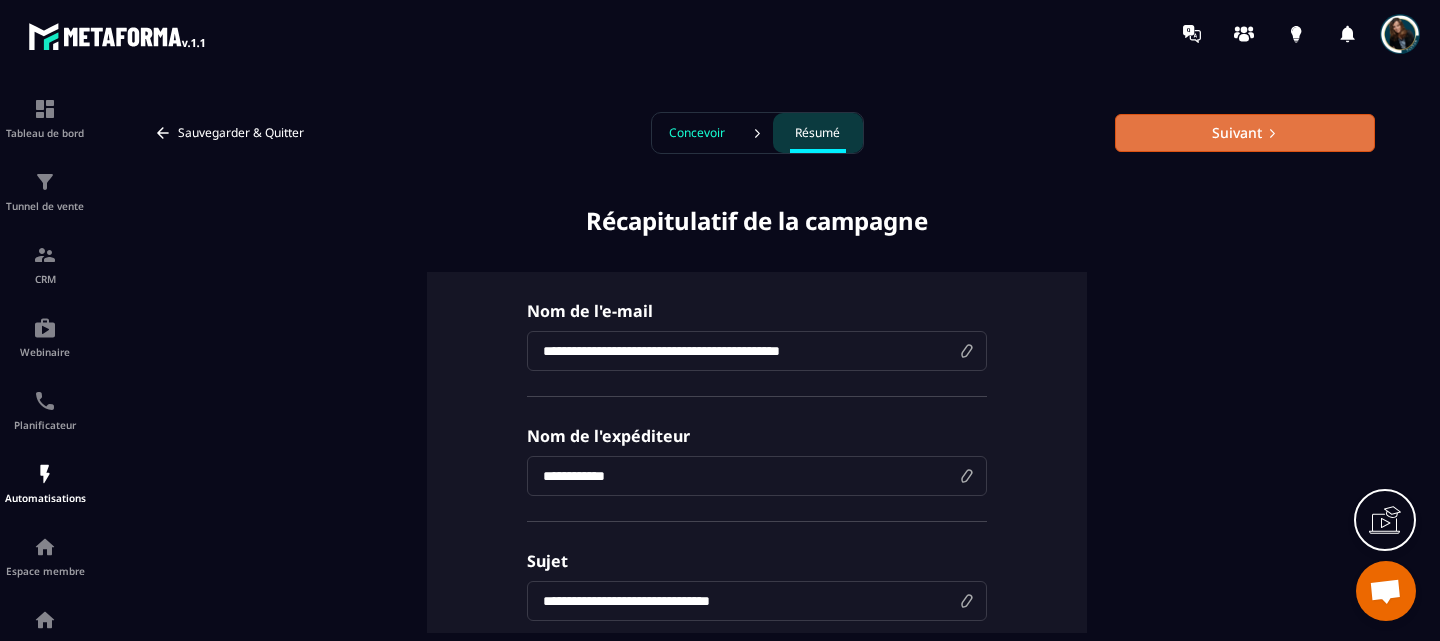 click on "Suivant" at bounding box center (1245, 133) 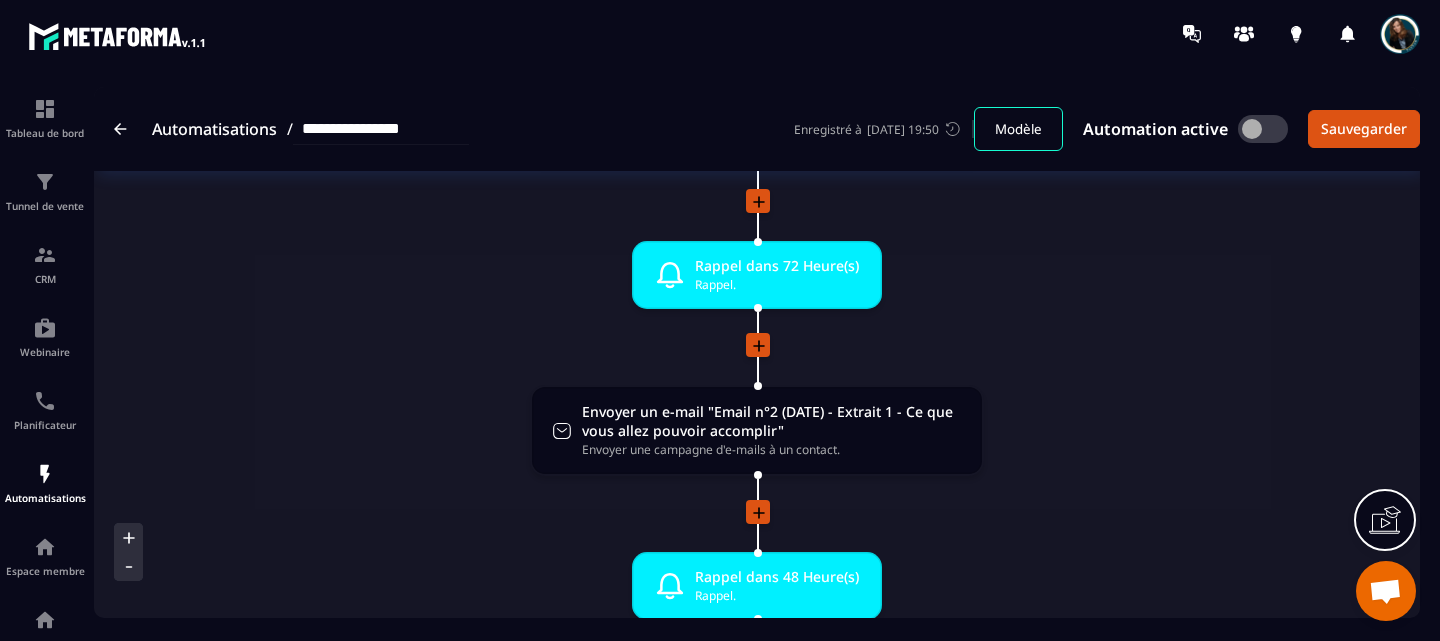 scroll, scrollTop: 0, scrollLeft: 0, axis: both 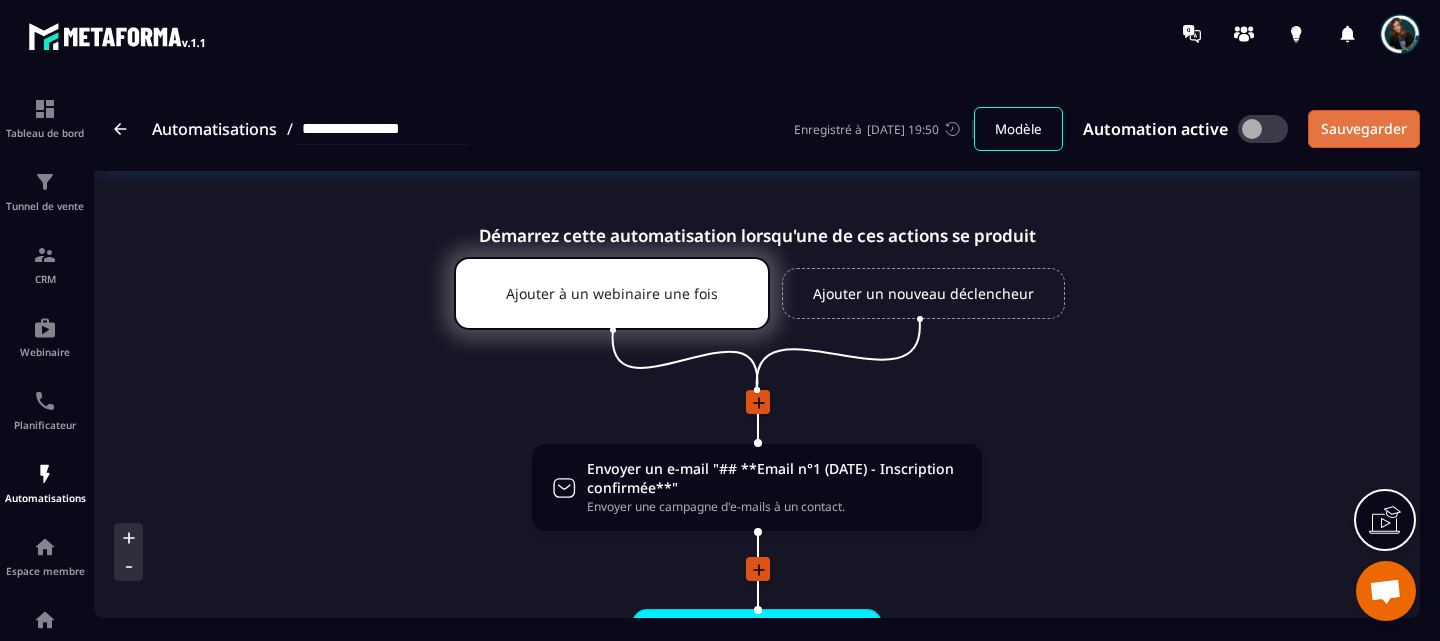 click on "Sauvegarder" at bounding box center (1364, 129) 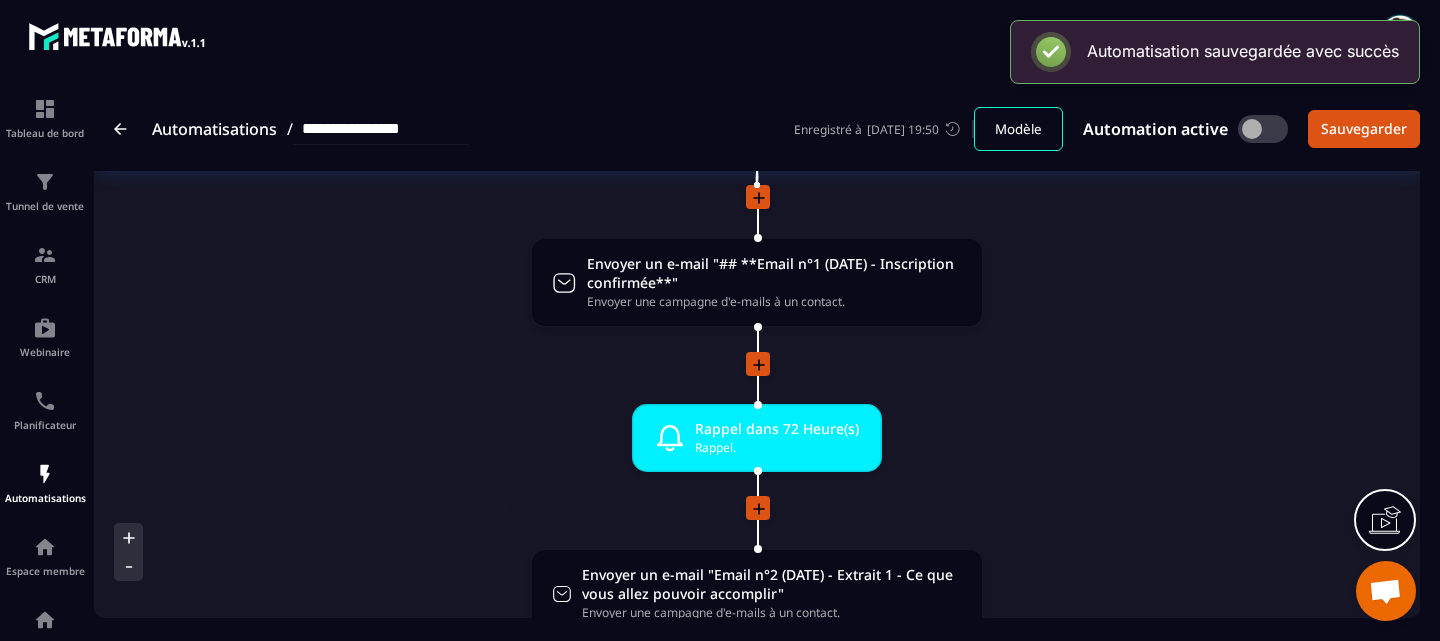 scroll, scrollTop: 0, scrollLeft: 0, axis: both 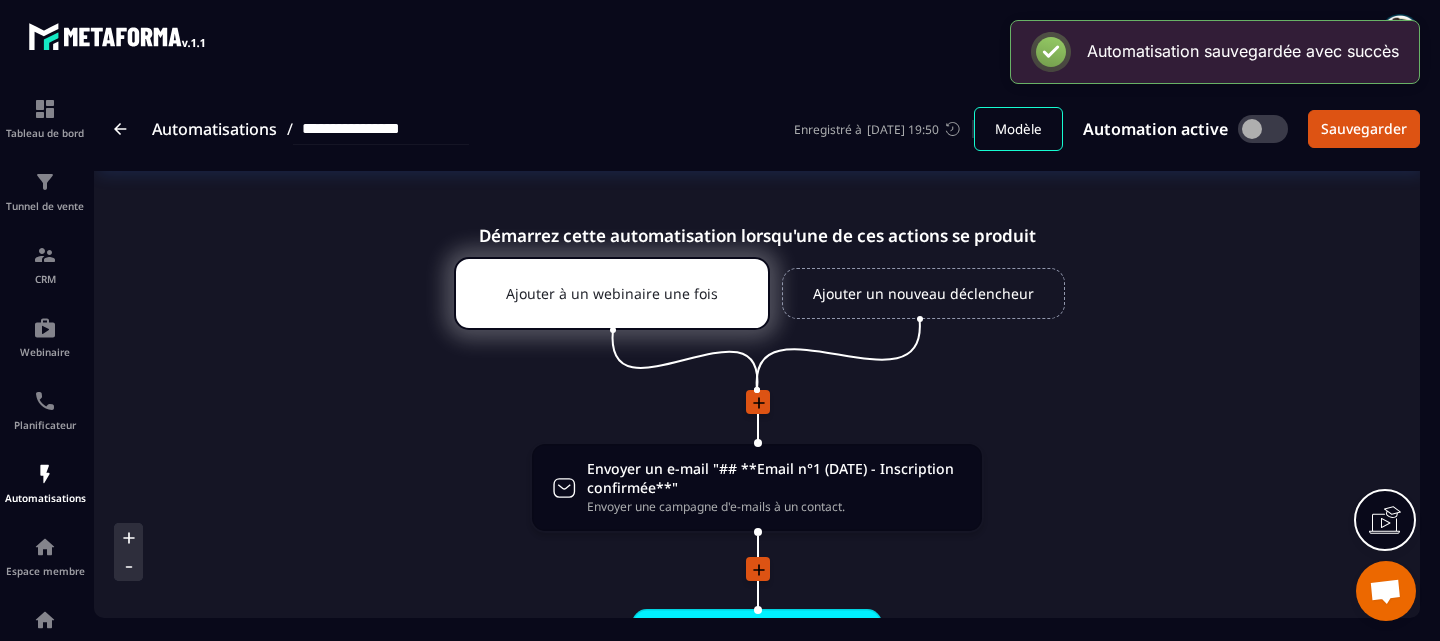 click at bounding box center [120, 129] 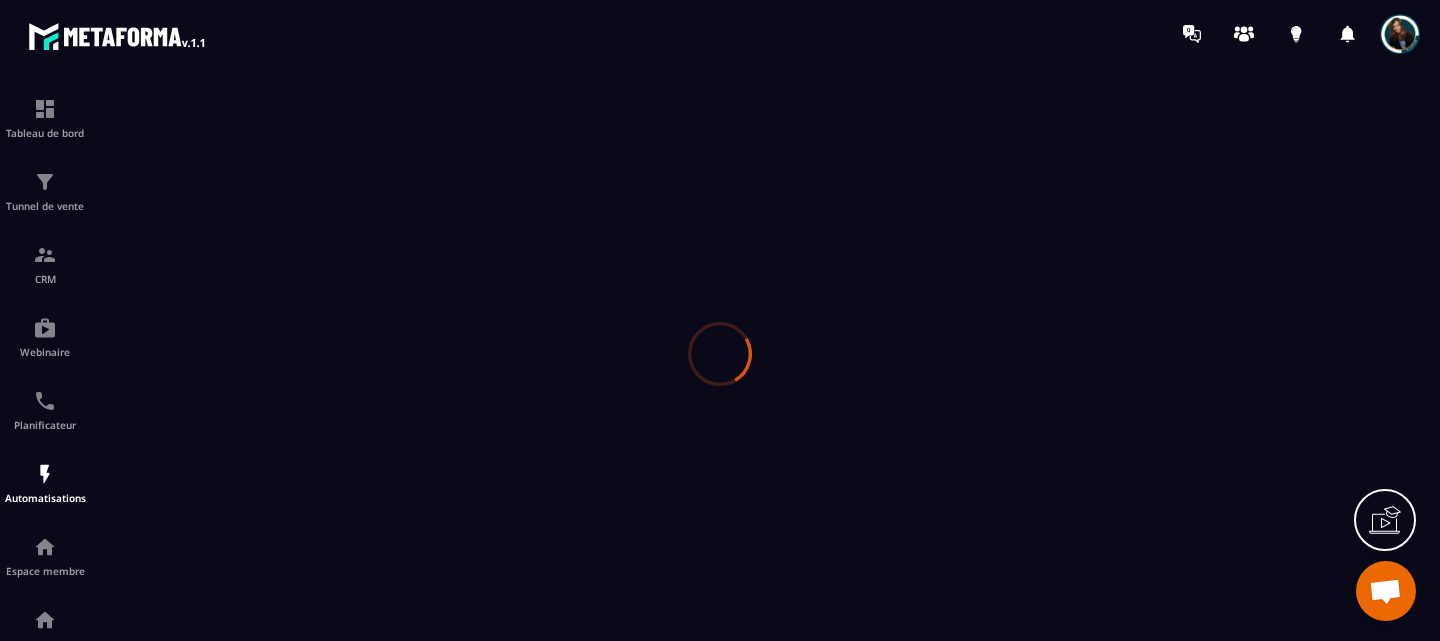 scroll, scrollTop: 0, scrollLeft: 0, axis: both 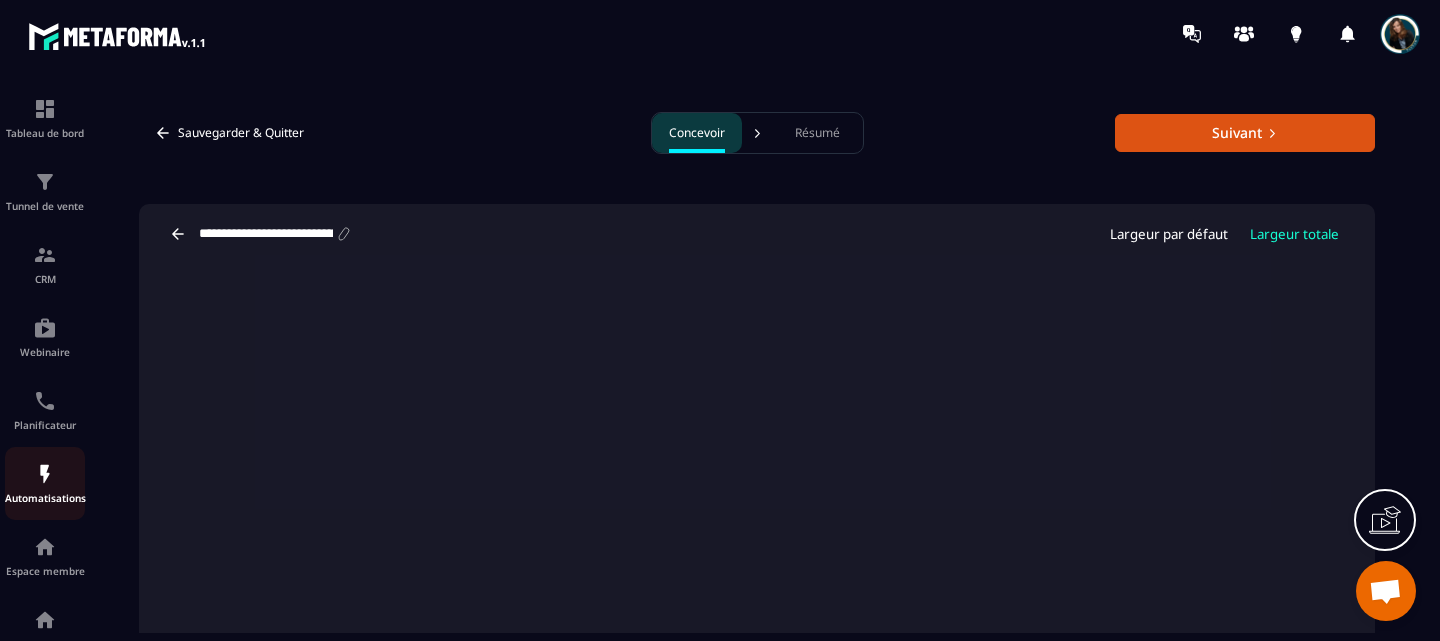 click on "Automatisations" at bounding box center (45, 483) 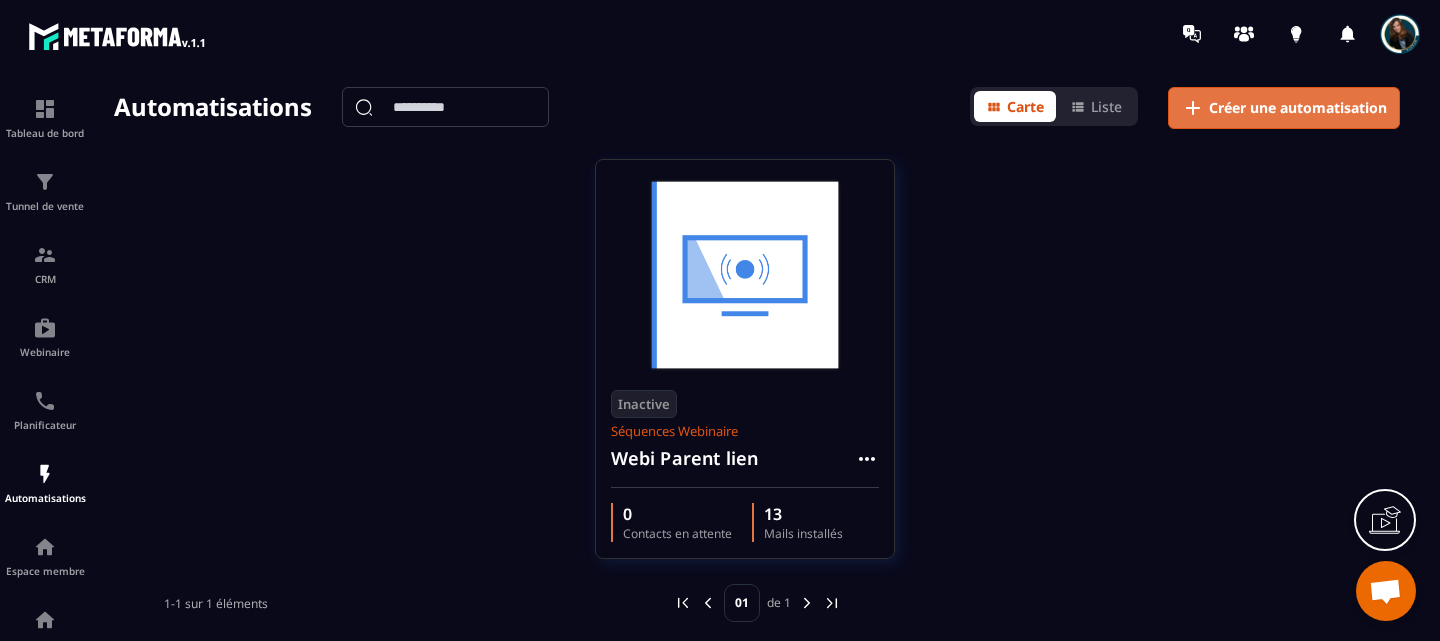 click on "Créer une automatisation" 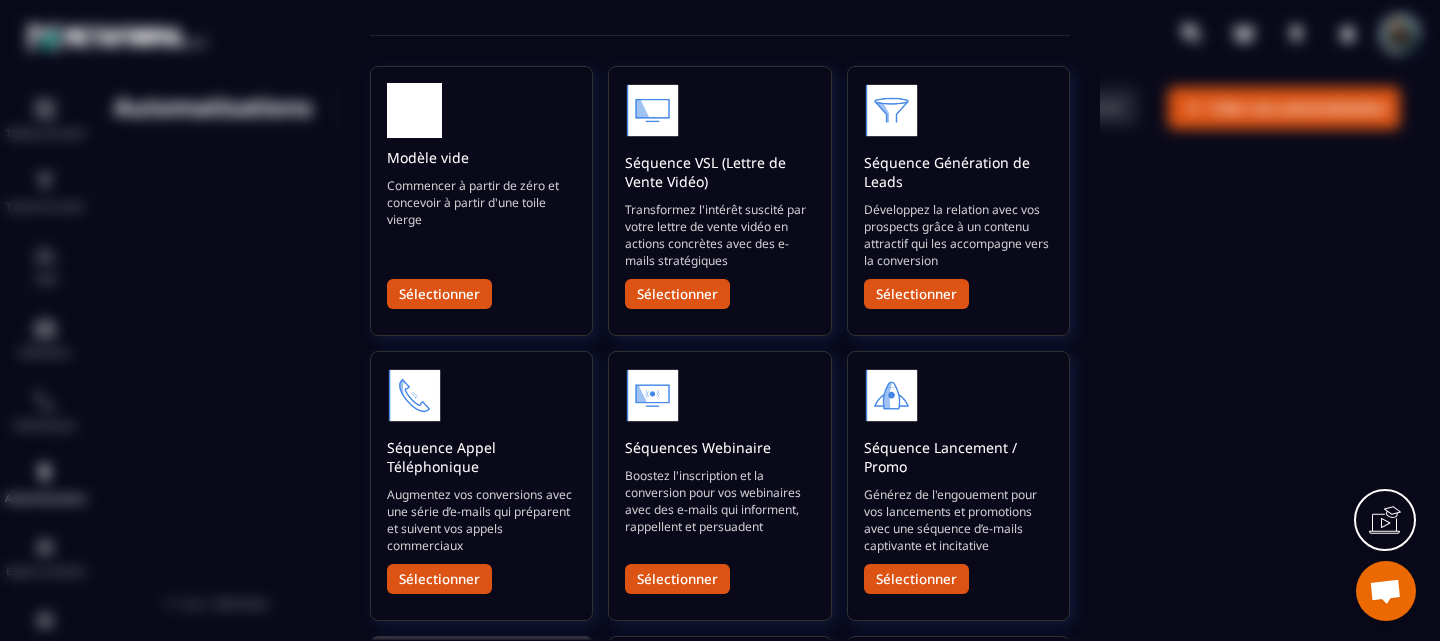 scroll, scrollTop: 0, scrollLeft: 0, axis: both 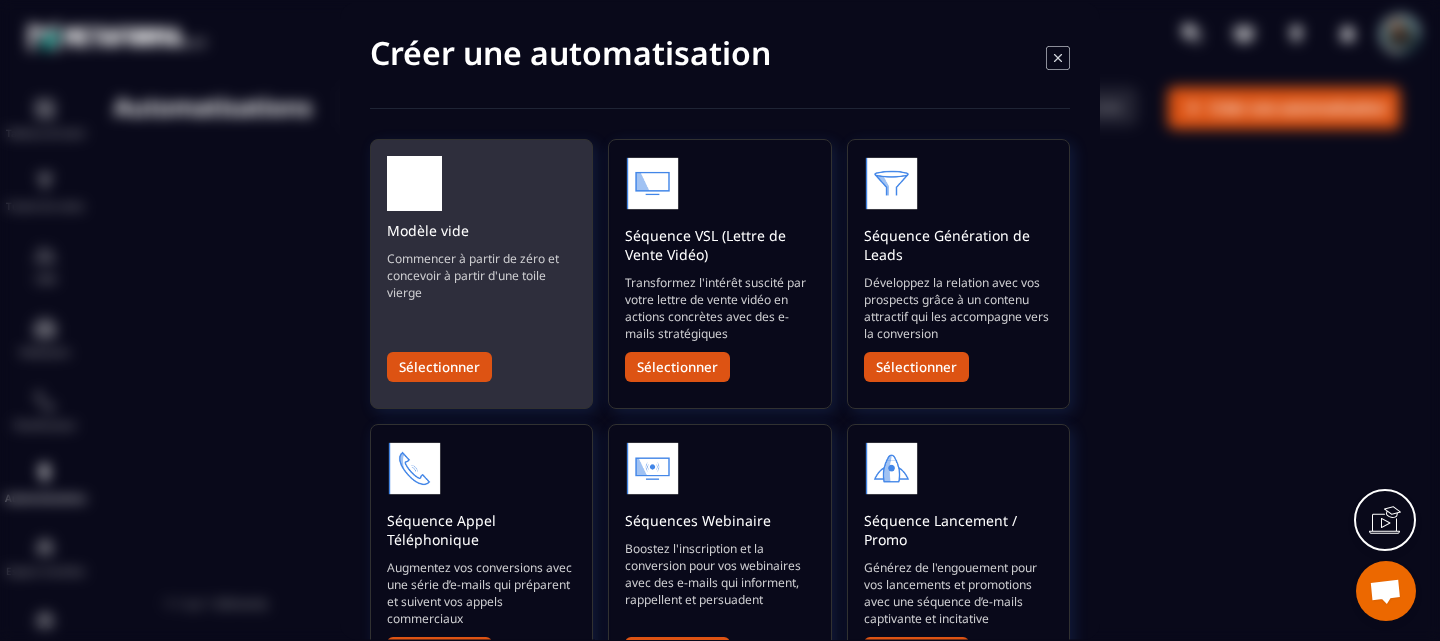 click on "Sélectionner" at bounding box center (439, 366) 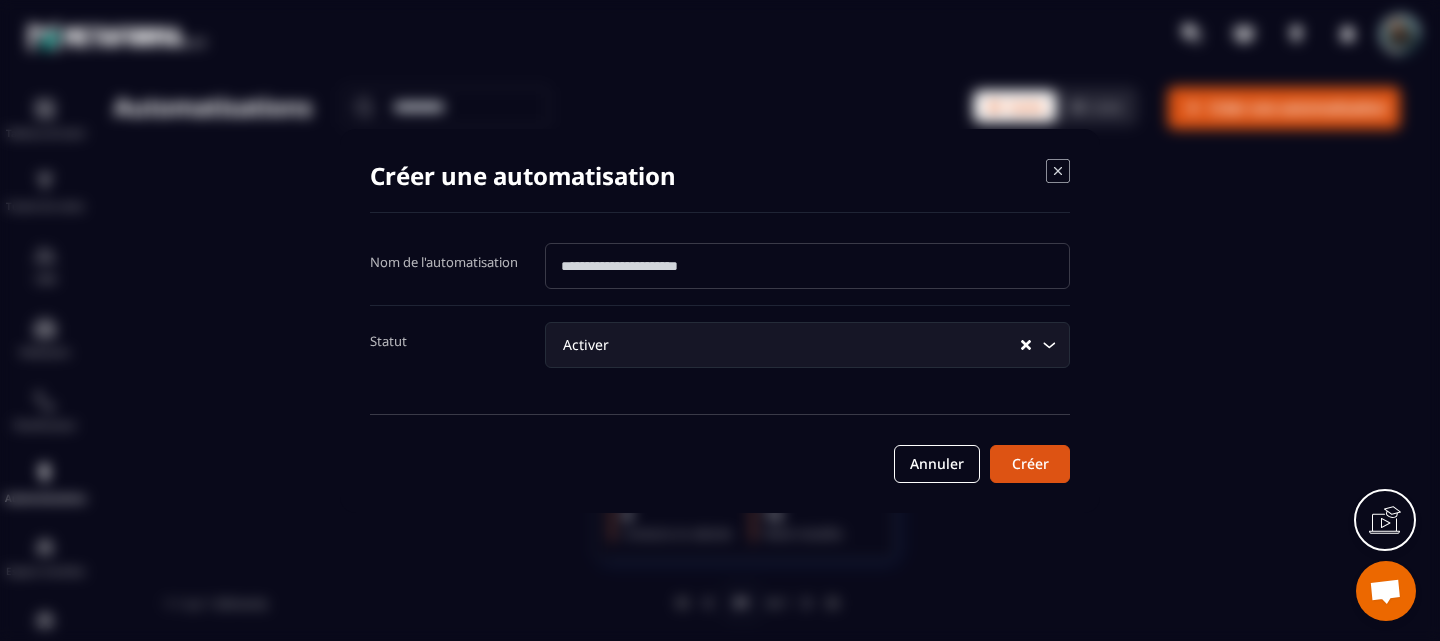 drag, startPoint x: 763, startPoint y: 269, endPoint x: 517, endPoint y: 272, distance: 246.0183 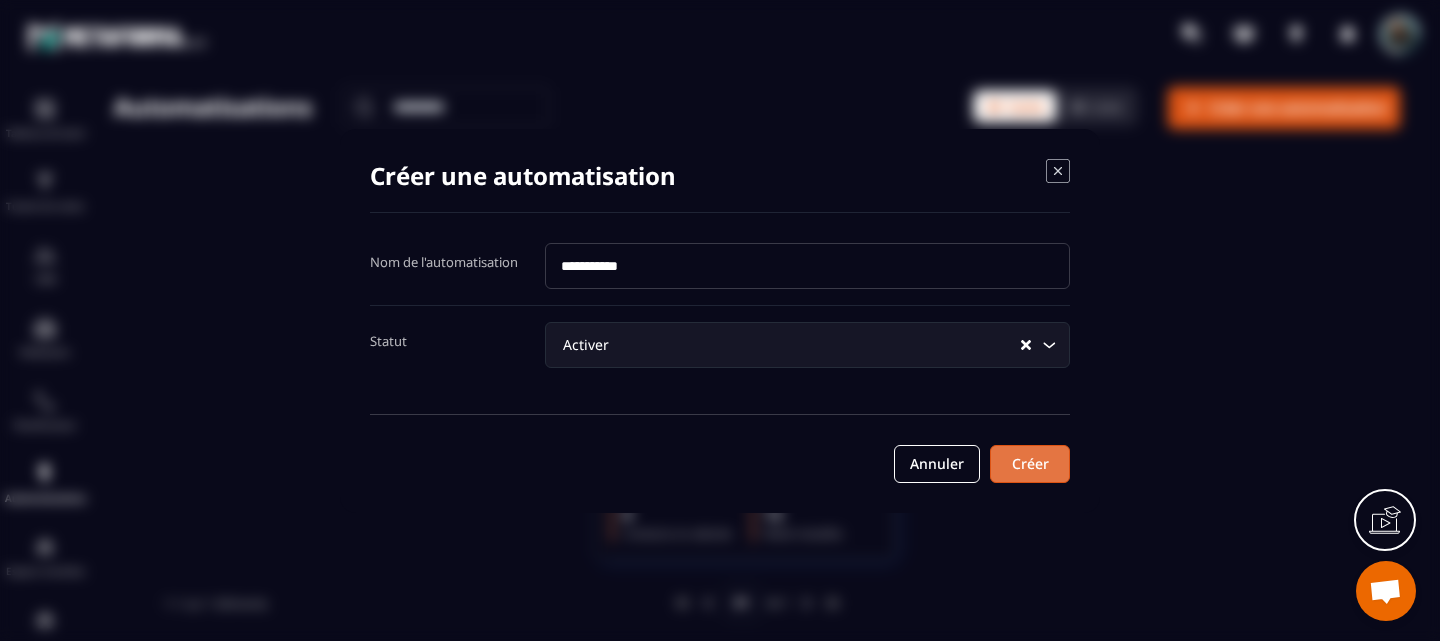 type on "**********" 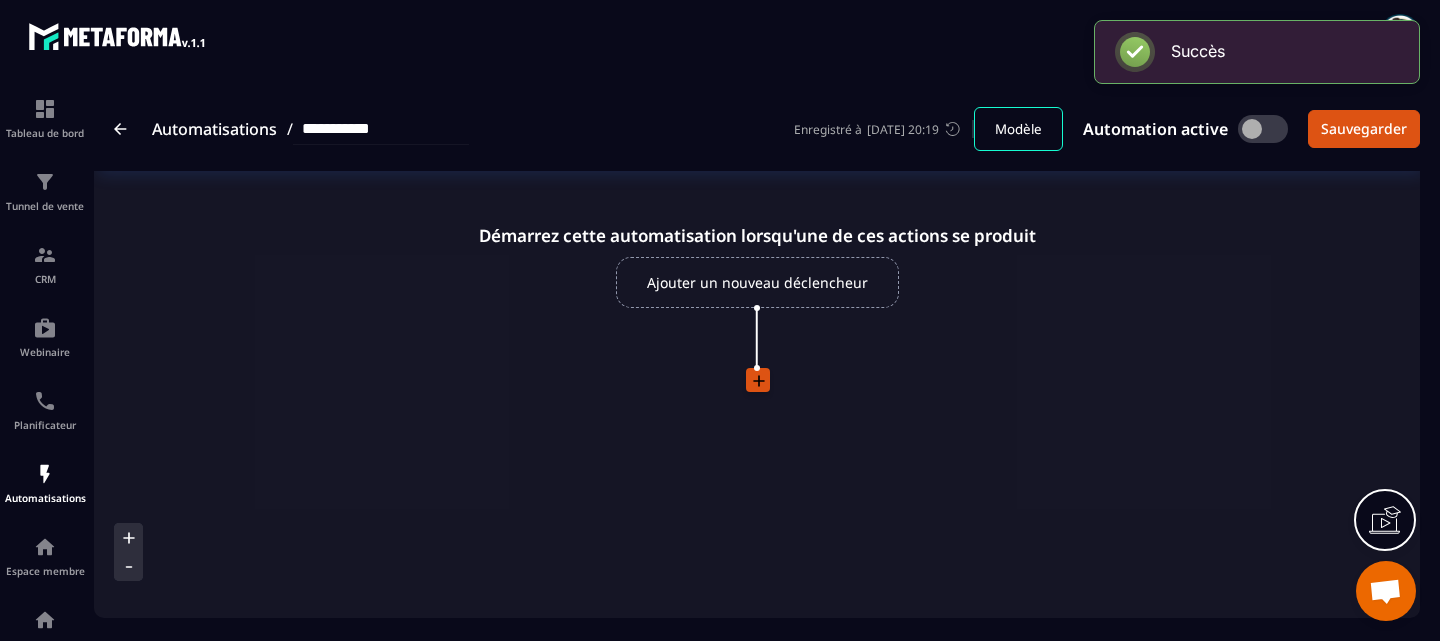 click on "Ajouter un nouveau déclencheur" at bounding box center [757, 282] 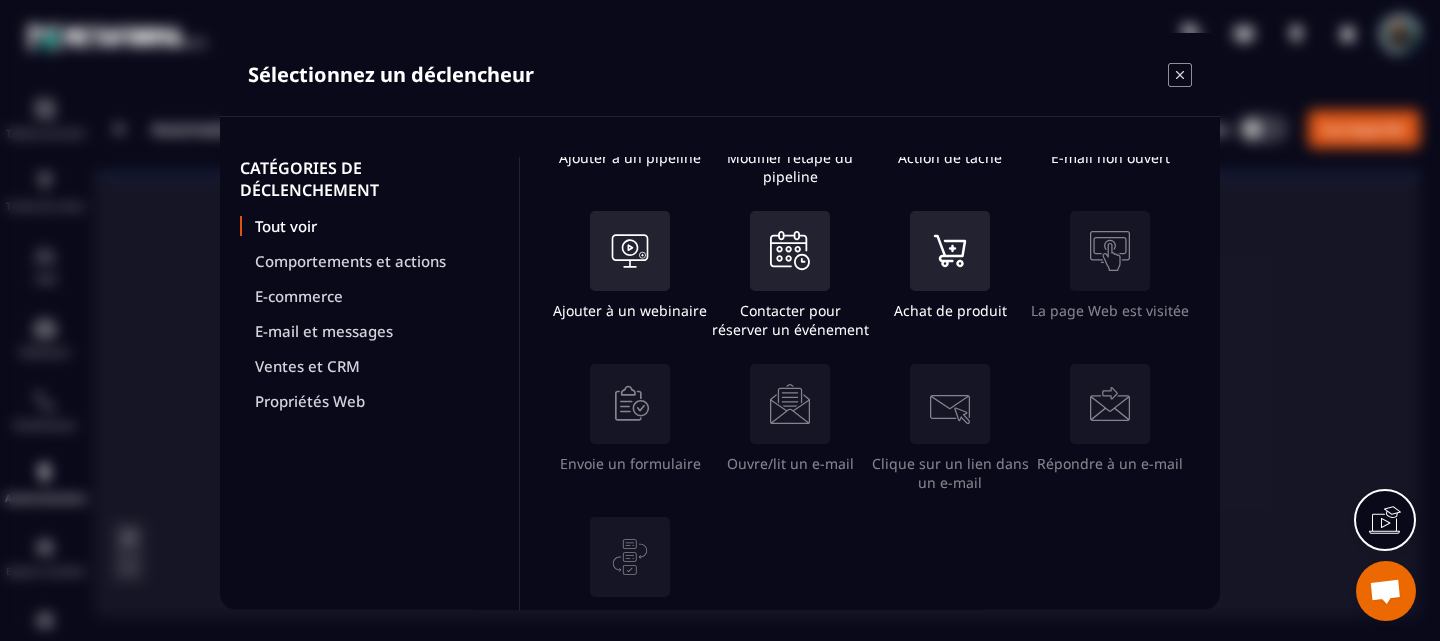 scroll, scrollTop: 438, scrollLeft: 0, axis: vertical 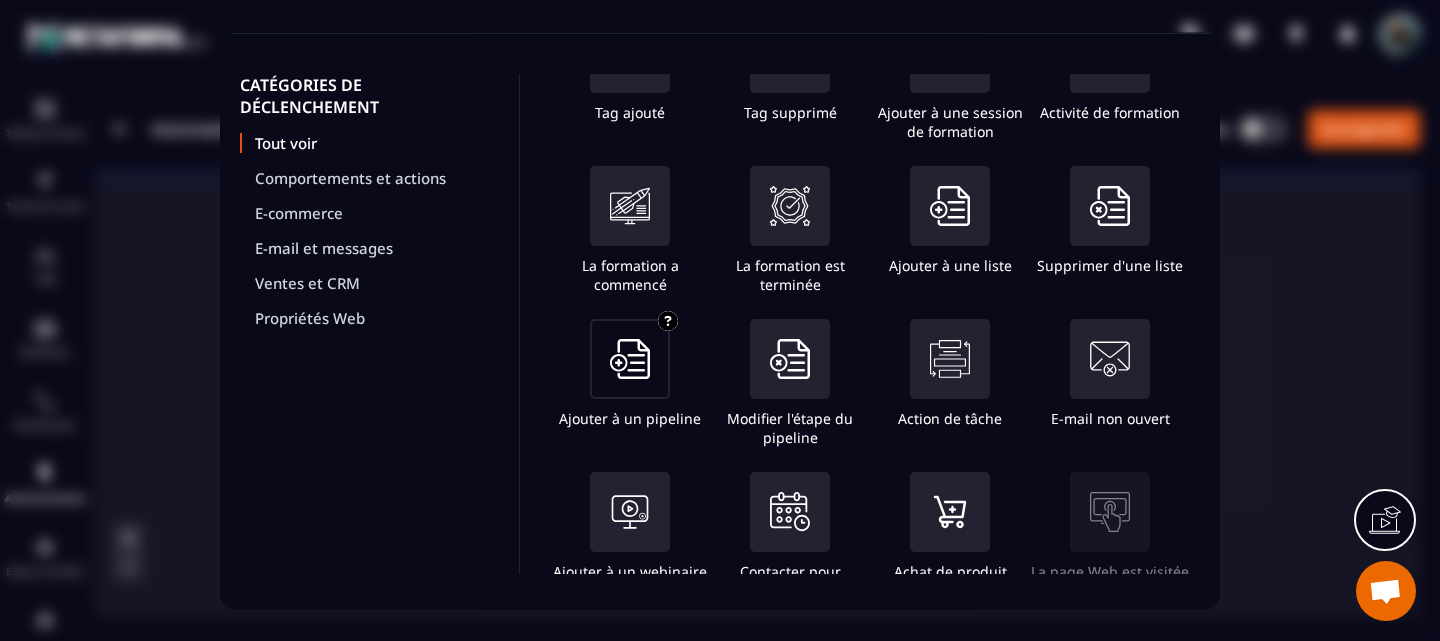 click 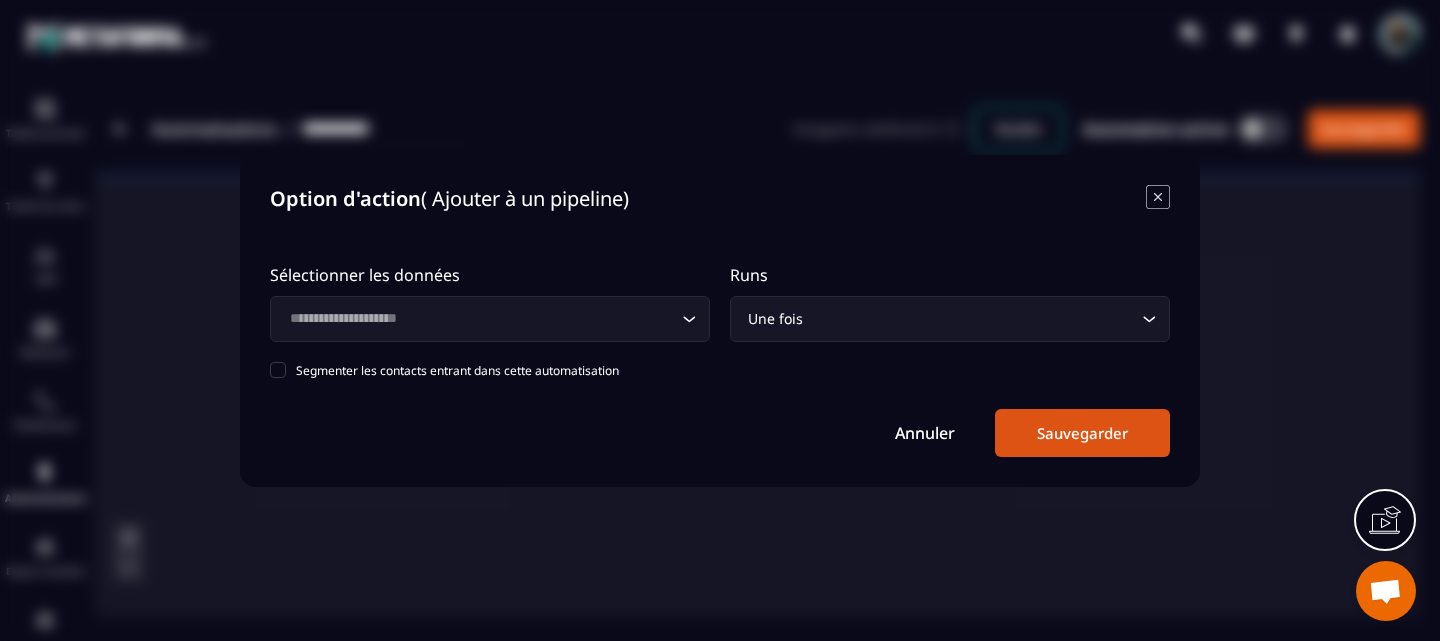 click 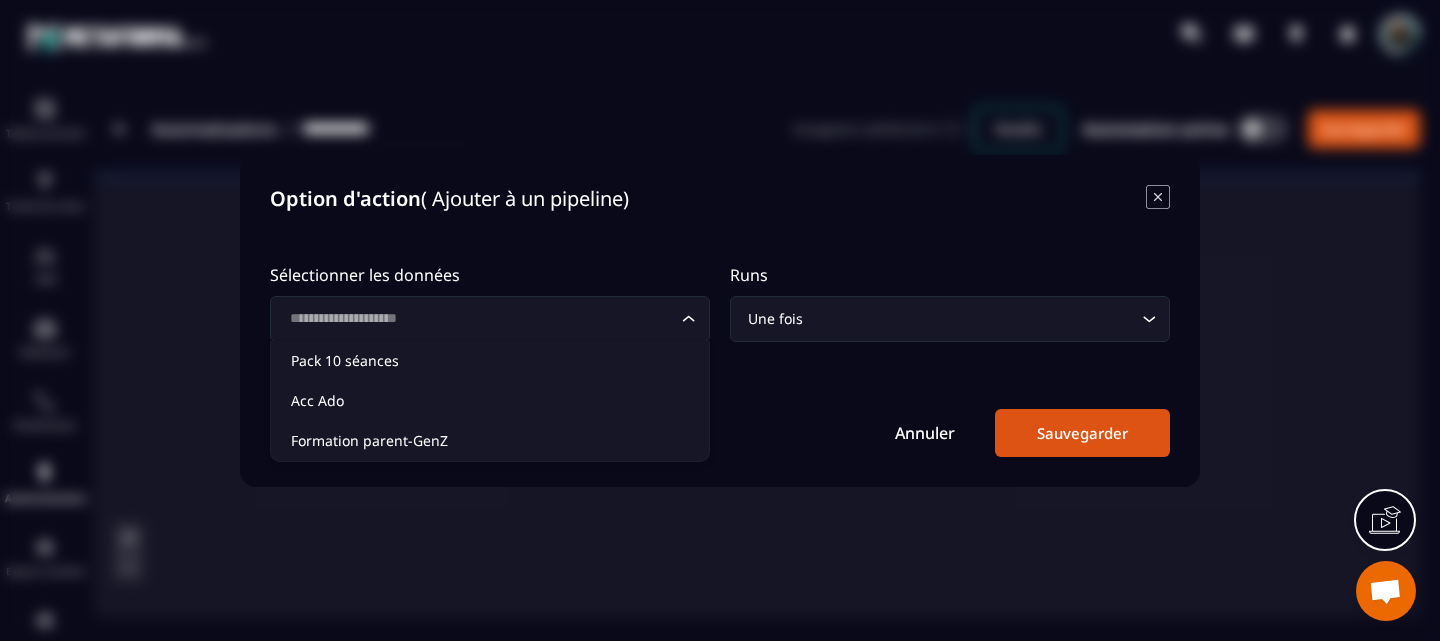 click 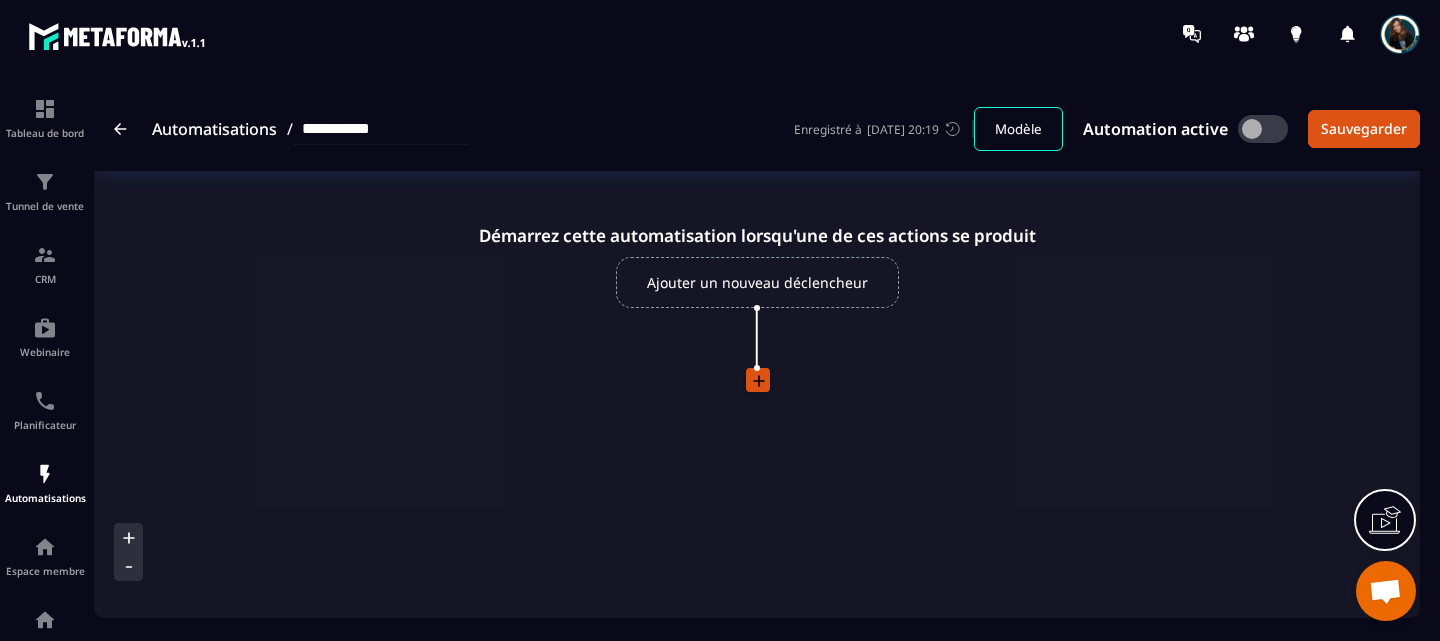 click 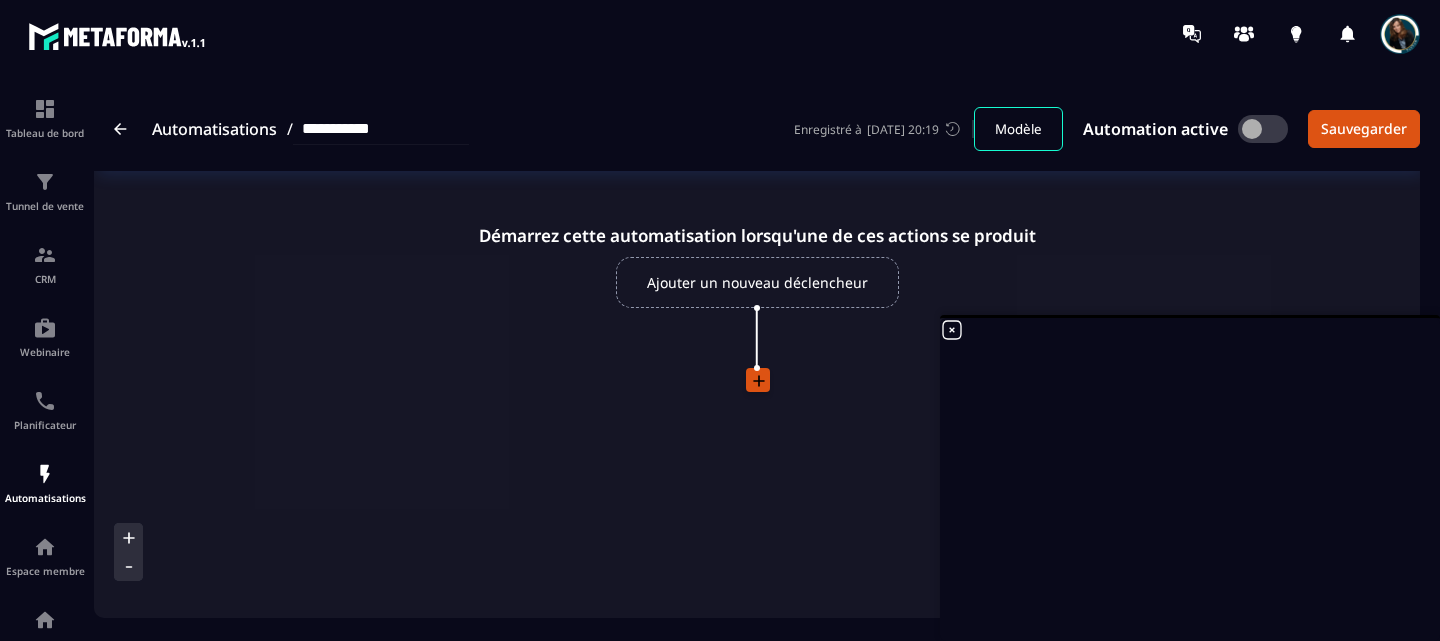 click 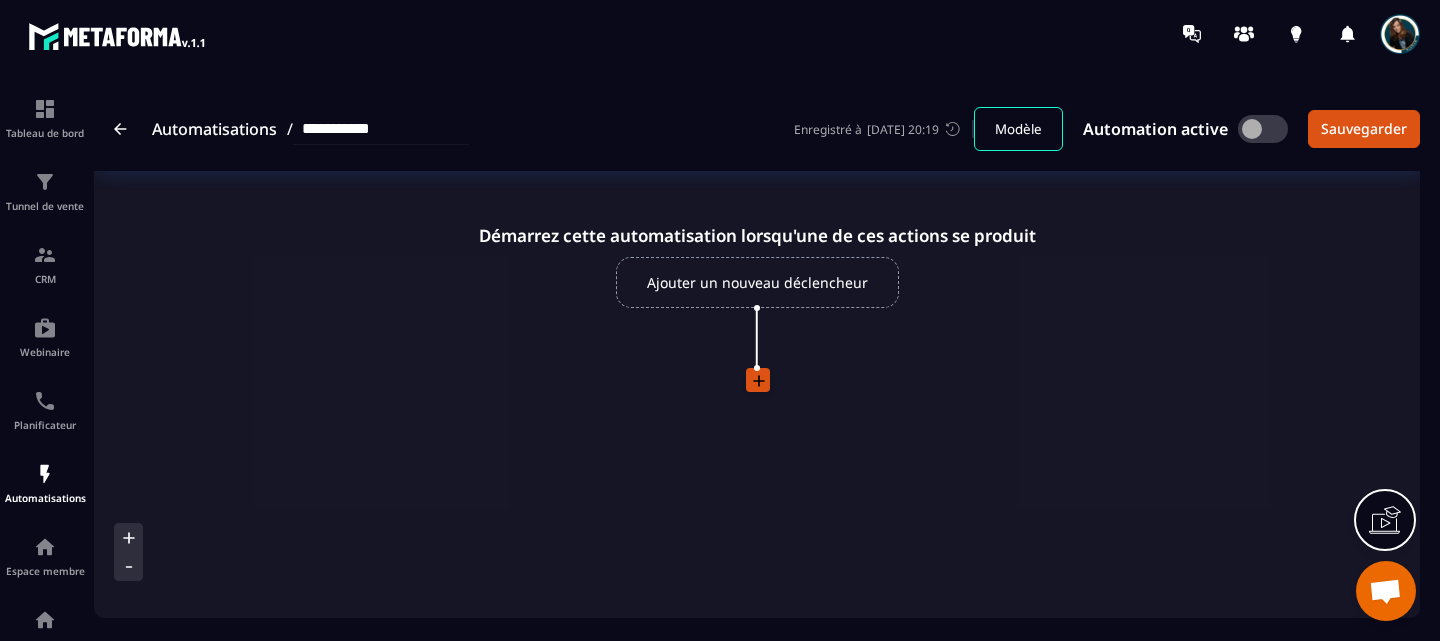 click on "Démarrez cette automatisation lorsqu'une de ces actions se produit Ajouter un nouveau déclencheur" 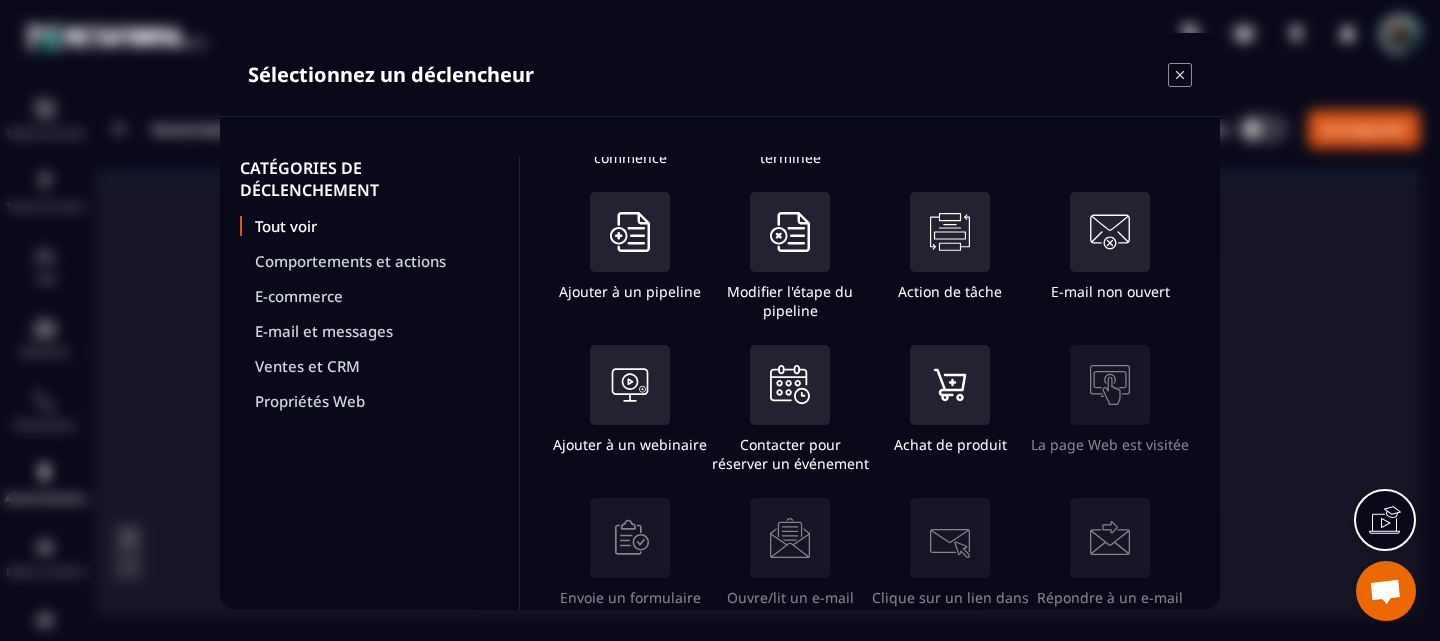 scroll, scrollTop: 293, scrollLeft: 0, axis: vertical 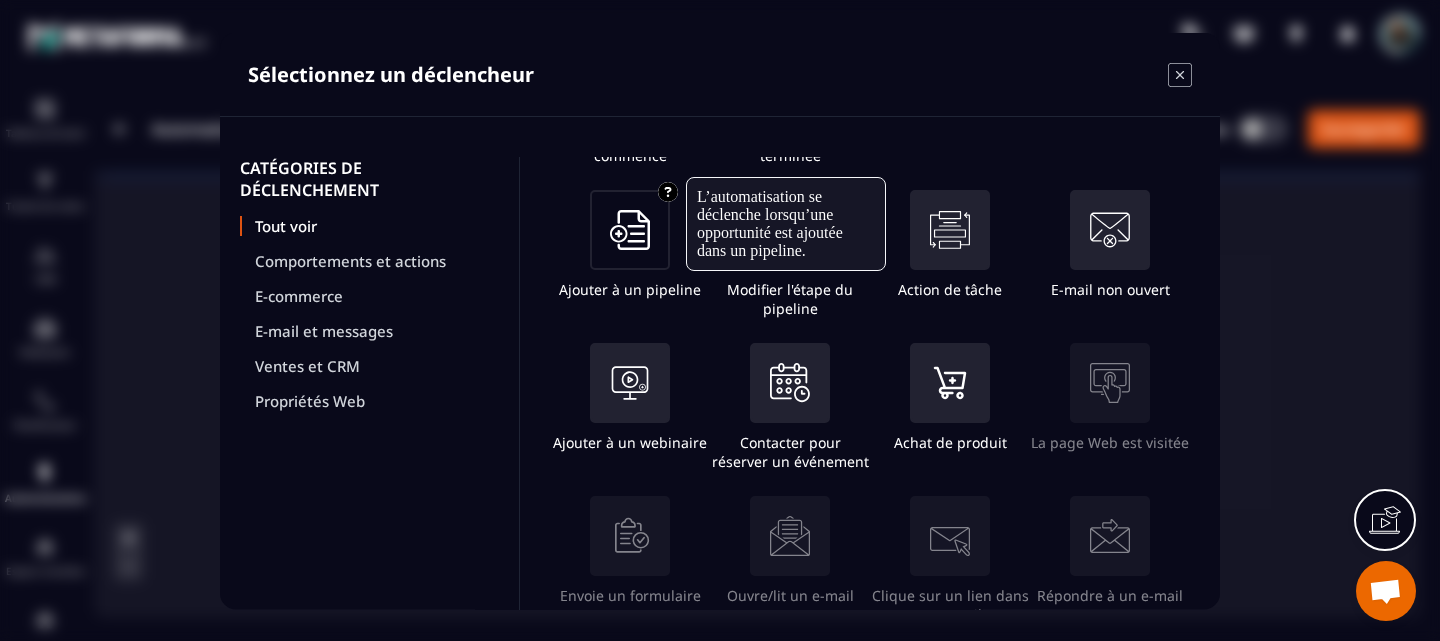 click at bounding box center [630, 229] 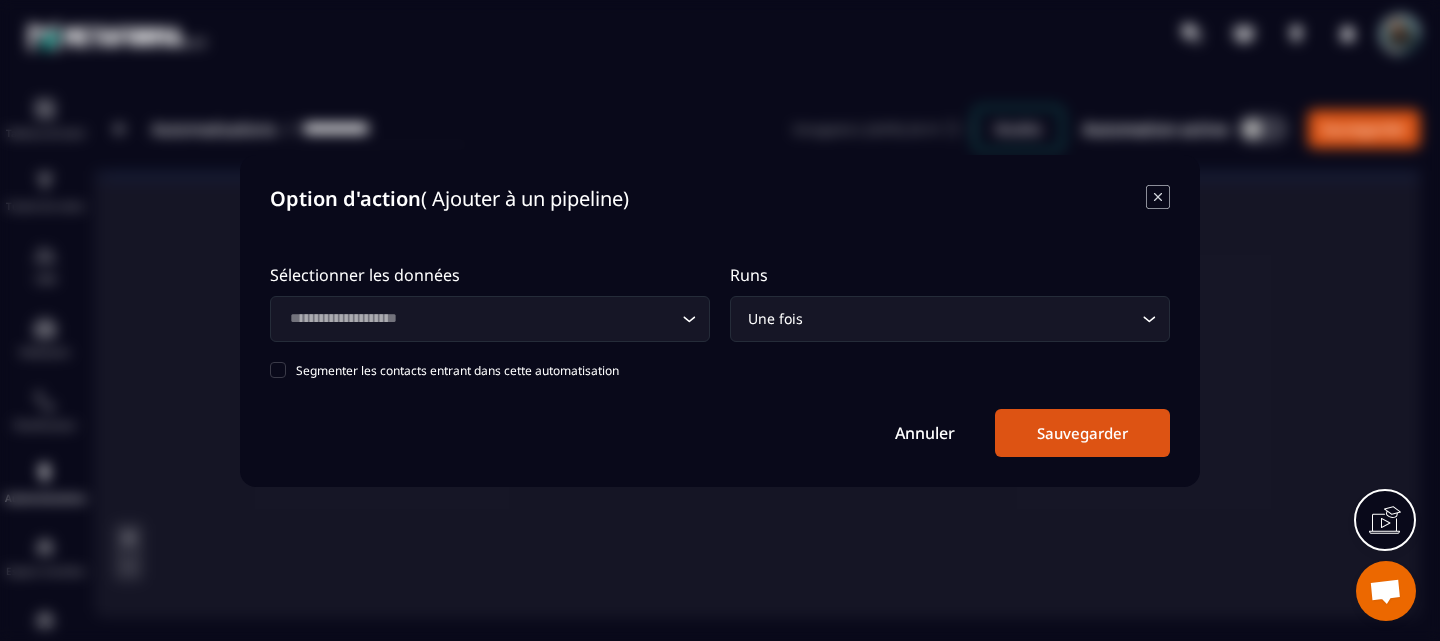 click 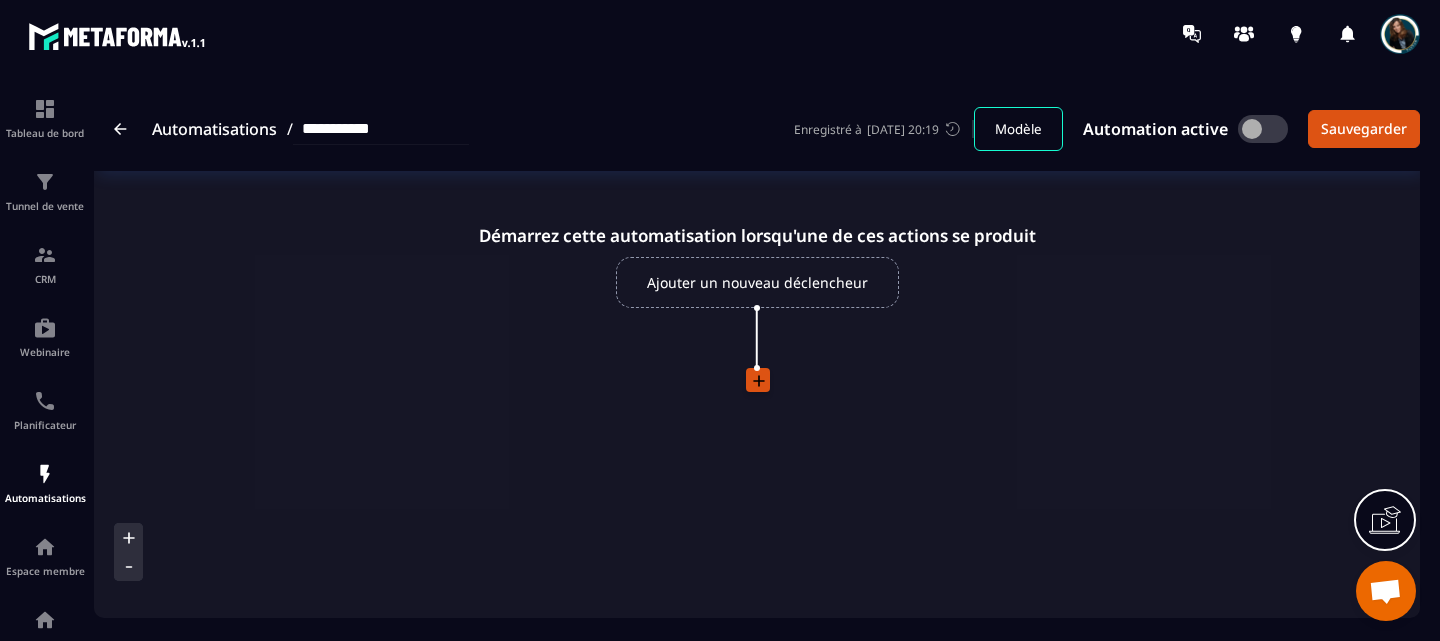 click on "Ajouter un nouveau déclencheur" at bounding box center [757, 282] 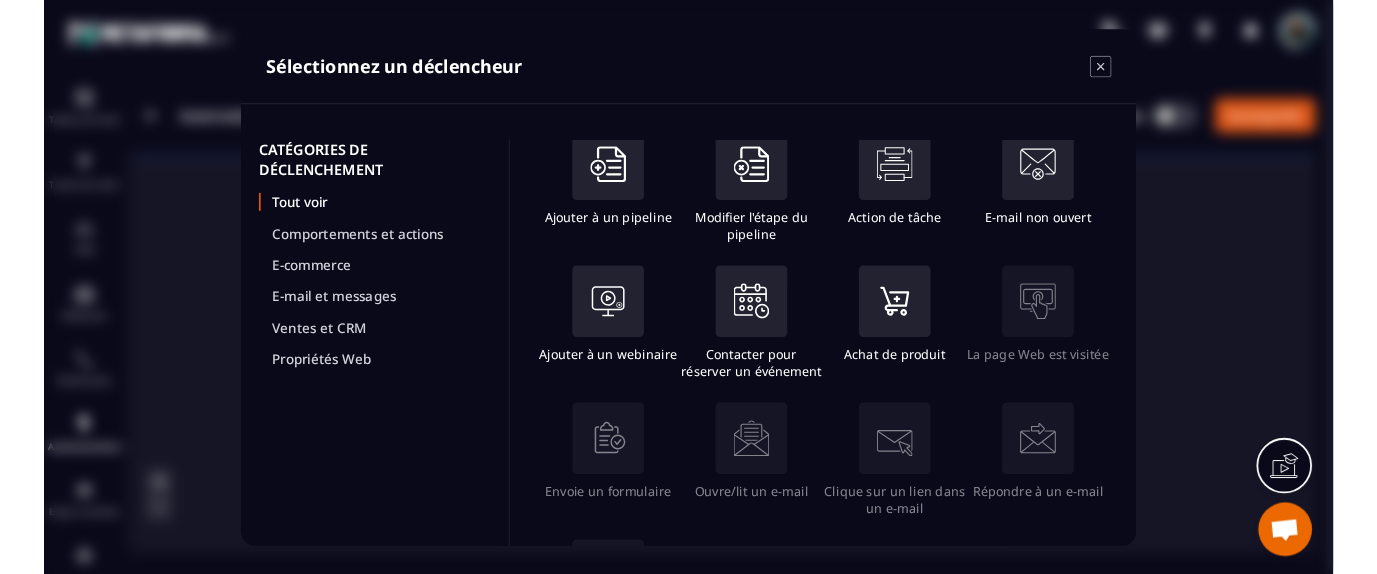 scroll, scrollTop: 329, scrollLeft: 0, axis: vertical 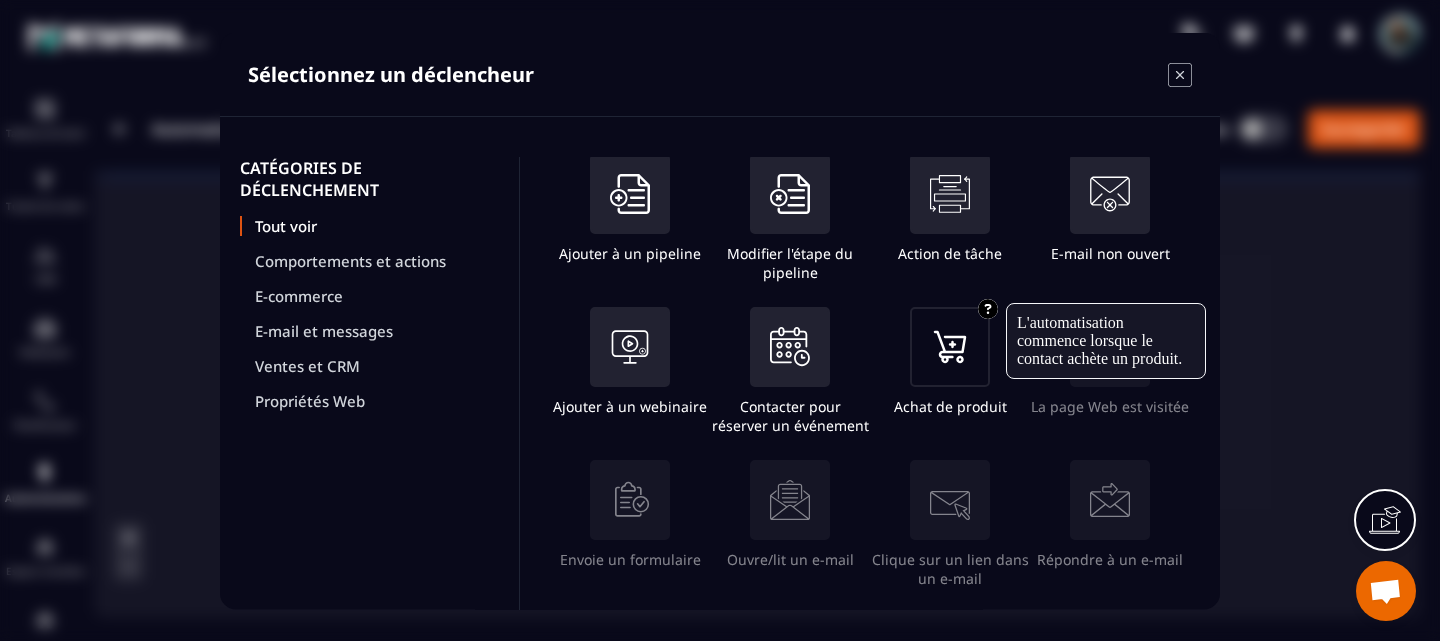 click at bounding box center [950, 346] 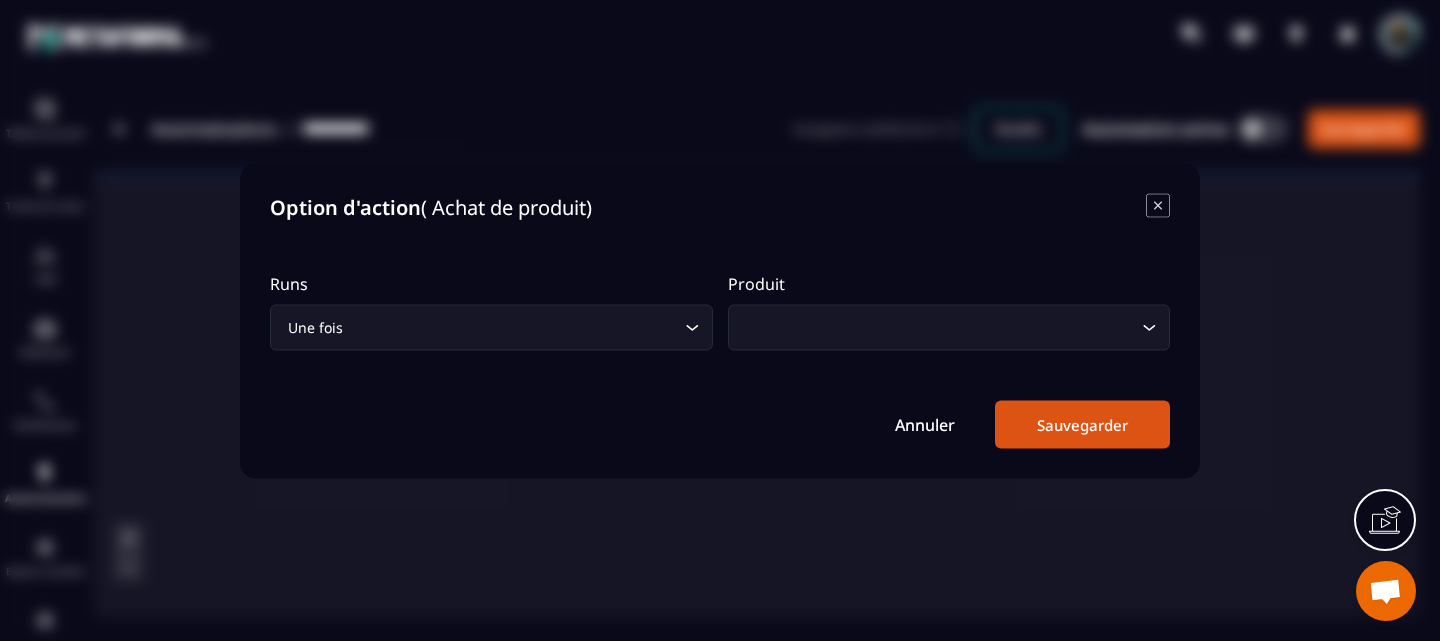 click 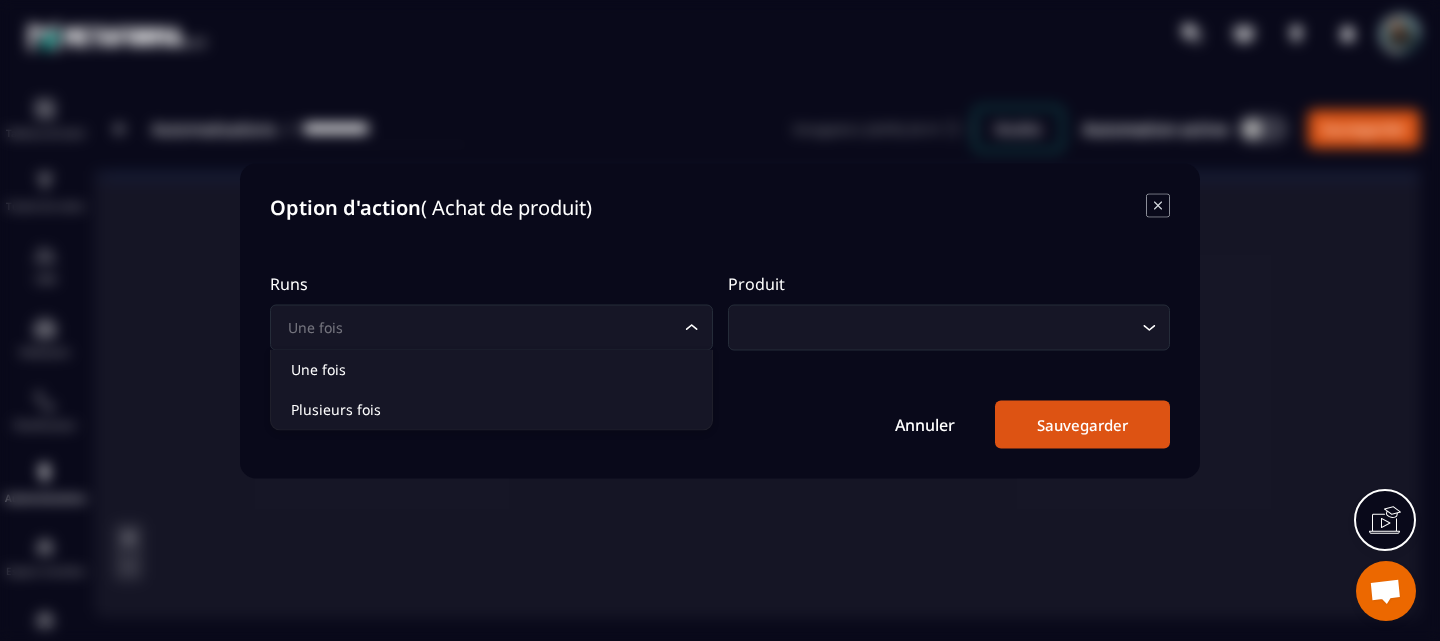 click 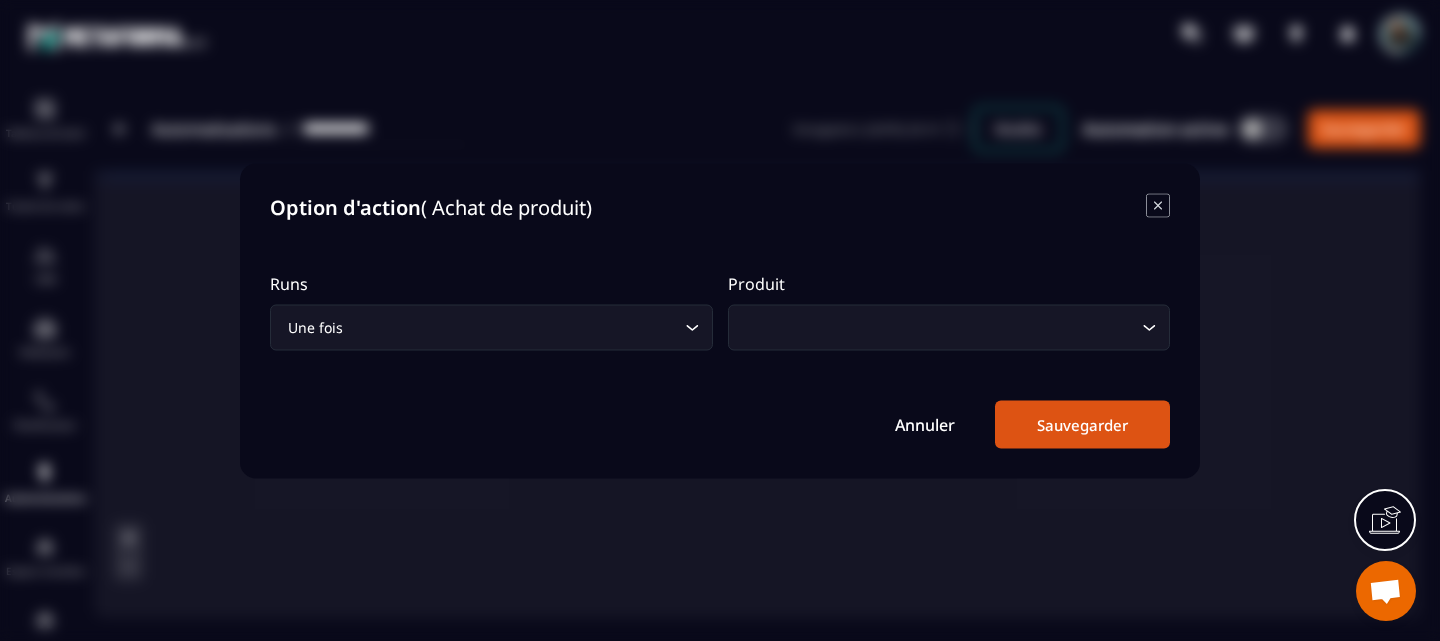 click 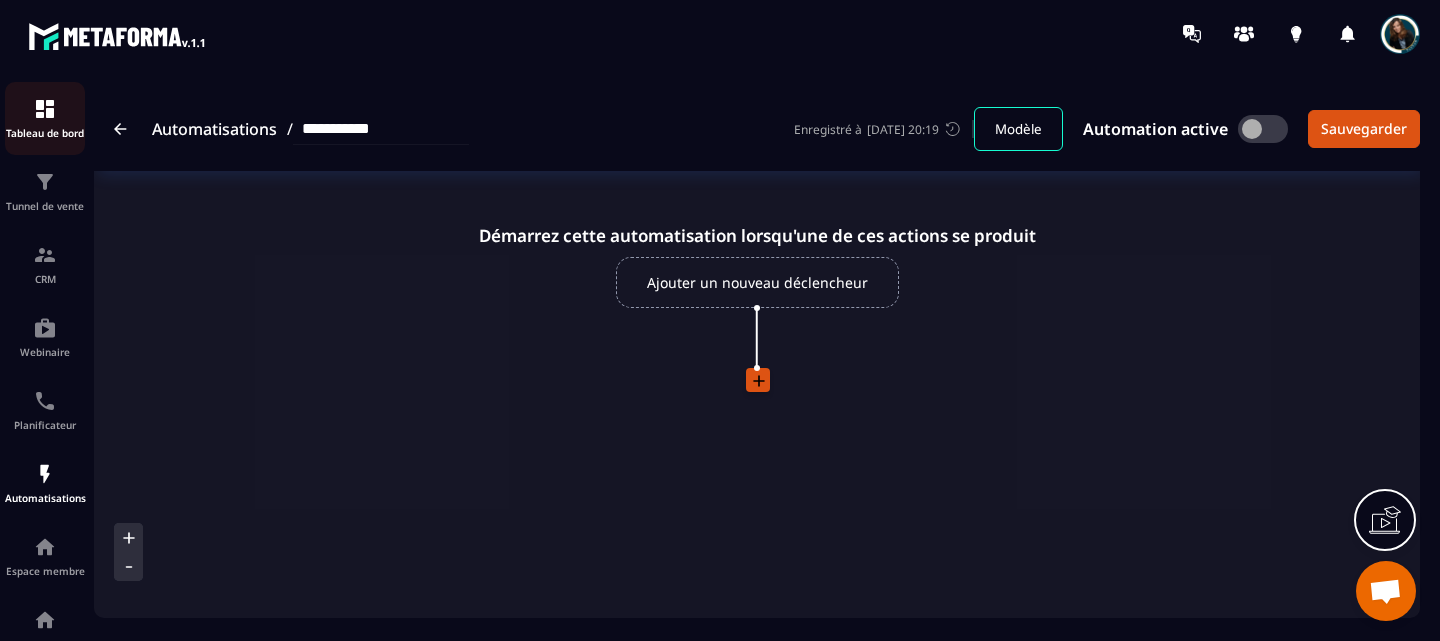 click on "Tableau de bord" 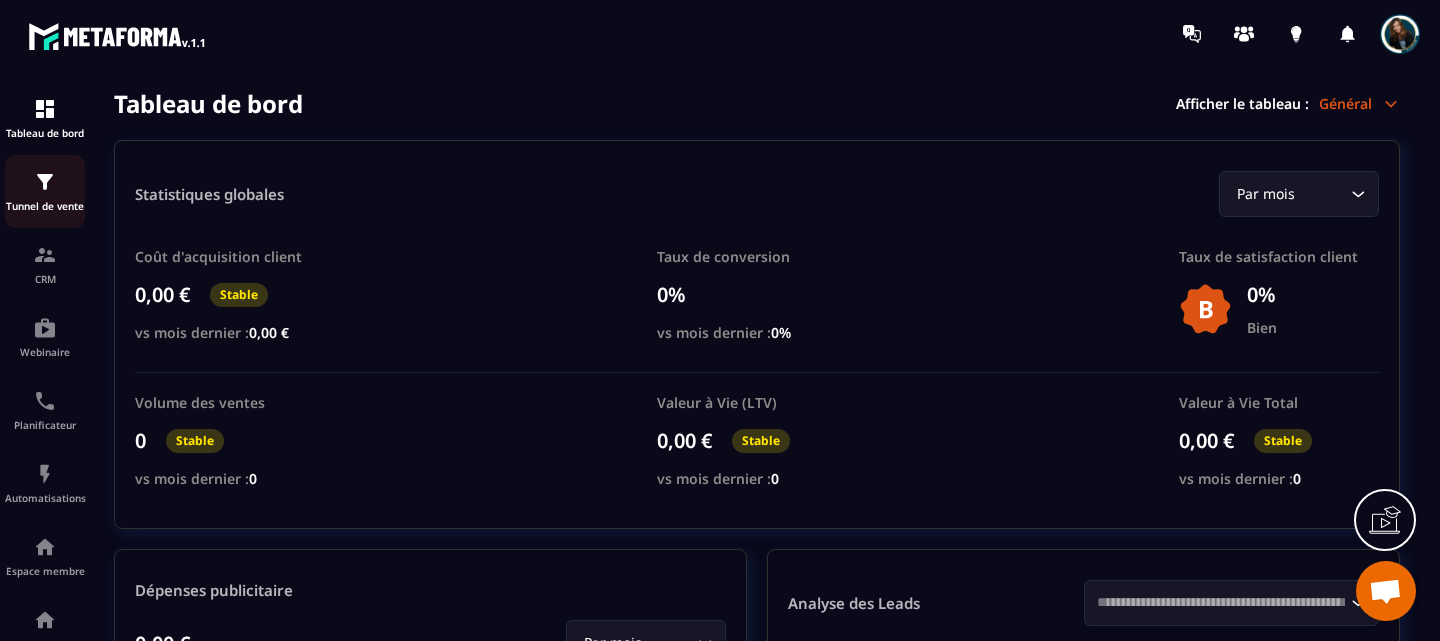 click on "Tunnel de vente" at bounding box center (45, 206) 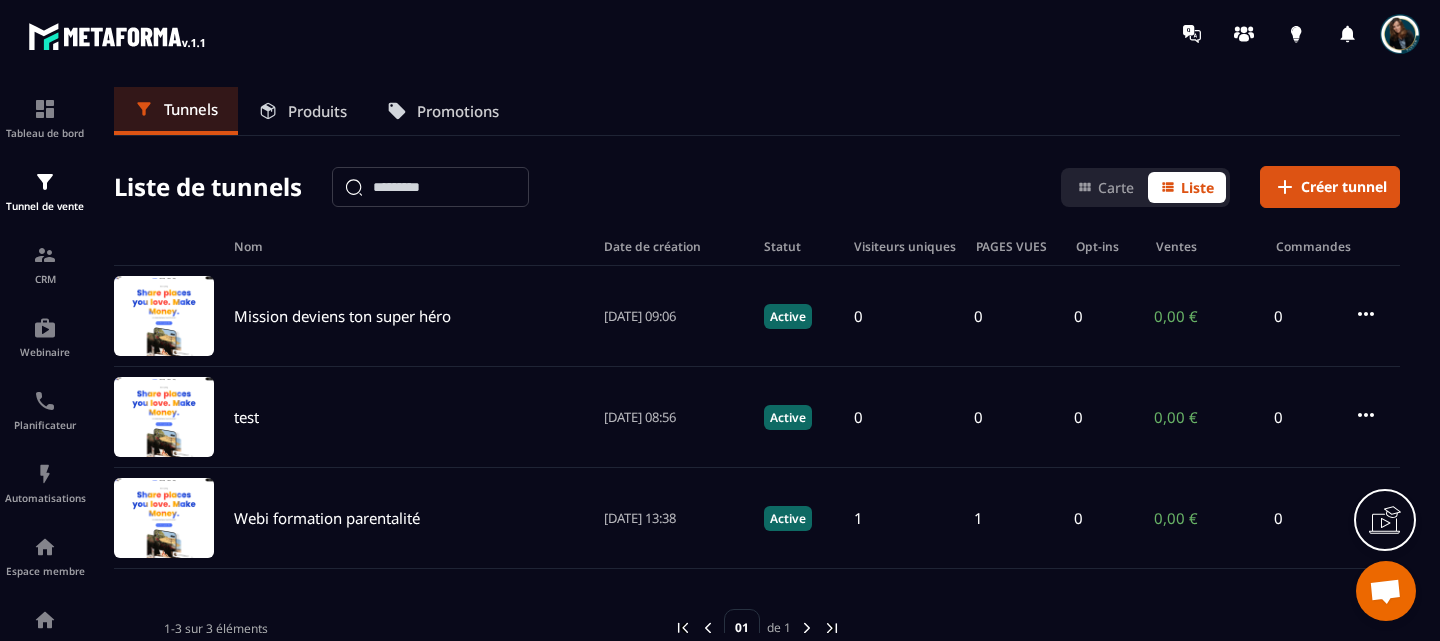click on "Produits" at bounding box center (317, 111) 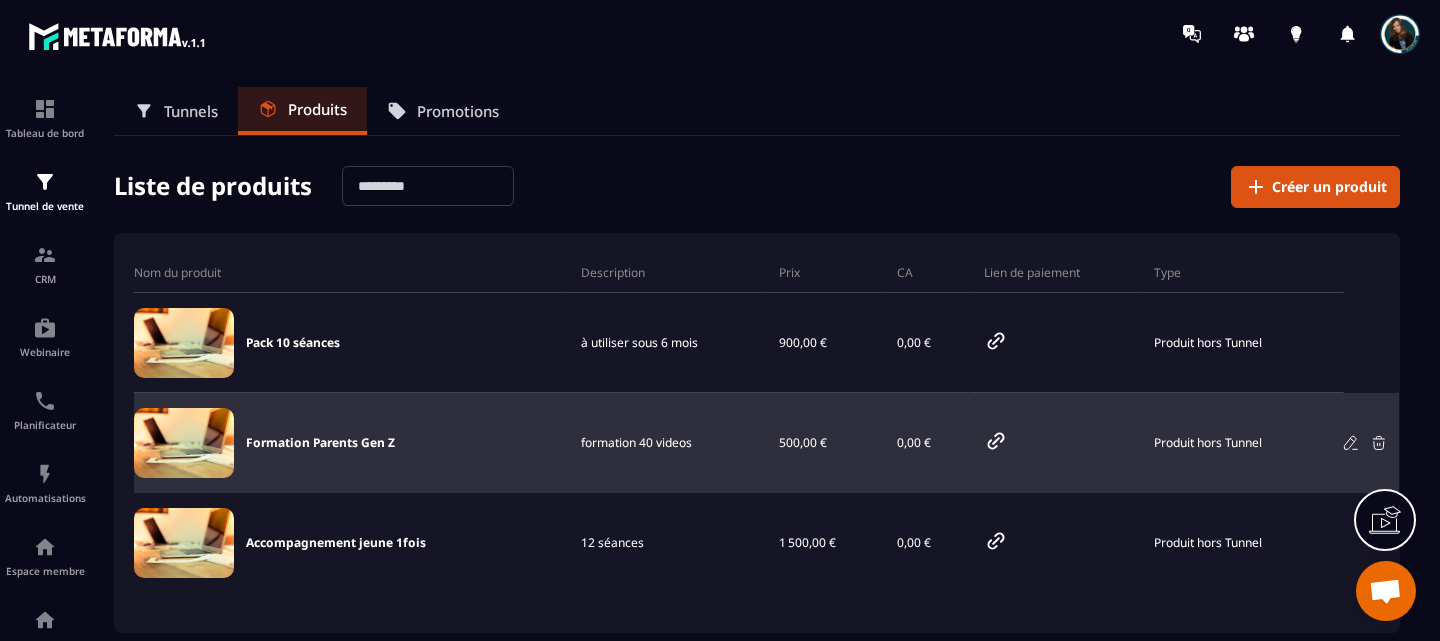 click 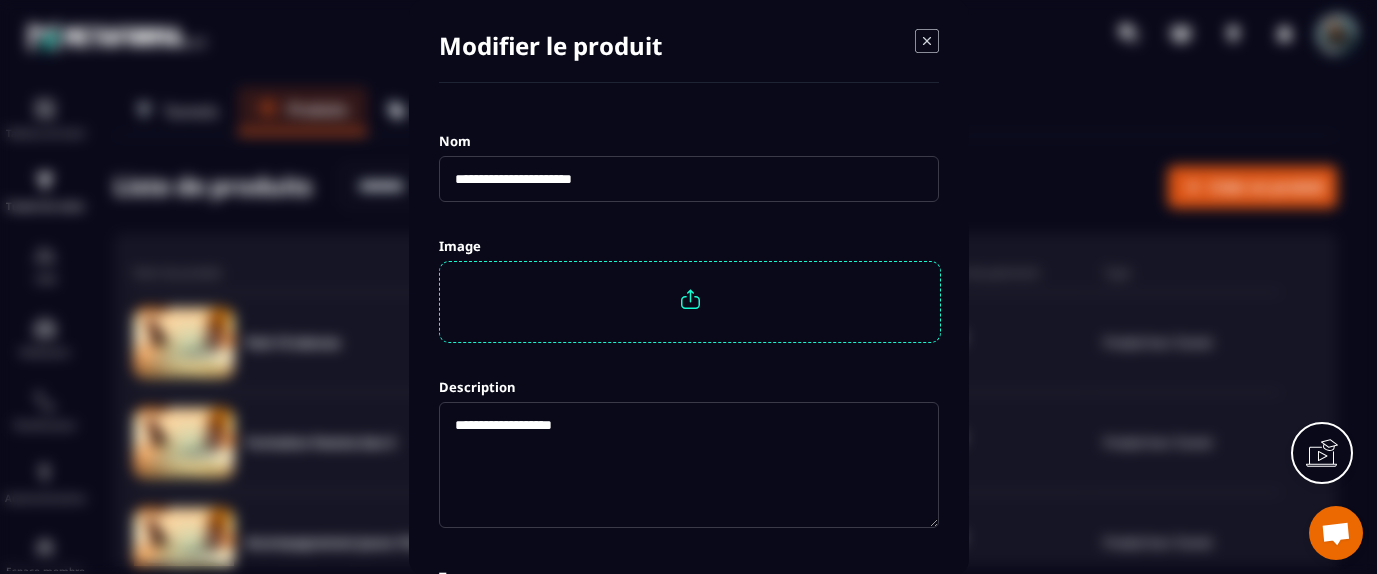 click on "Modifier le produit" at bounding box center [689, 56] 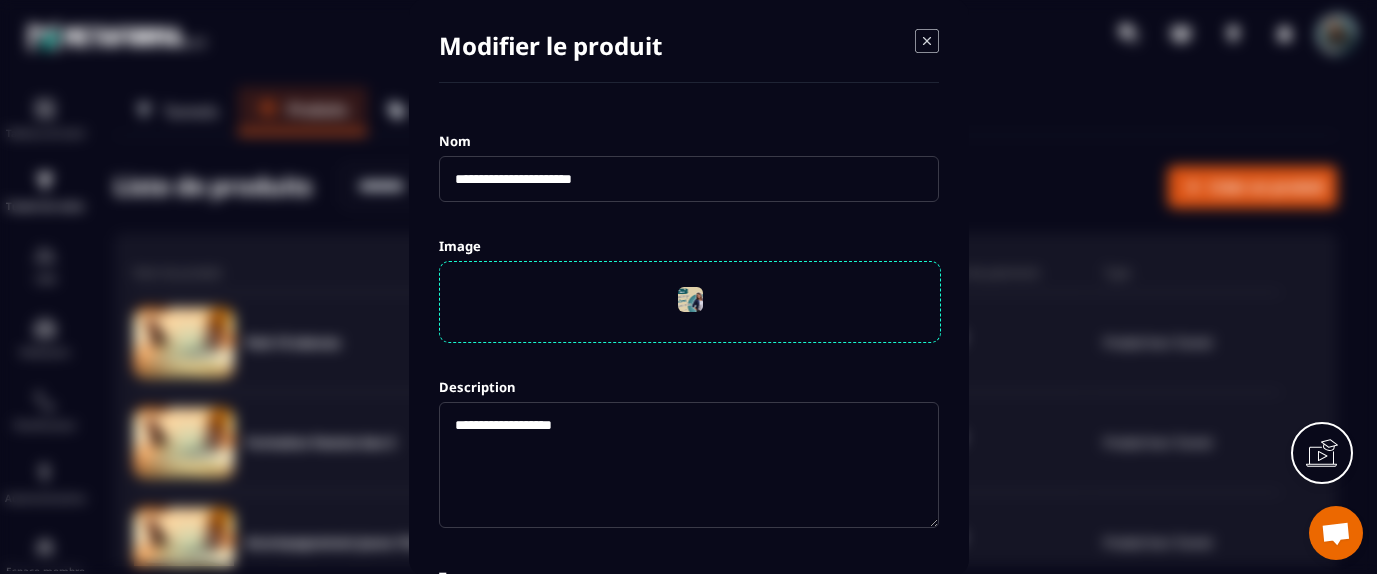click at bounding box center (689, 299) 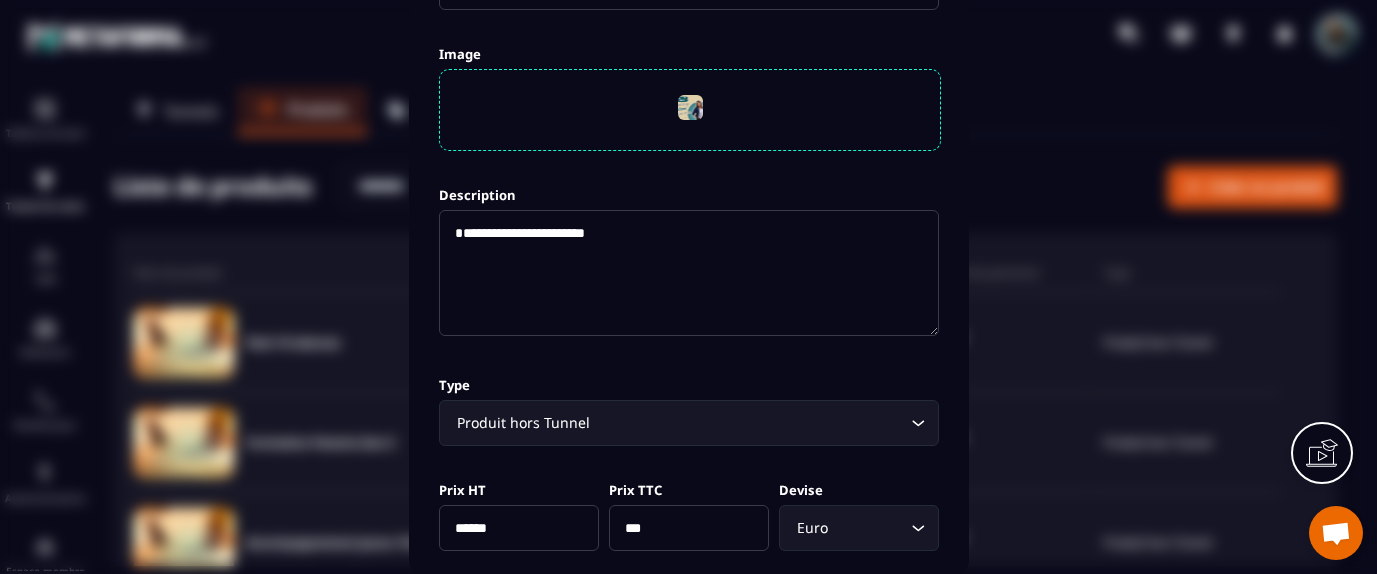 scroll, scrollTop: 0, scrollLeft: 0, axis: both 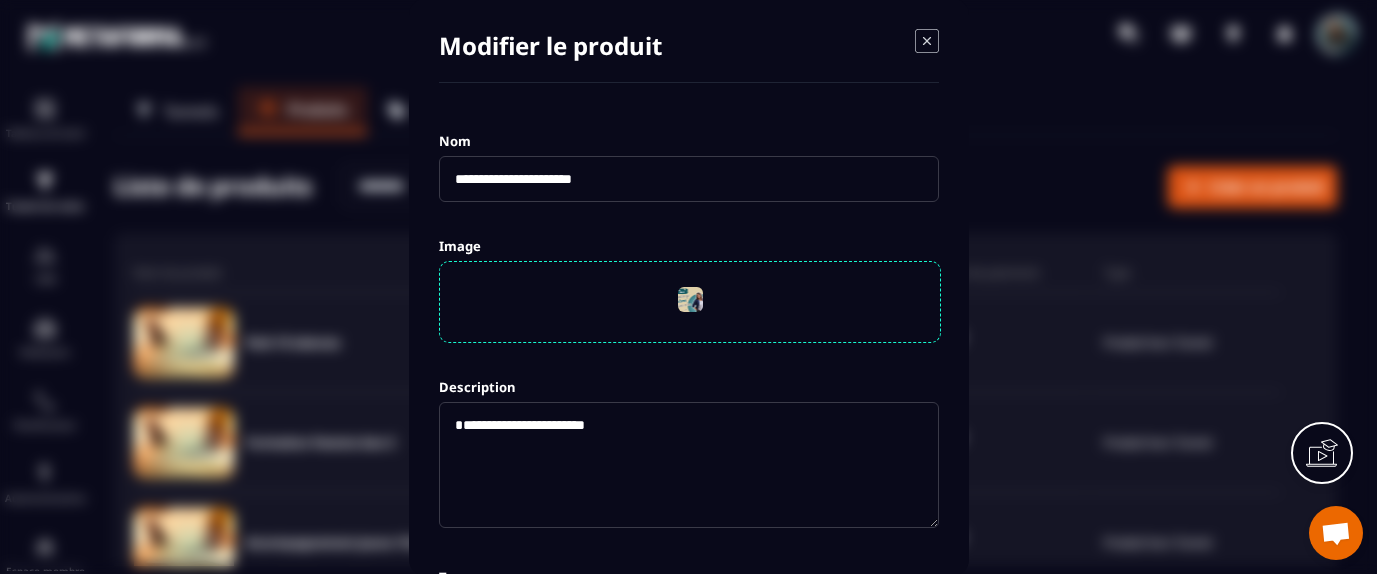 type on "**********" 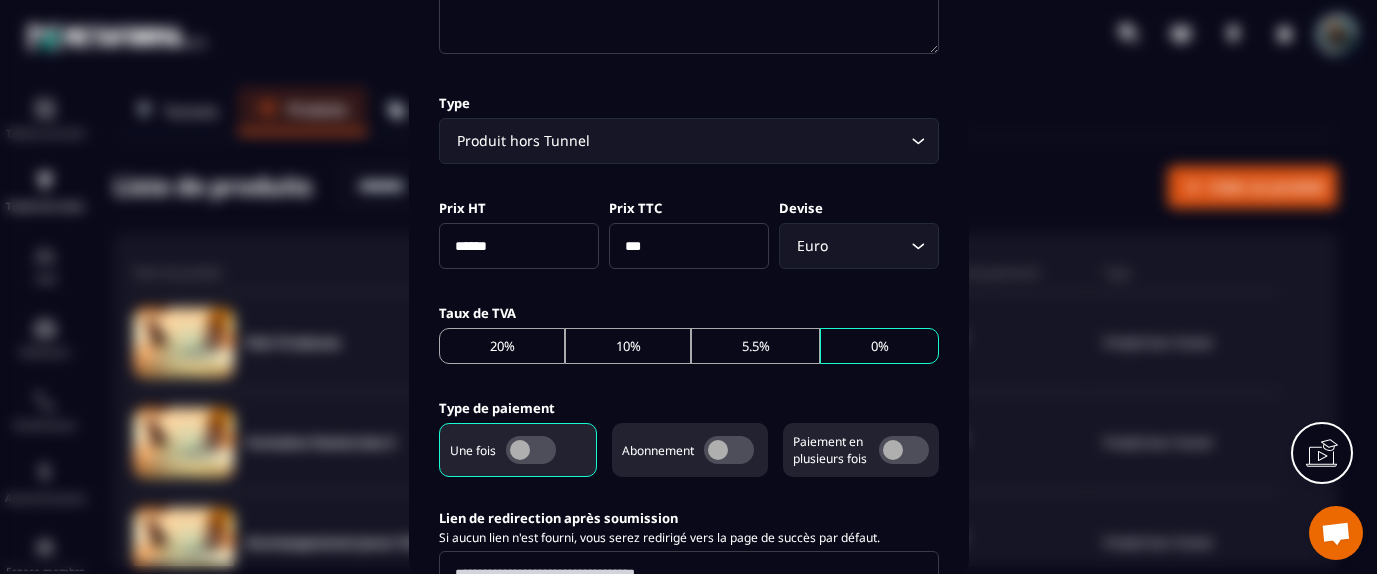 scroll, scrollTop: 475, scrollLeft: 0, axis: vertical 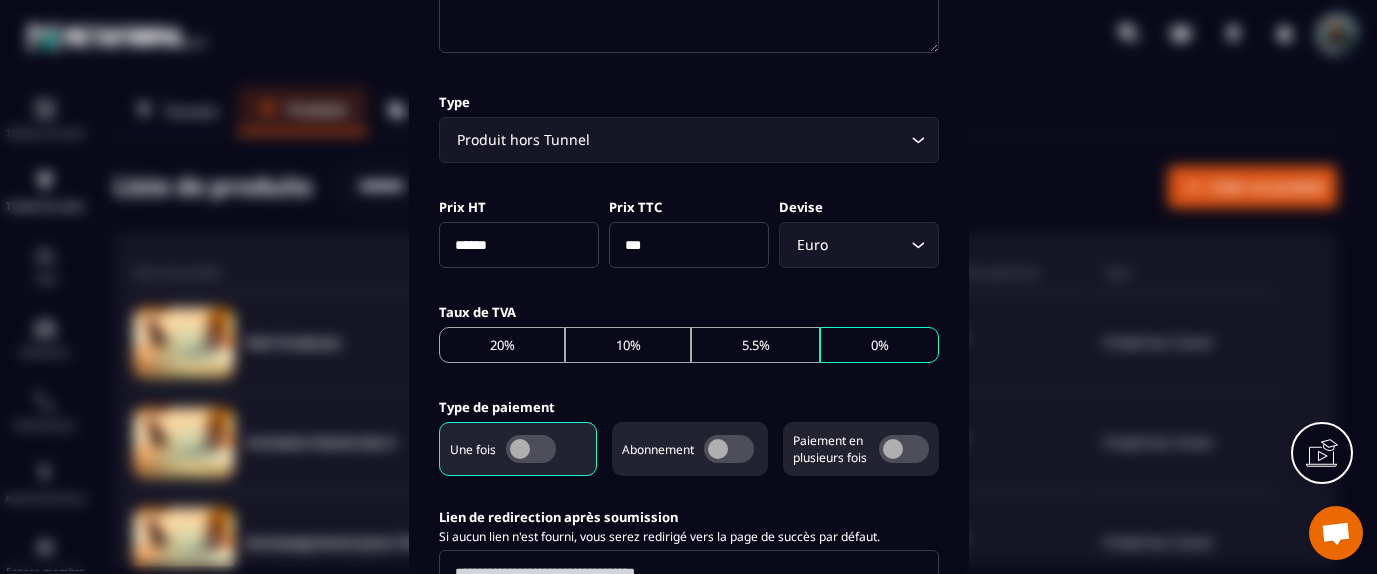 type on "**********" 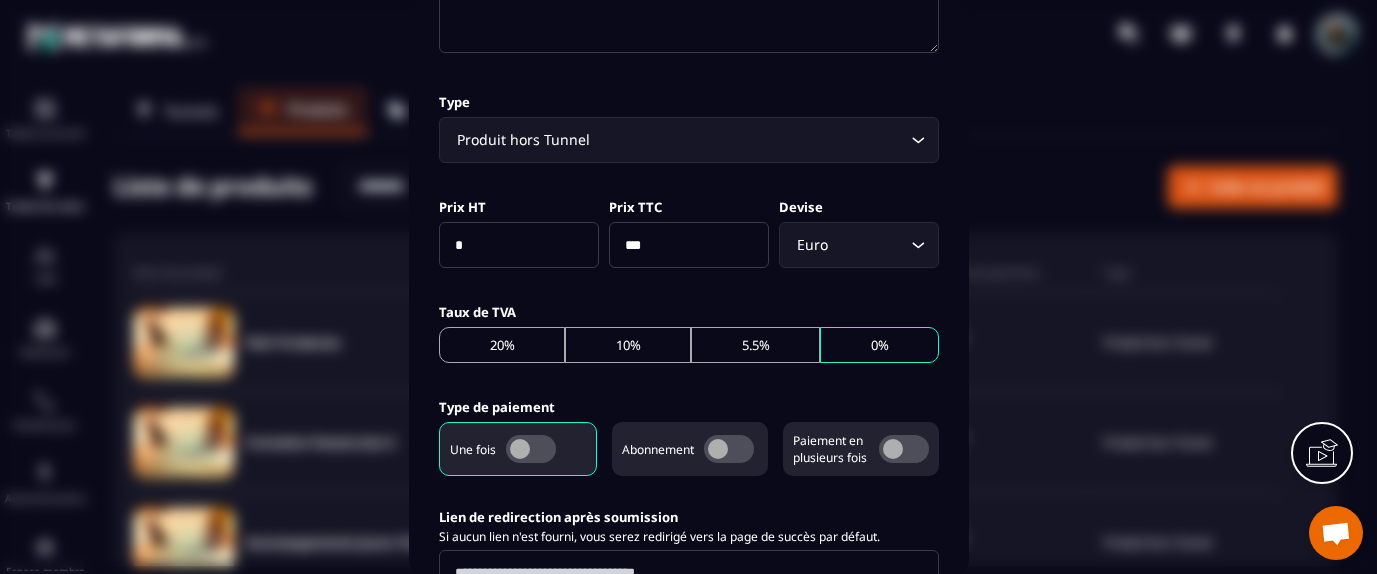 type on "*" 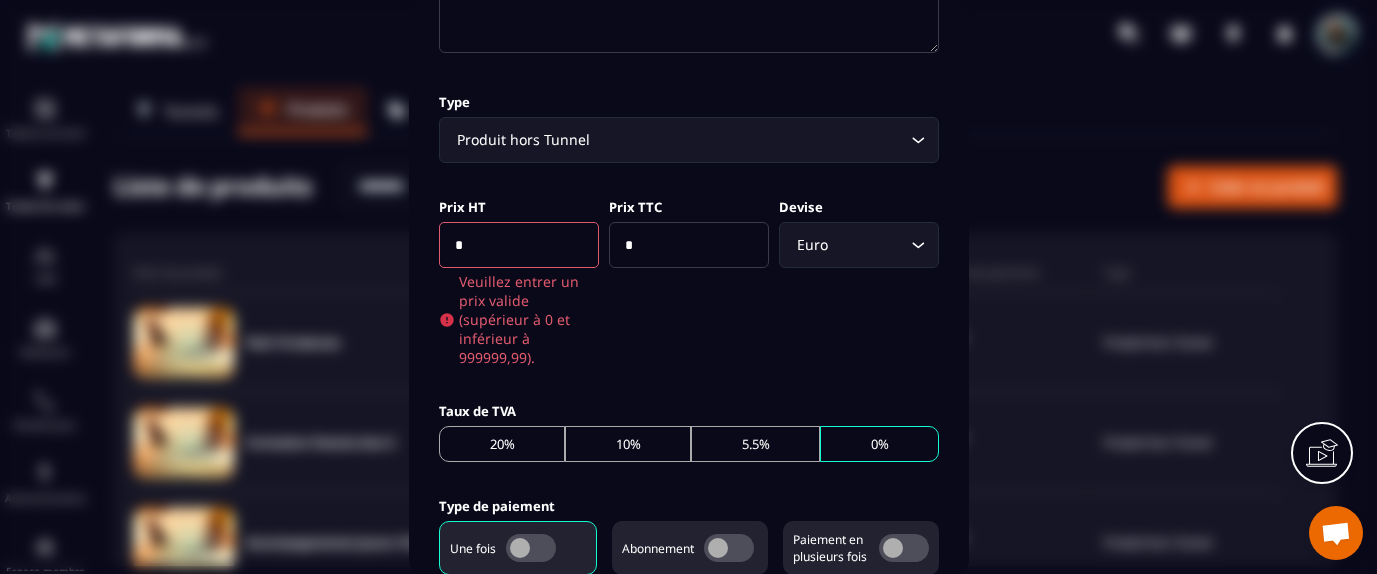 click on "Prix HT * Veuillez entrer un prix valide (supérieur à 0 et inférieur à 999999,99)." at bounding box center [519, 281] 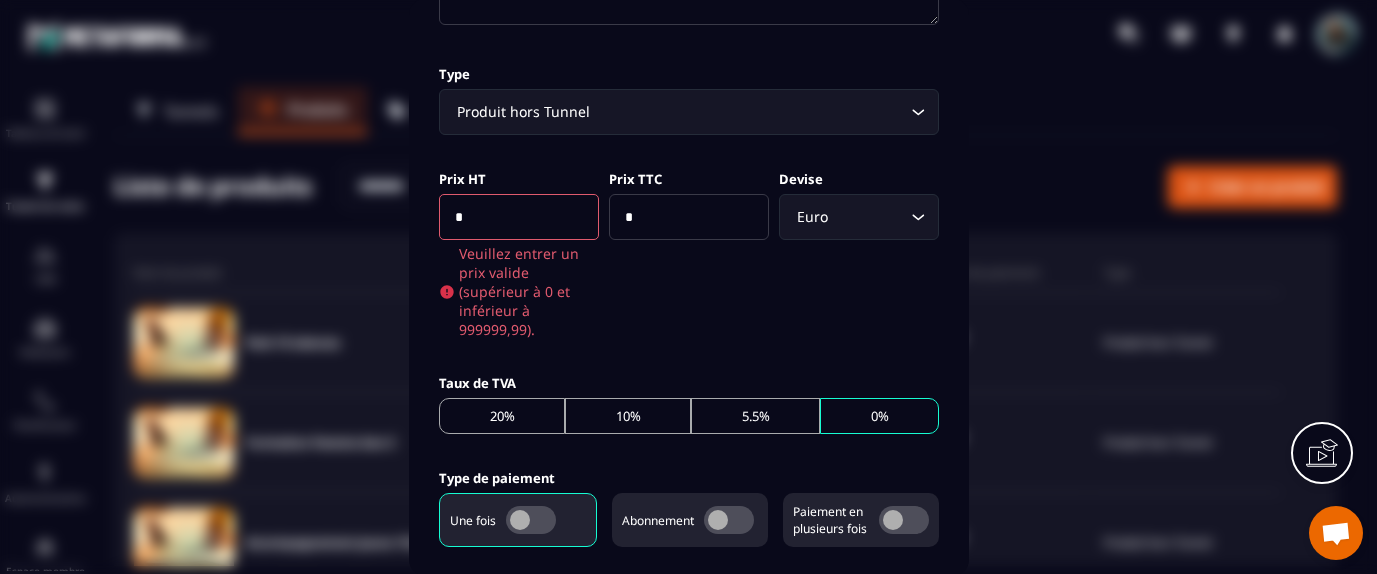 scroll, scrollTop: 485, scrollLeft: 0, axis: vertical 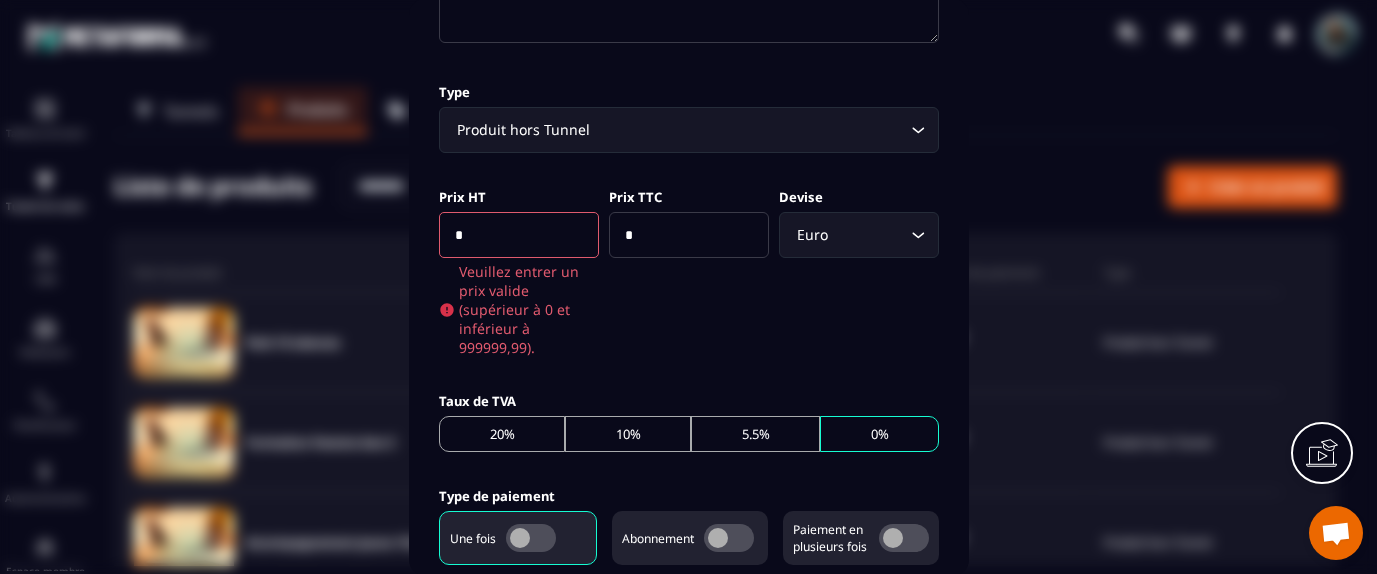 drag, startPoint x: 516, startPoint y: 232, endPoint x: 431, endPoint y: 226, distance: 85.2115 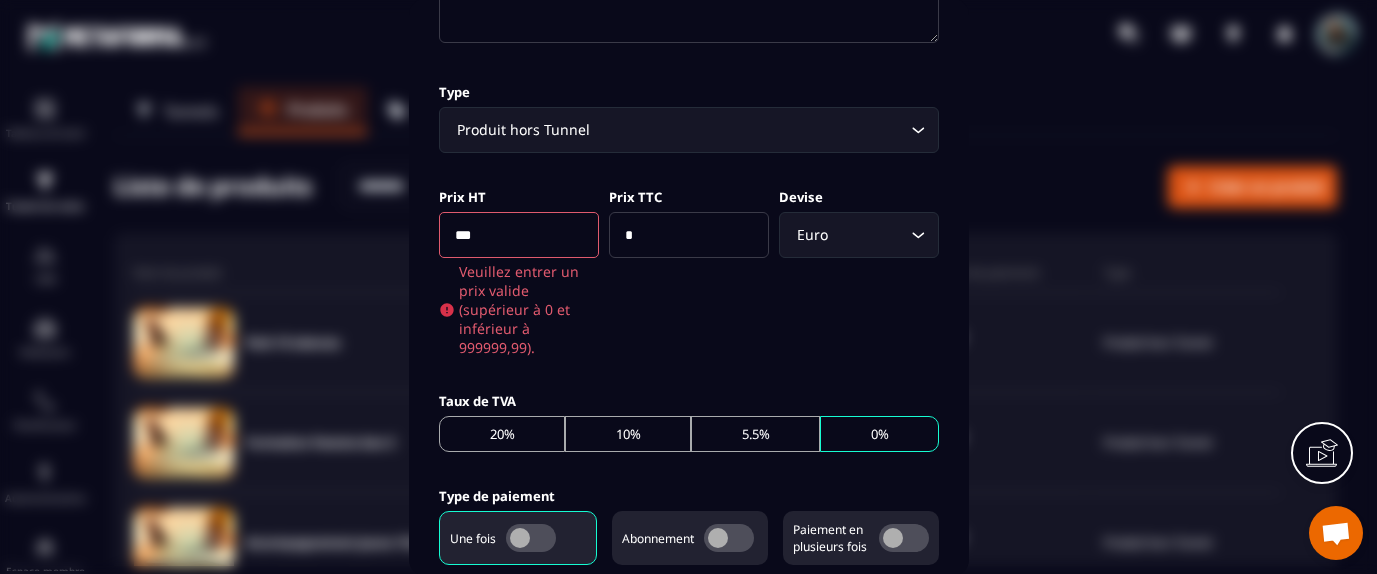 type on "***" 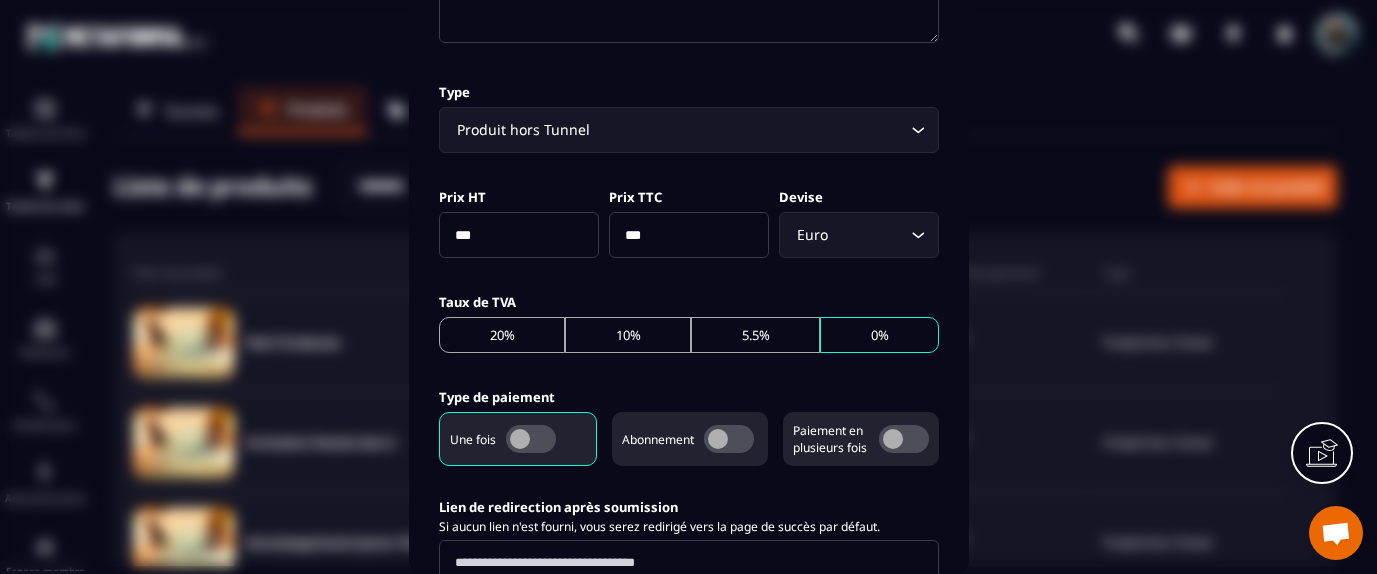 click on "**********" at bounding box center [689, 246] 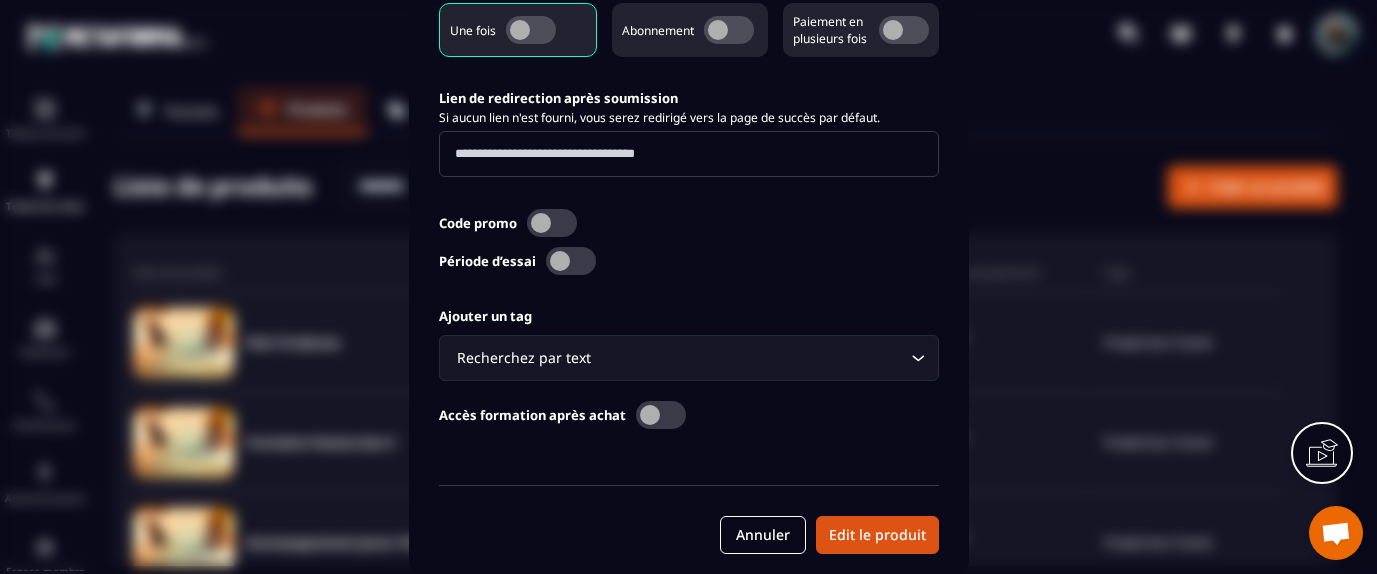 scroll, scrollTop: 896, scrollLeft: 0, axis: vertical 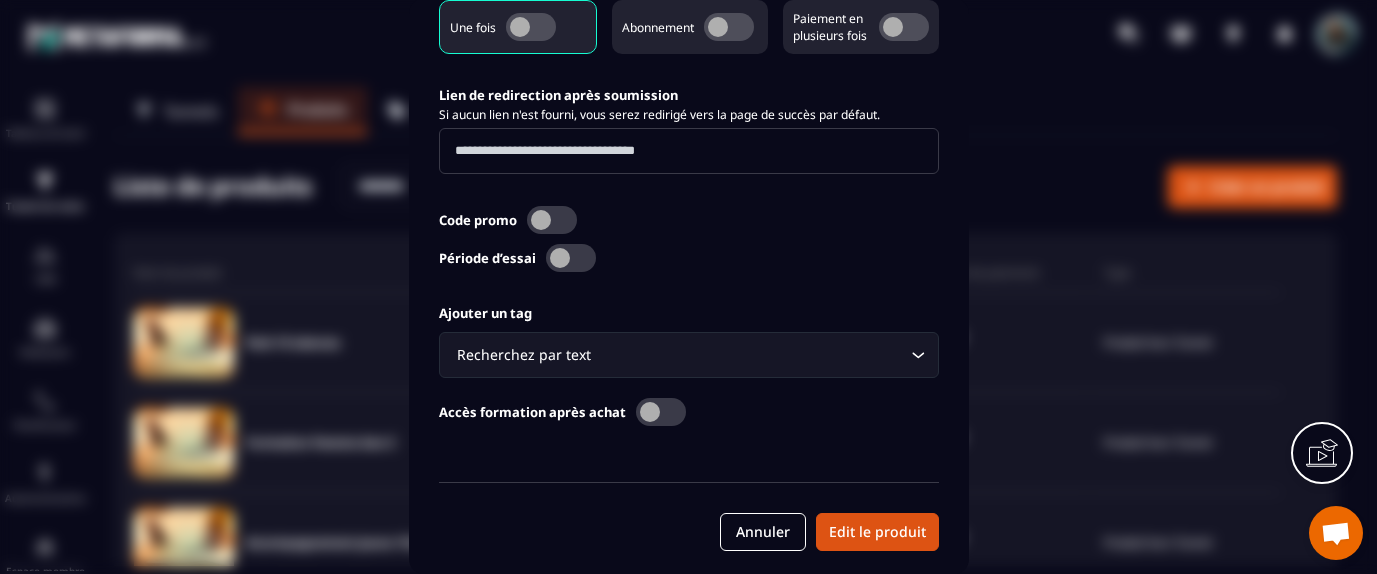 click 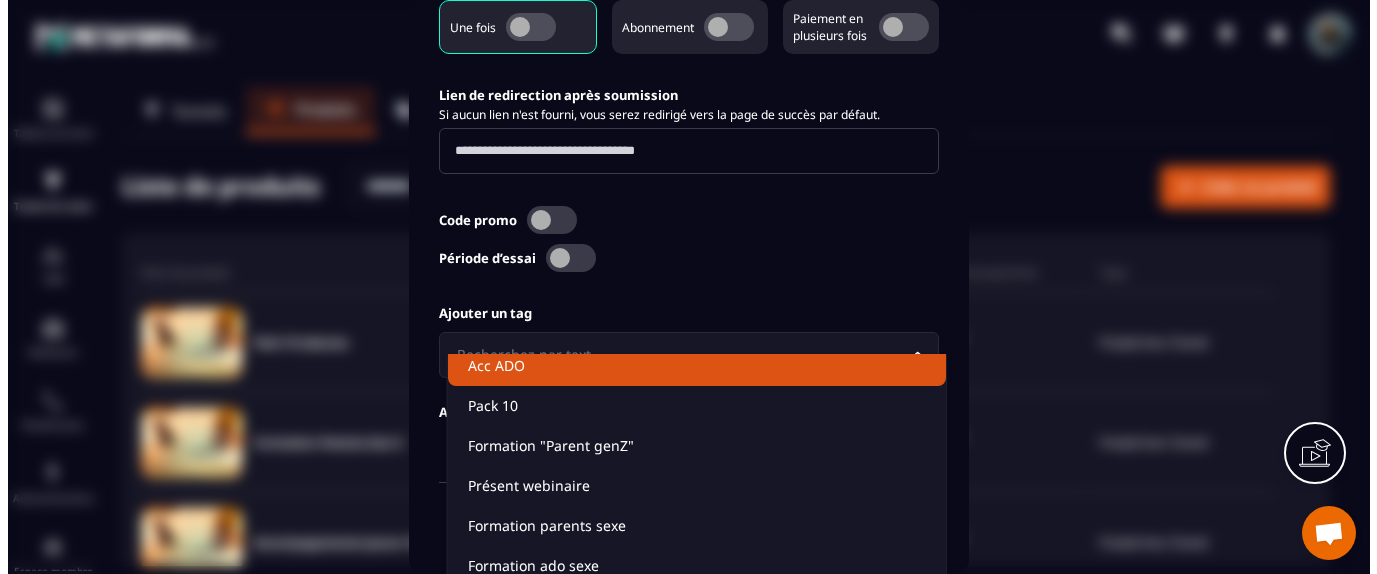 scroll, scrollTop: 0, scrollLeft: 0, axis: both 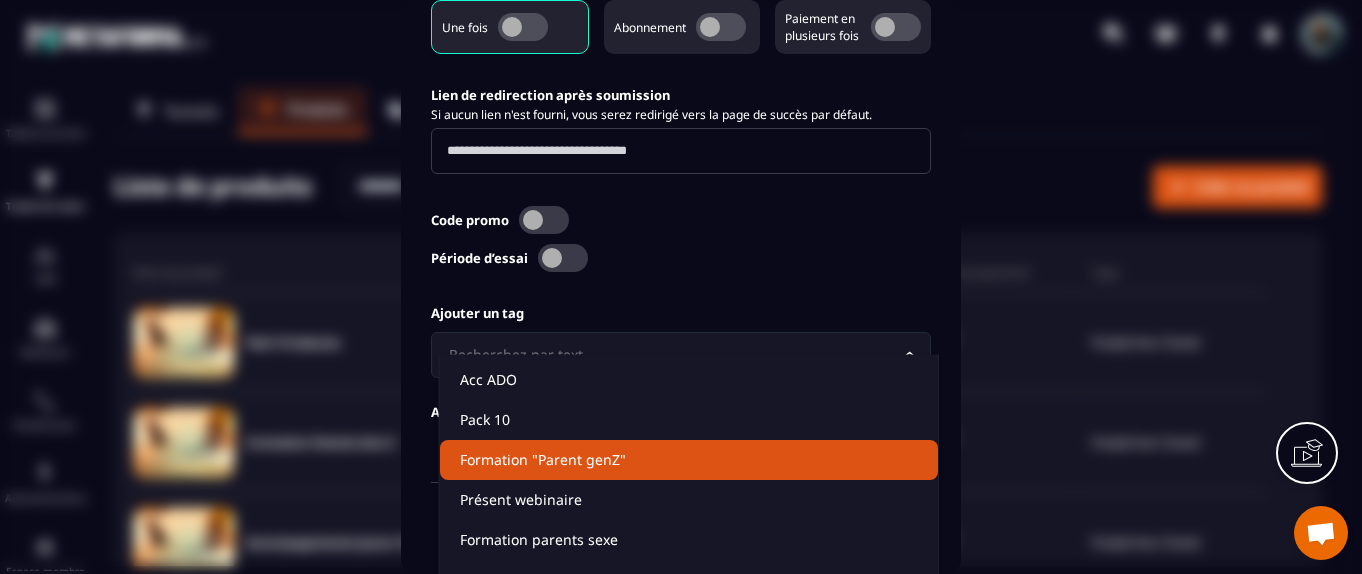 click on "Formation "Parent genZ"" 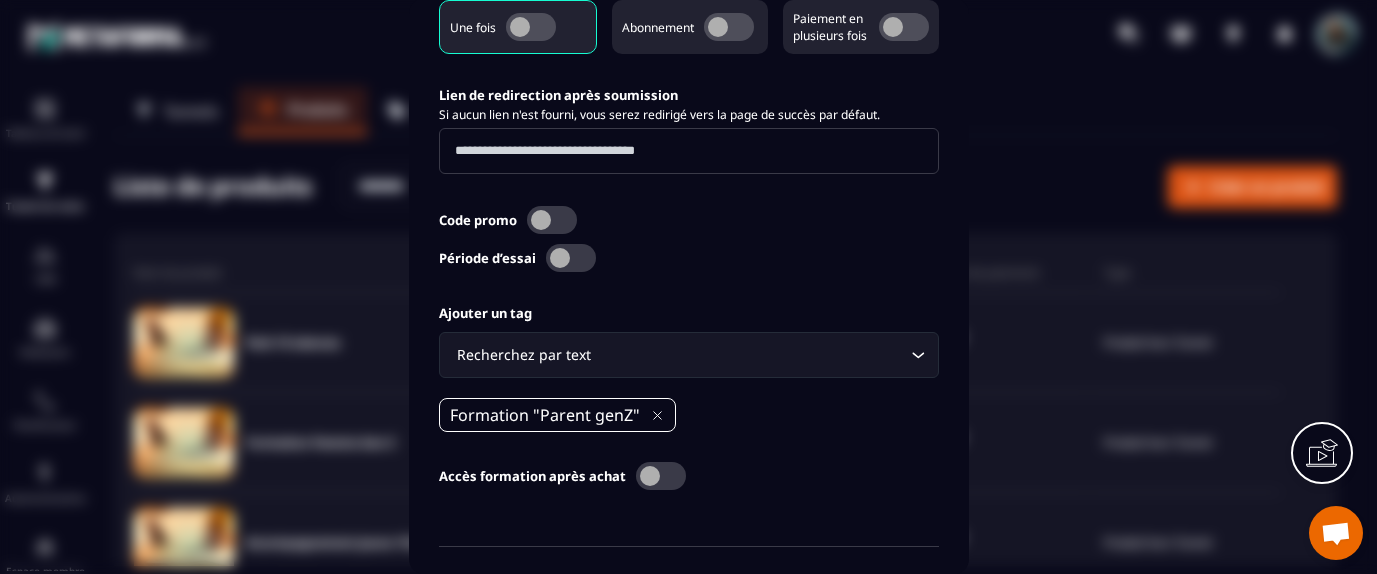 click on "Ajouter un tag Recherchez par text Loading... Formation "Parent genZ" Accès formation après achat" at bounding box center (689, 402) 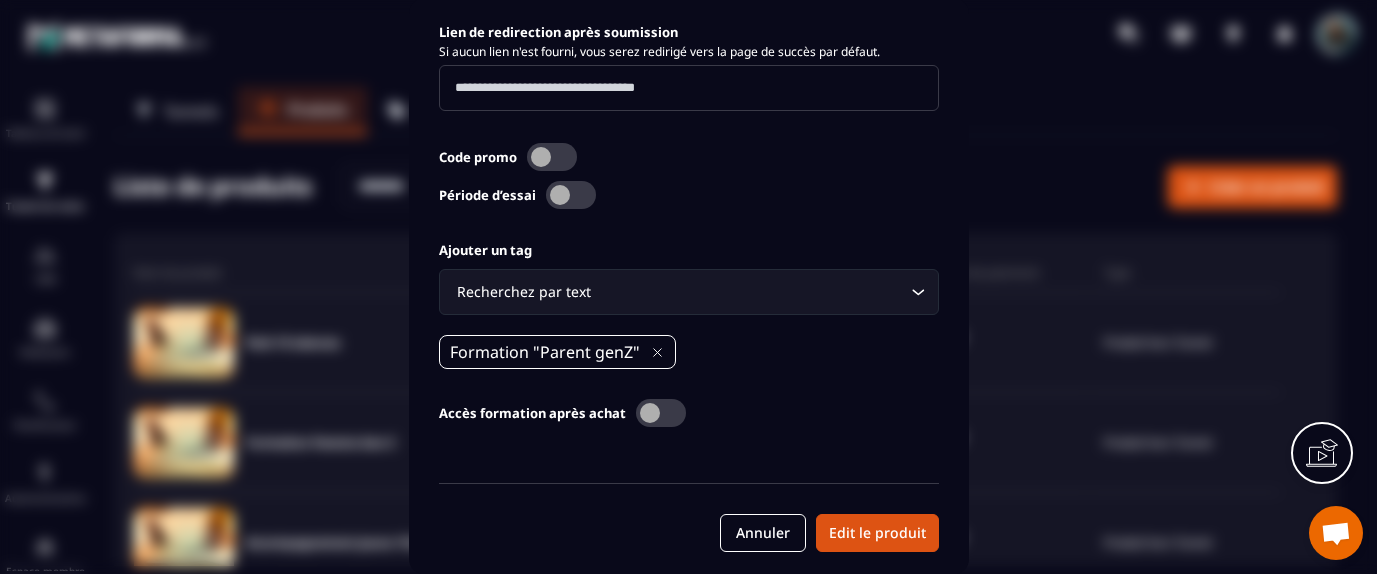 scroll, scrollTop: 959, scrollLeft: 0, axis: vertical 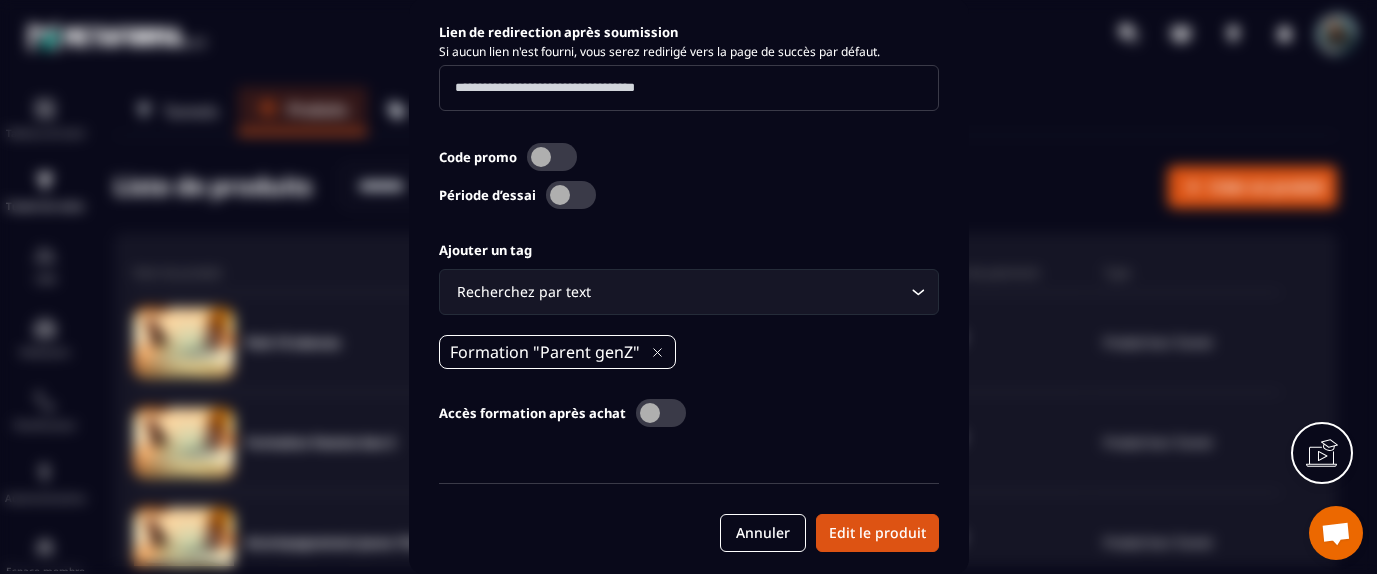 click at bounding box center (661, 413) 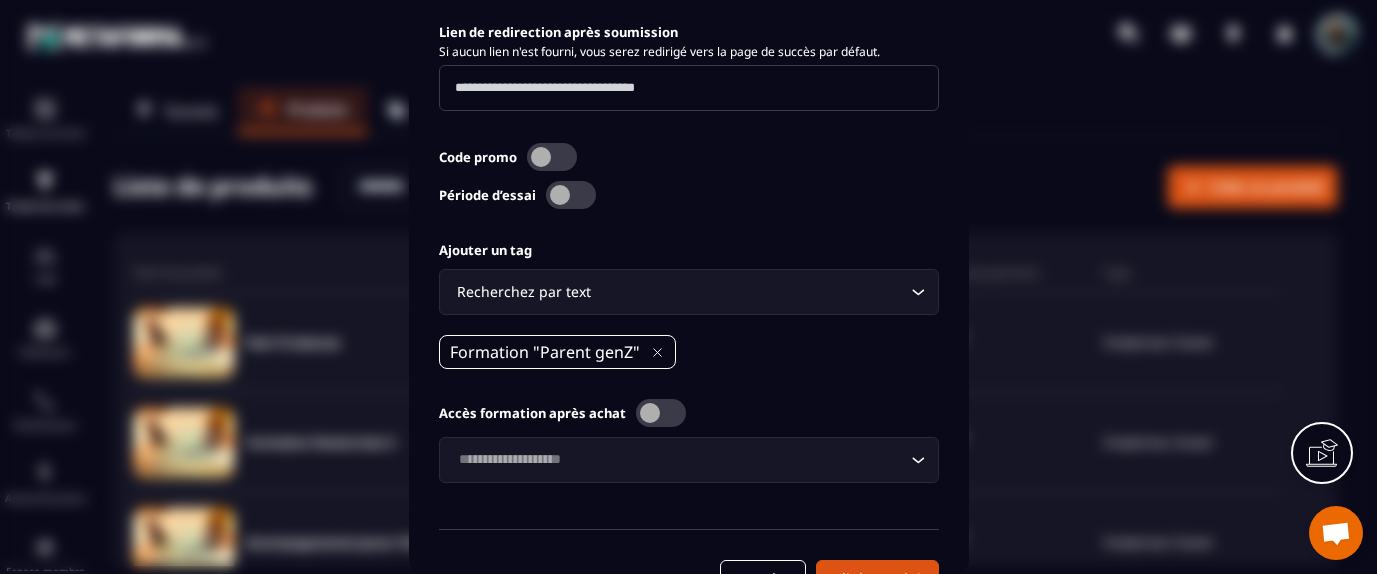 click on "Loading..." 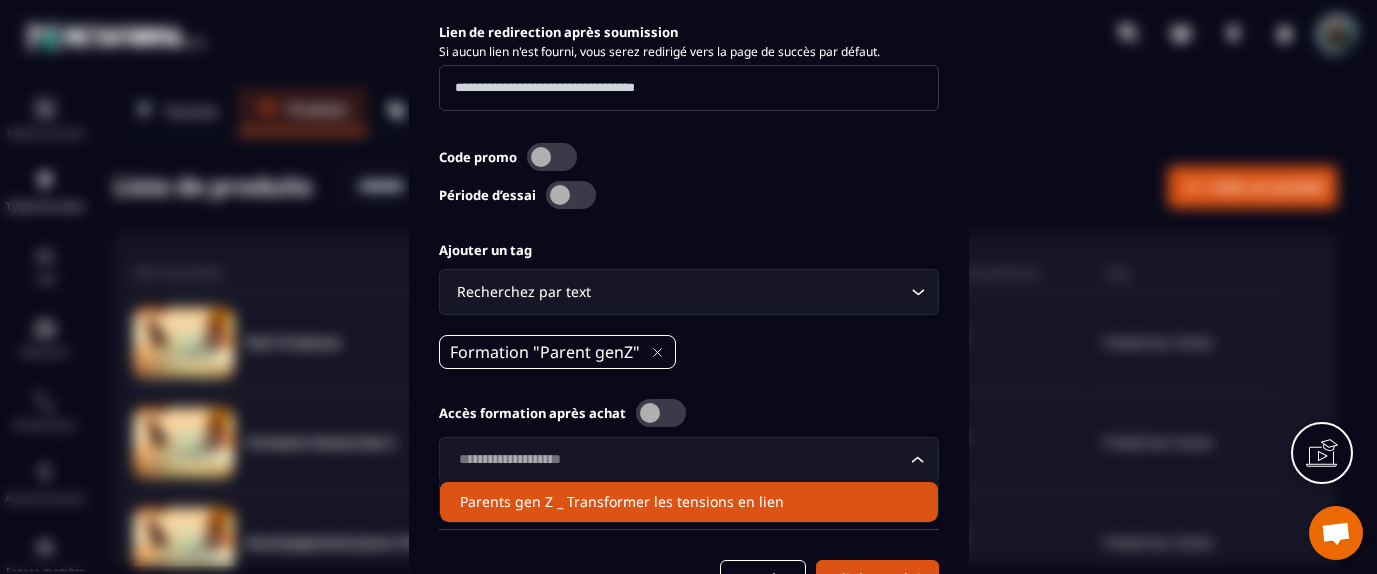 click on "Parents gen Z _ Transformer les tensions en lien" 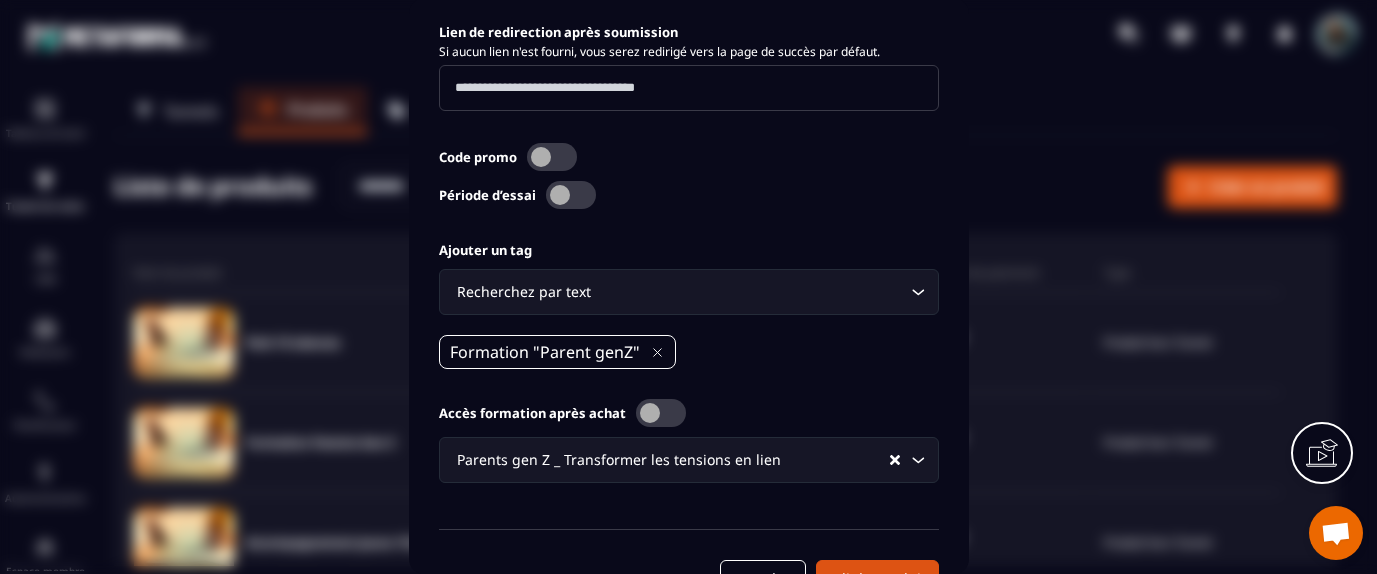 click on "**********" at bounding box center (689, -125) 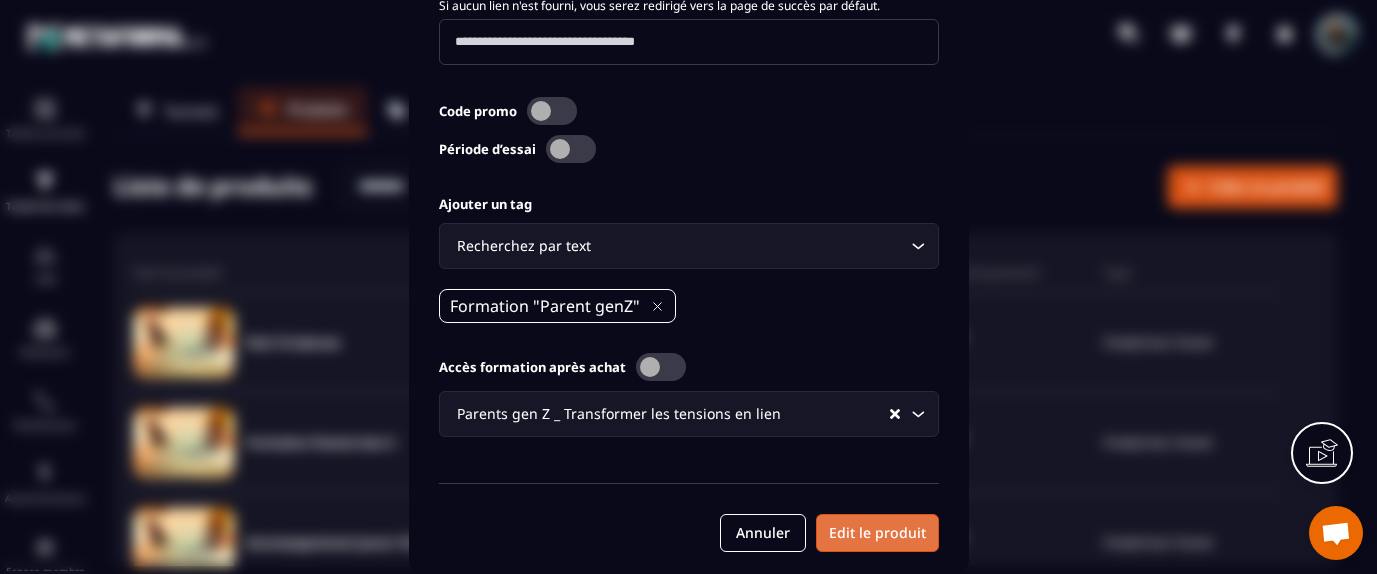 click on "Edit le produit" at bounding box center [877, 533] 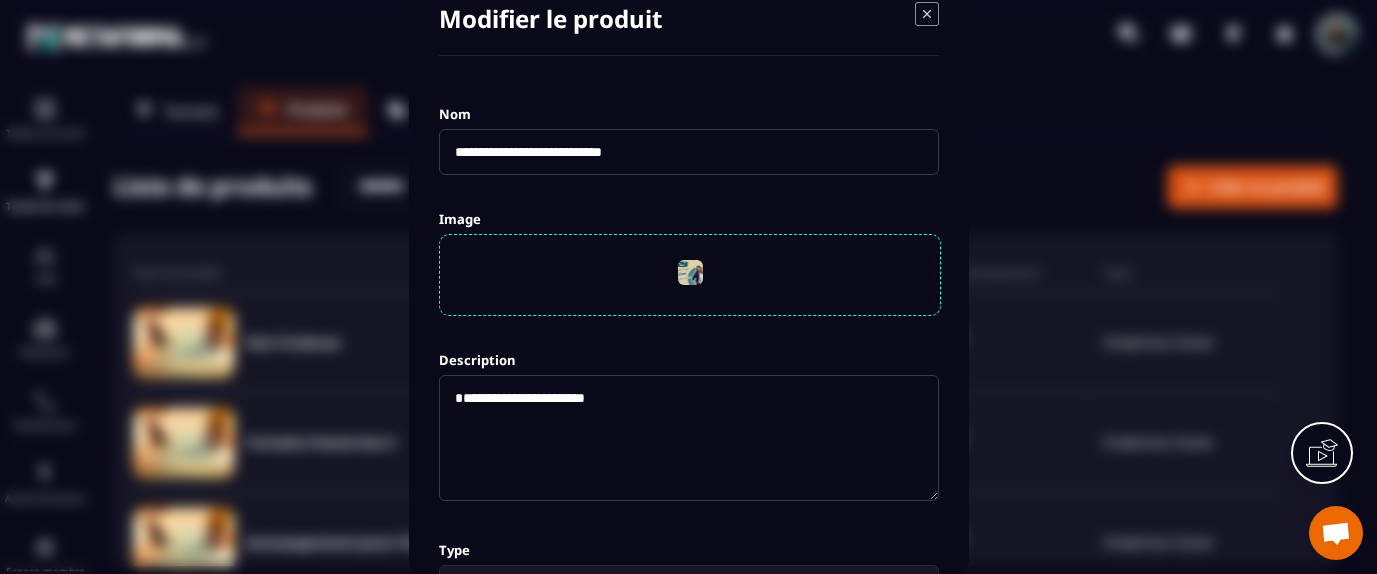 scroll, scrollTop: 0, scrollLeft: 0, axis: both 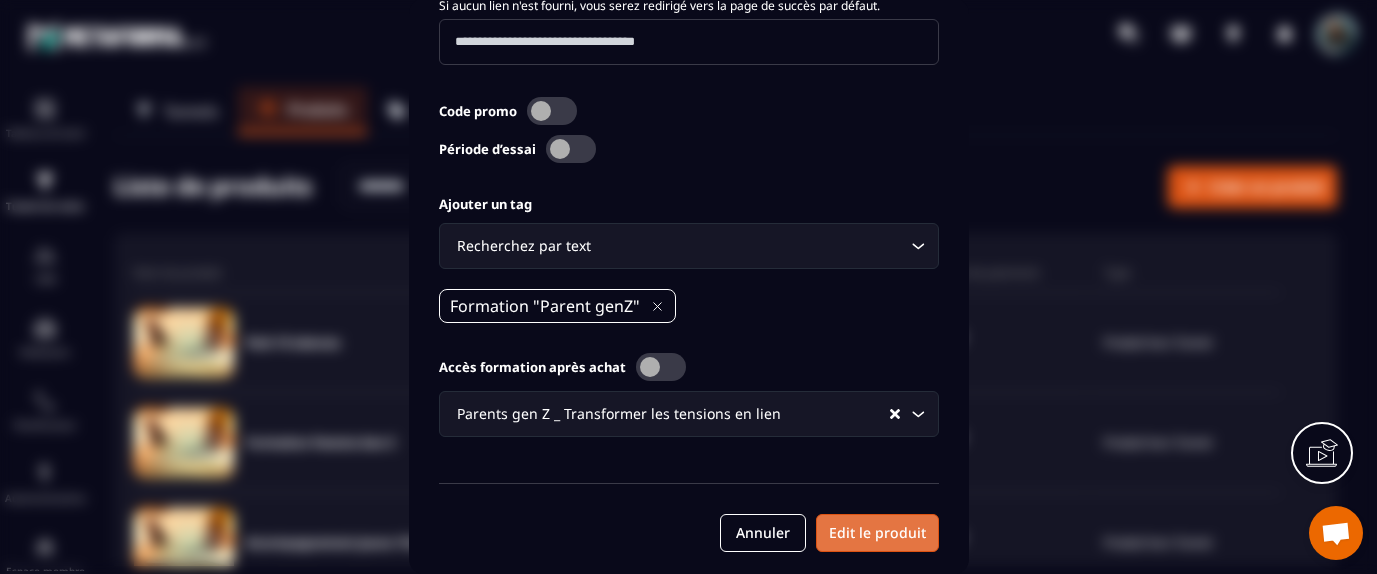 click on "Edit le produit" at bounding box center [877, 533] 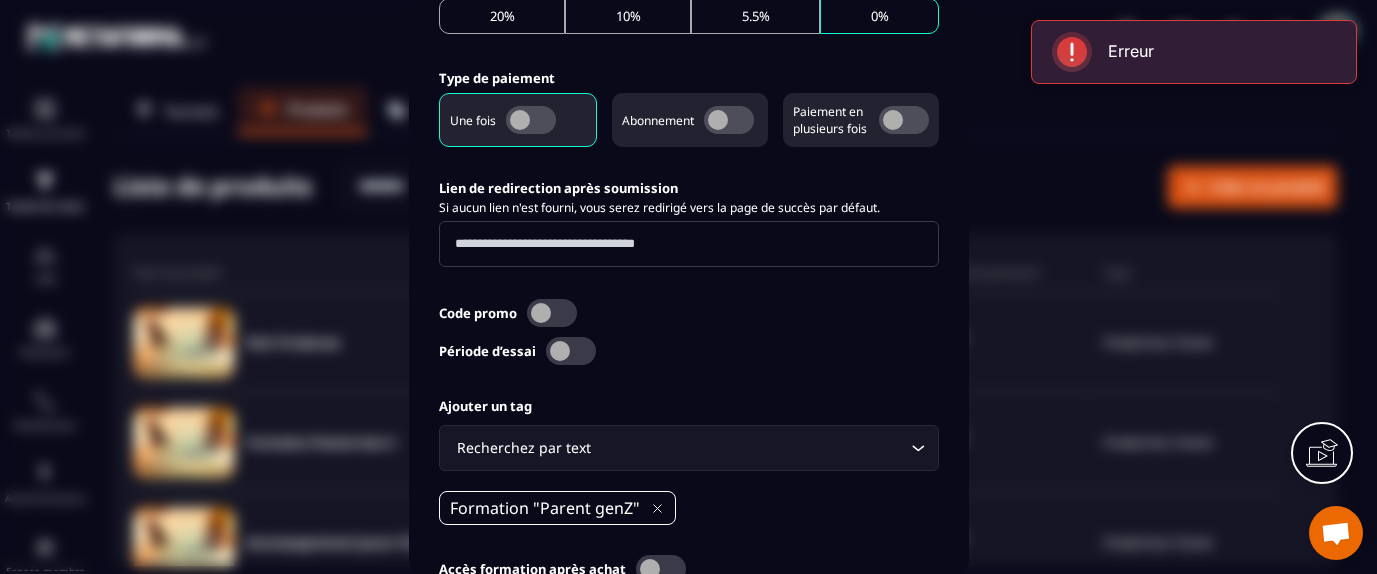 scroll, scrollTop: 804, scrollLeft: 0, axis: vertical 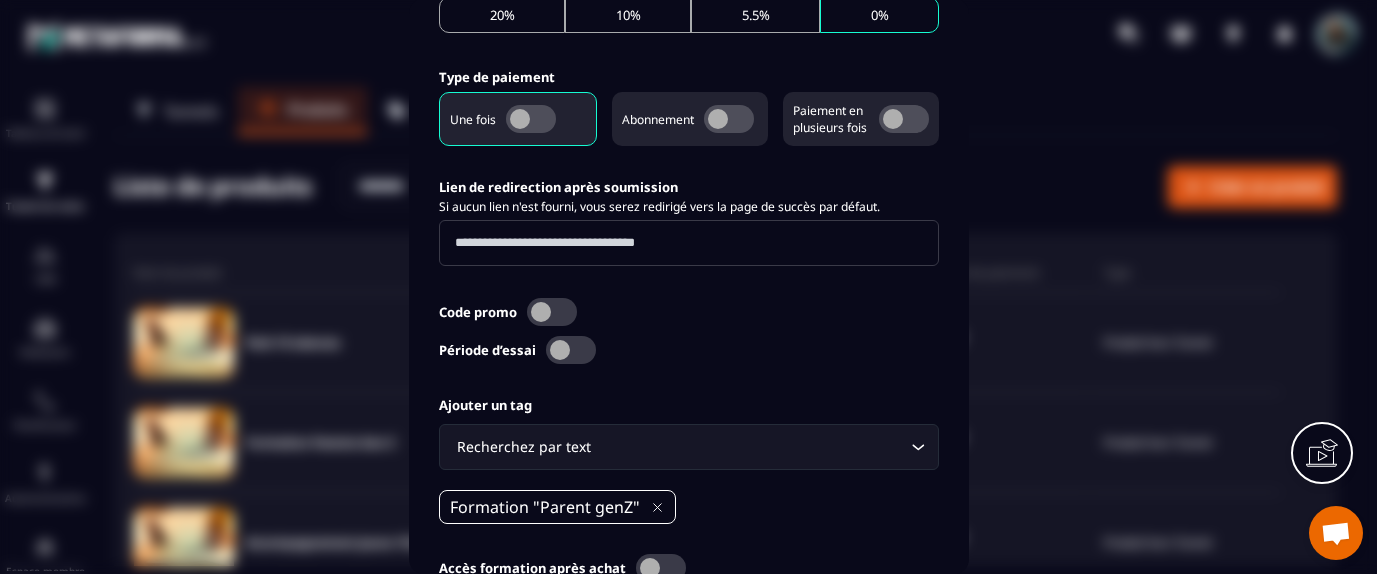 click at bounding box center (571, 350) 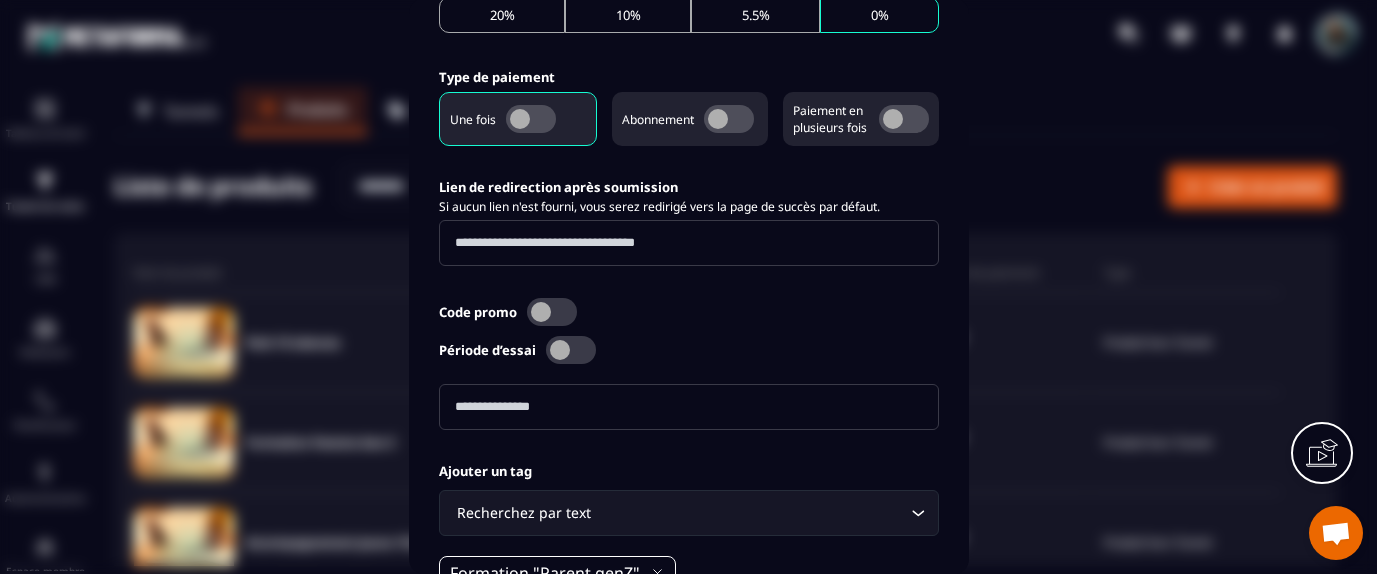 click at bounding box center (689, 407) 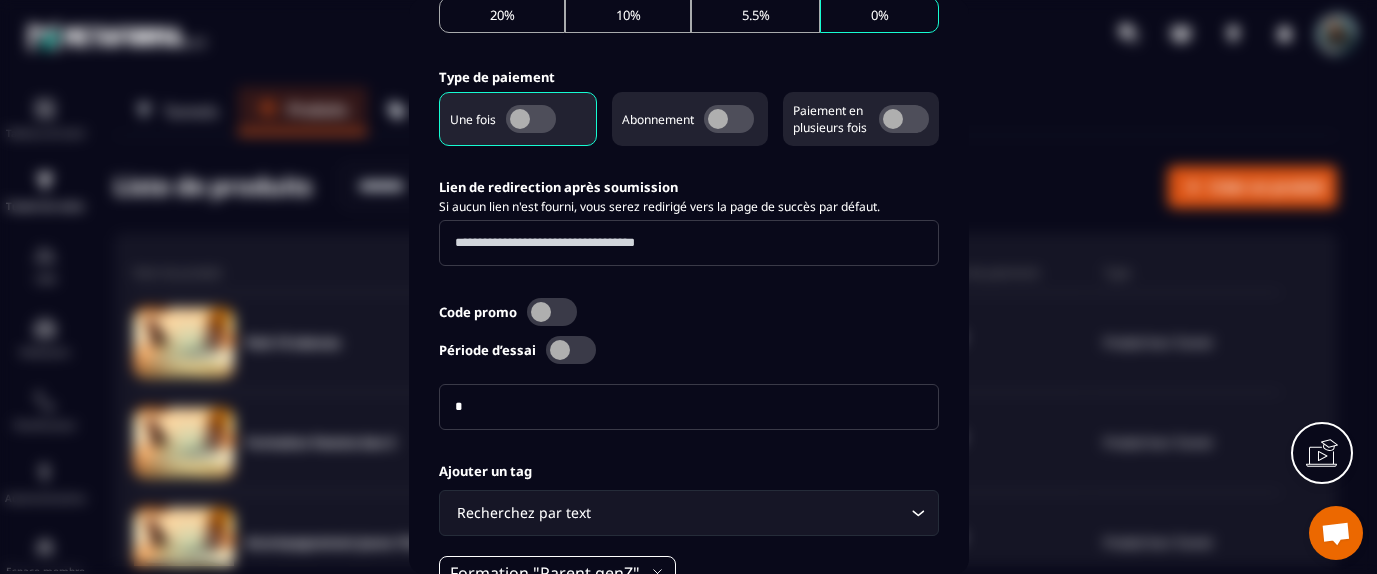 type on "*" 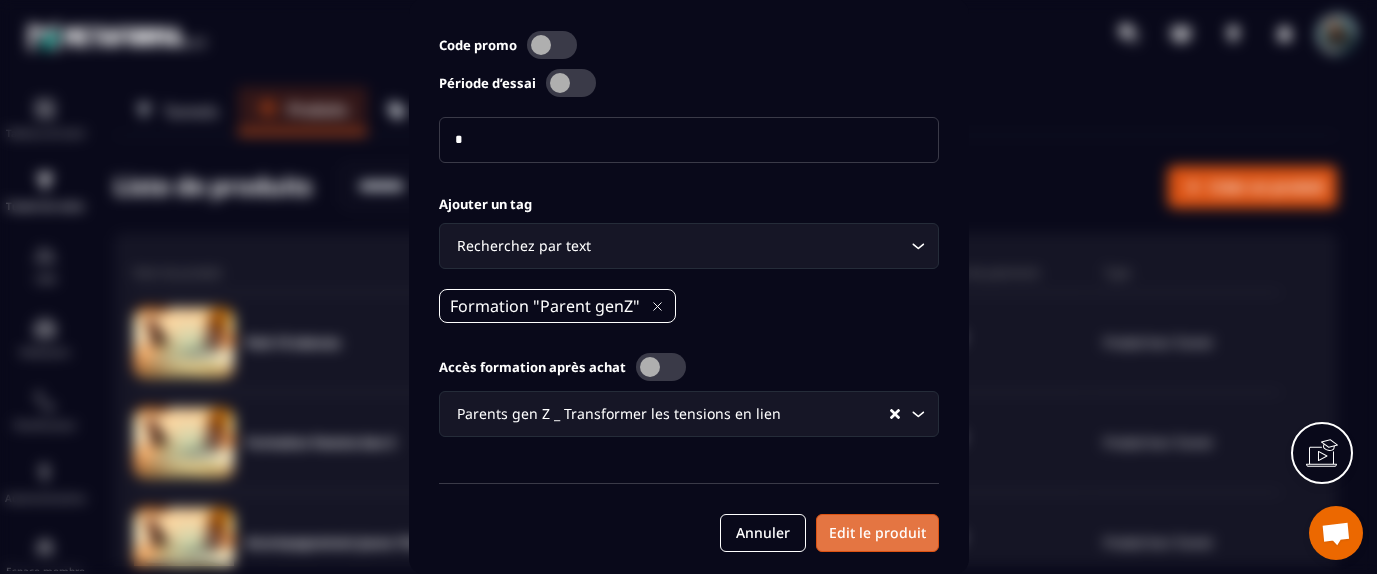 click on "Edit le produit" at bounding box center (877, 533) 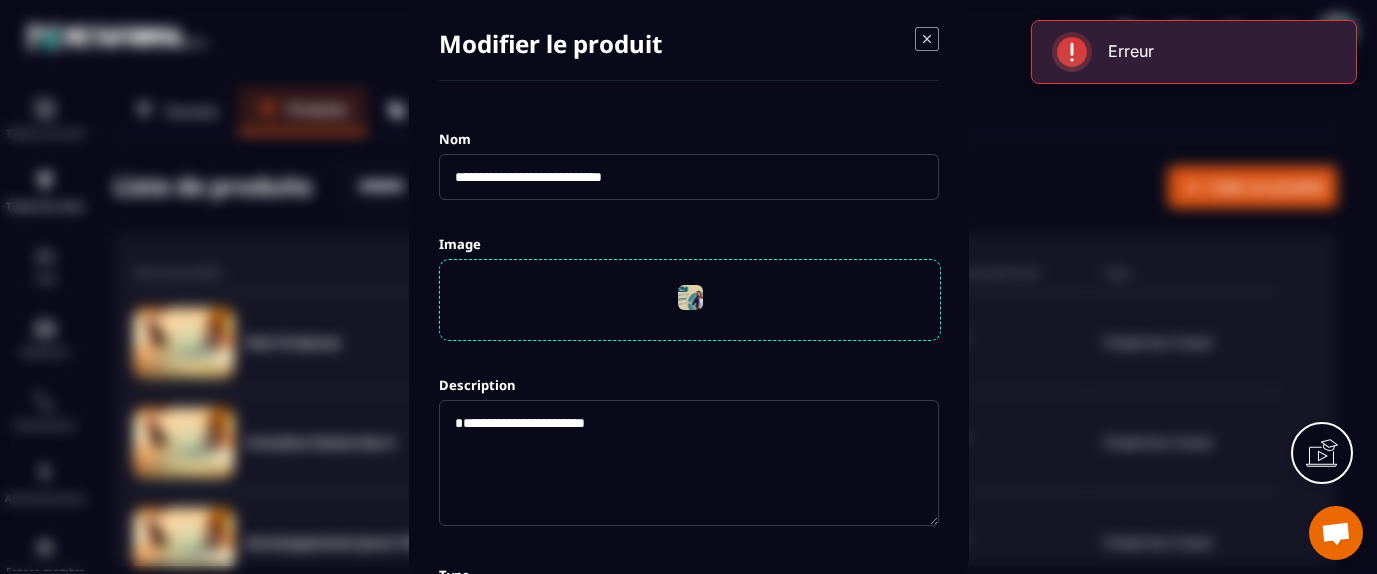 scroll, scrollTop: 0, scrollLeft: 0, axis: both 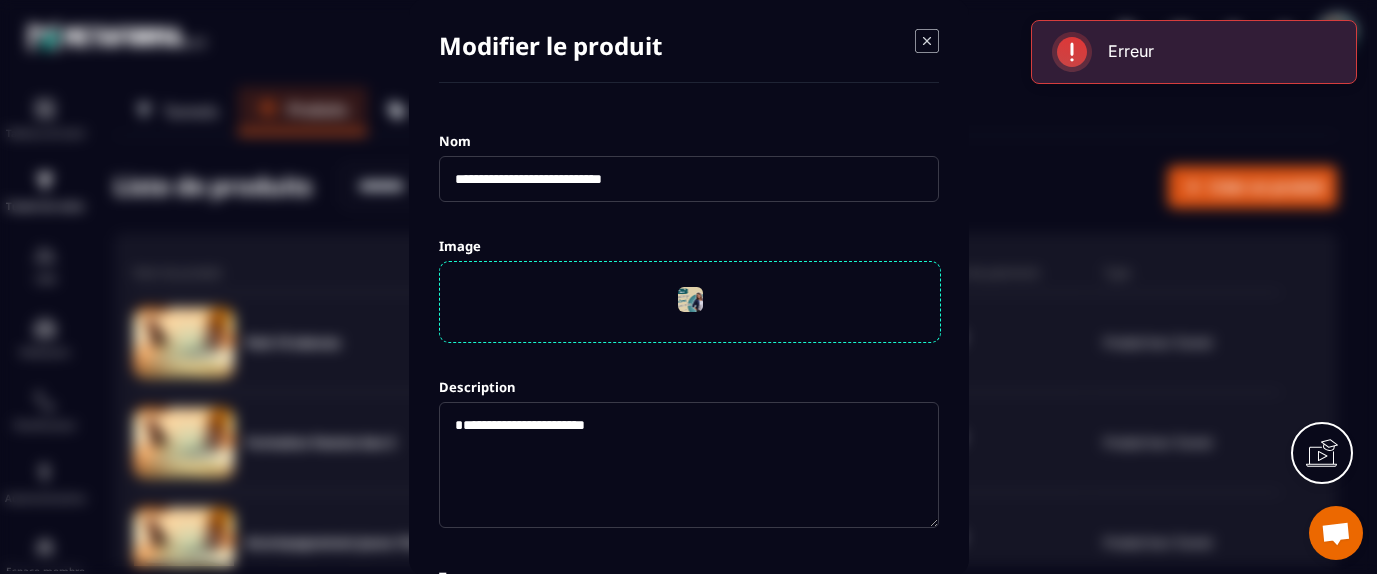 click at bounding box center [690, 302] 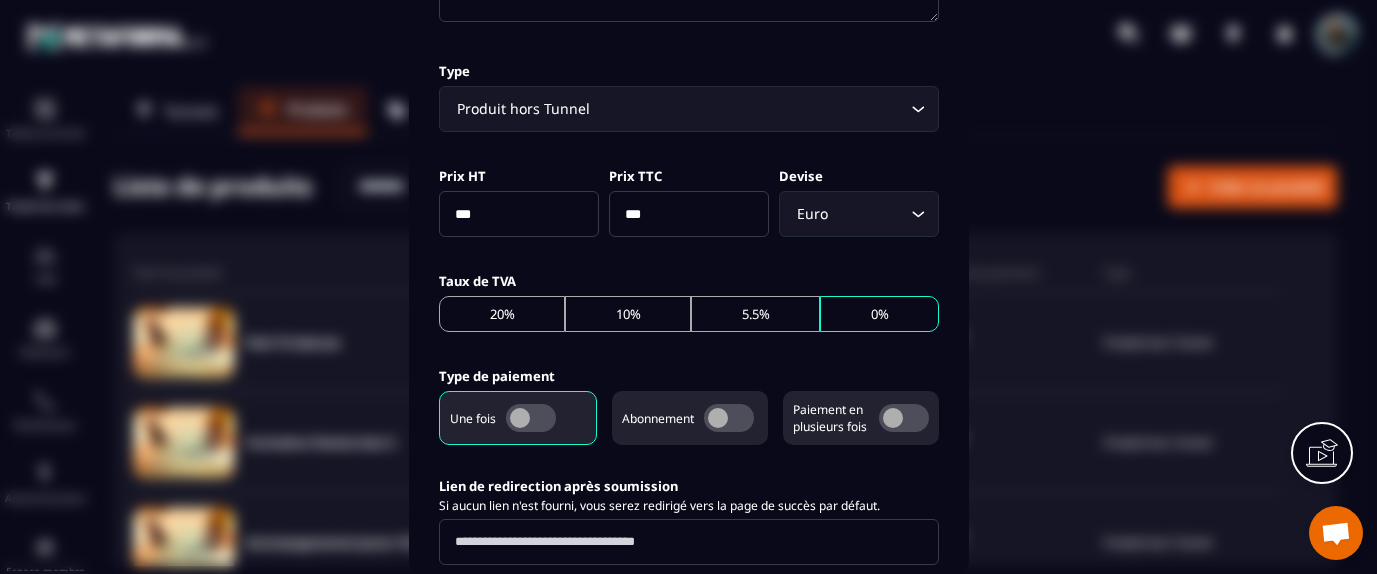 scroll, scrollTop: 507, scrollLeft: 0, axis: vertical 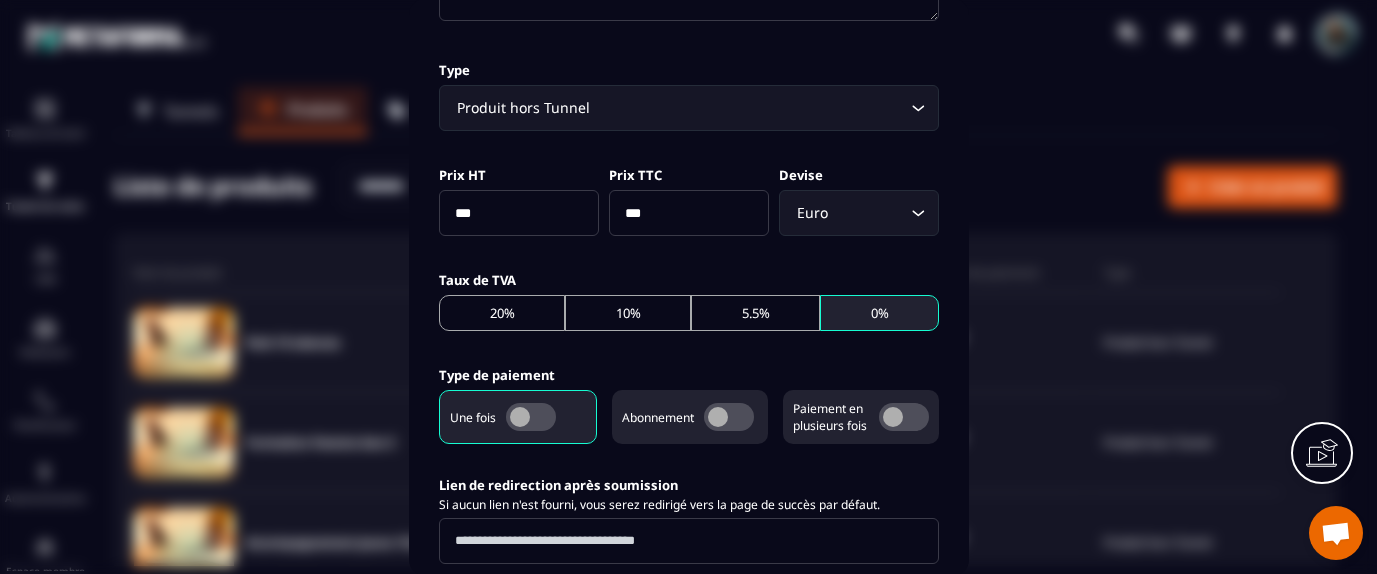 click on "0%" at bounding box center (879, 313) 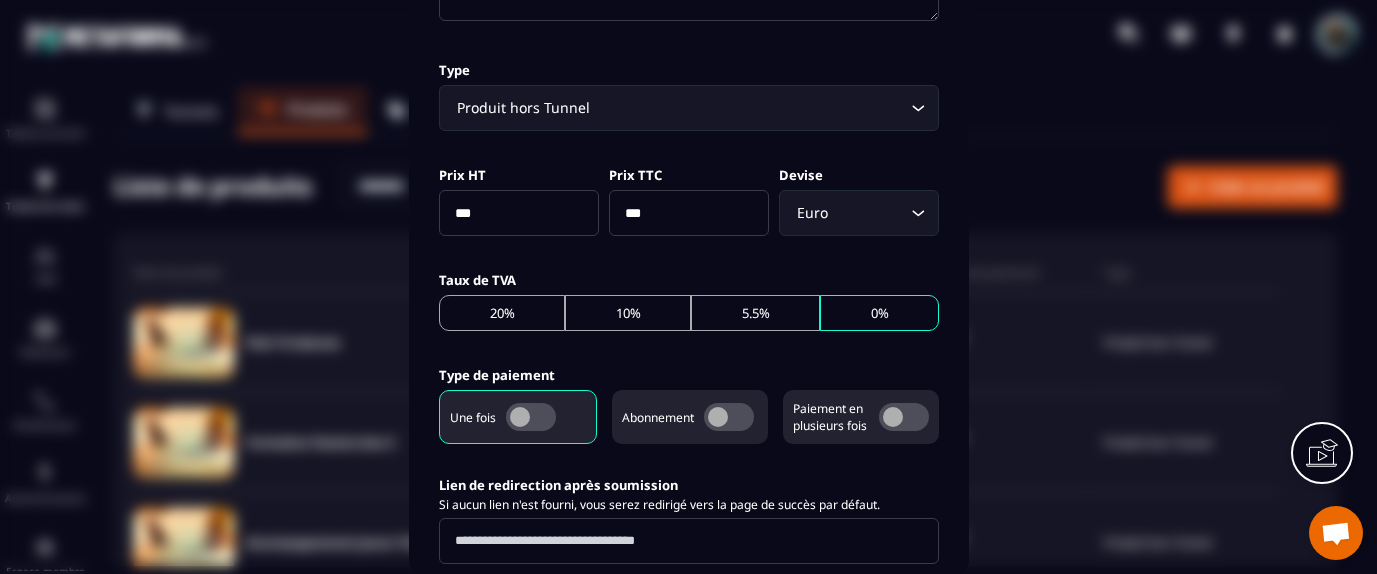 click at bounding box center [904, 417] 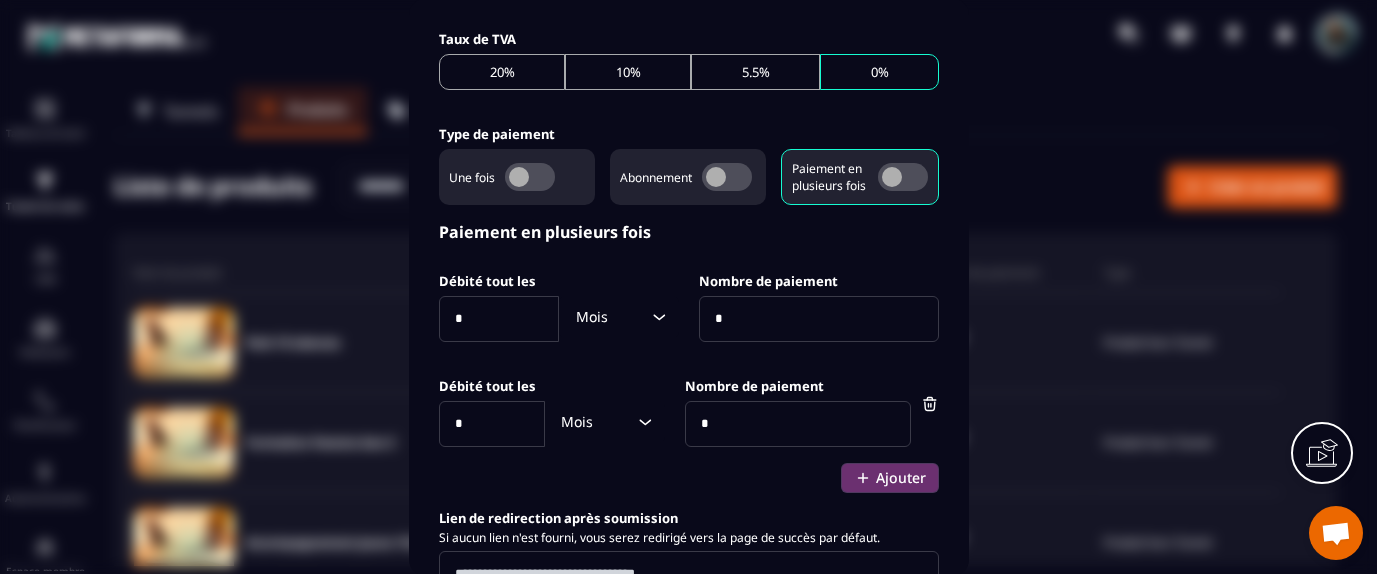 scroll, scrollTop: 750, scrollLeft: 0, axis: vertical 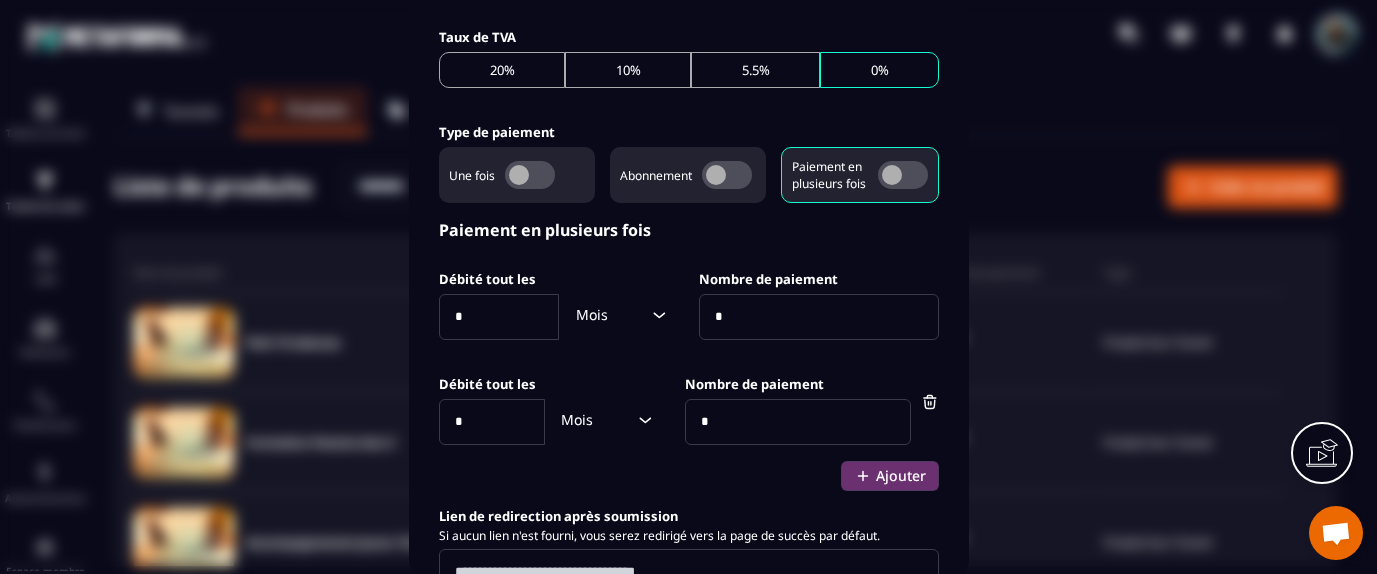 click 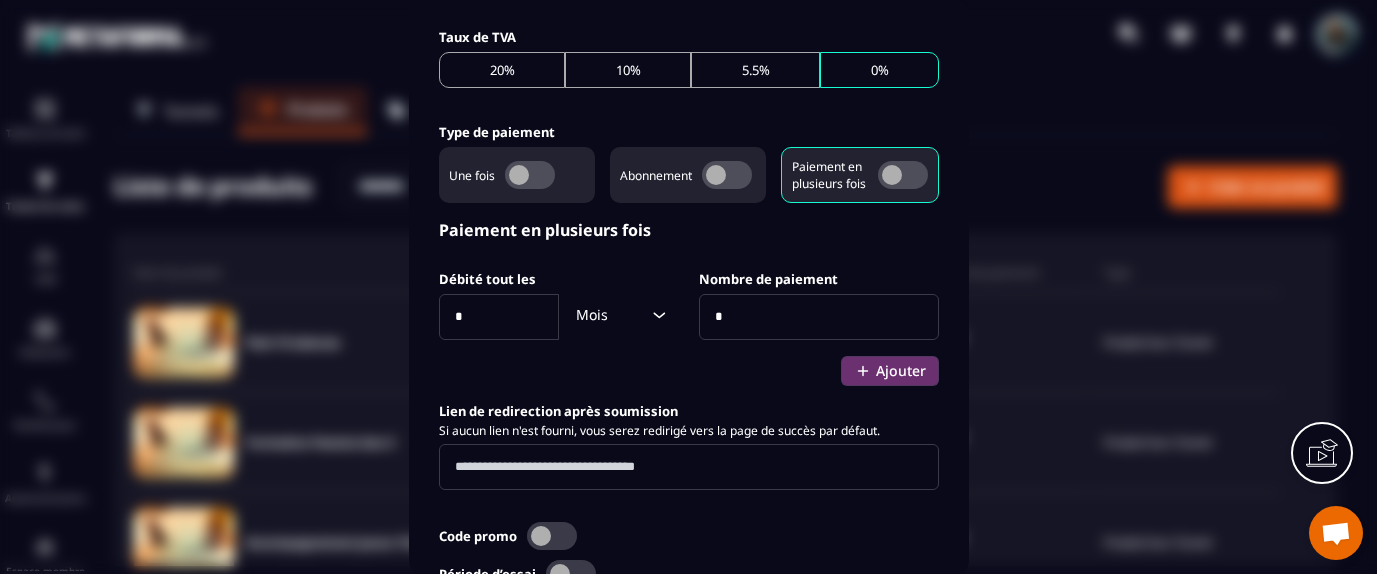 click at bounding box center (530, 175) 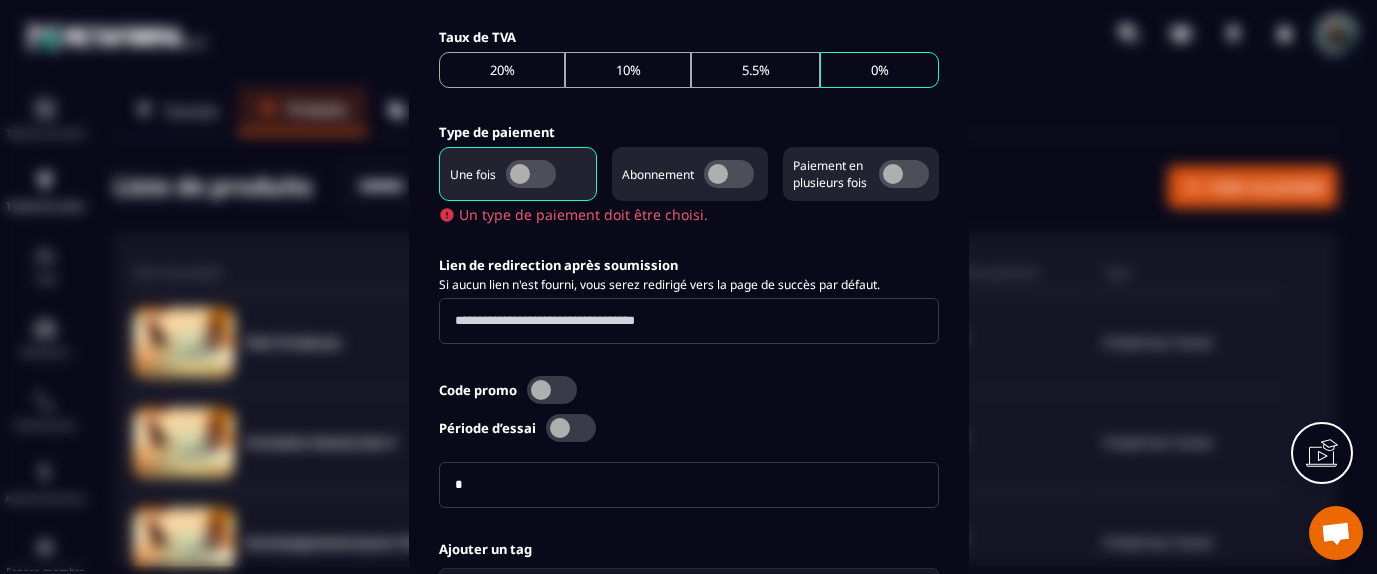 click at bounding box center (531, 174) 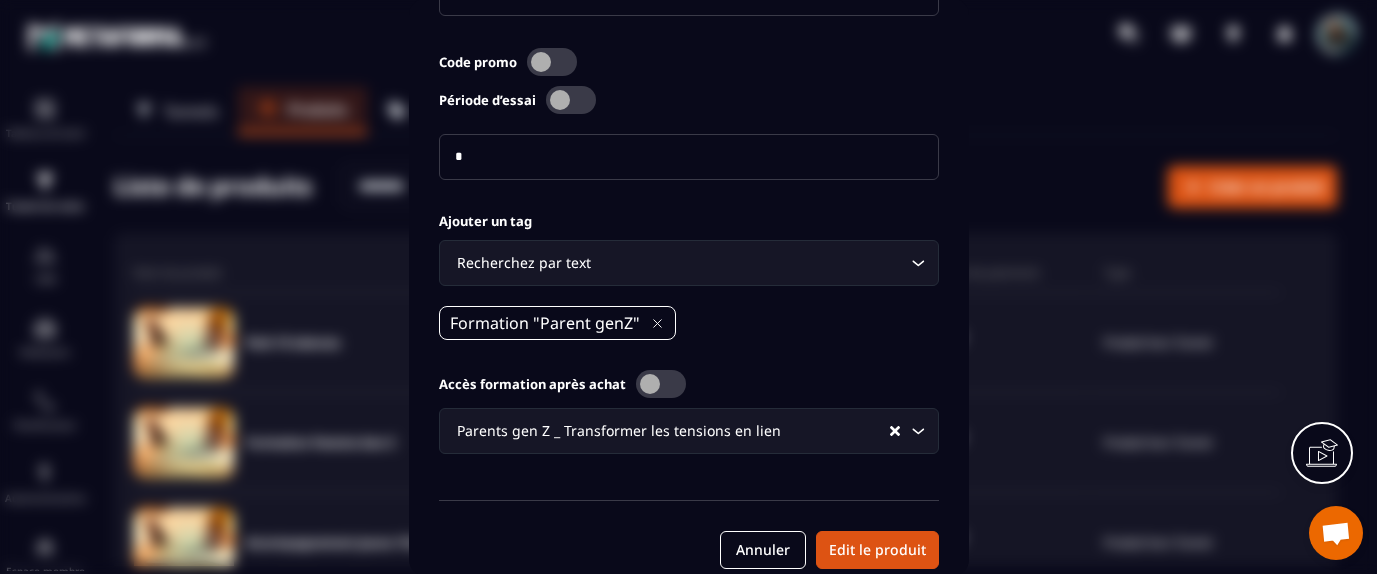 scroll, scrollTop: 1071, scrollLeft: 0, axis: vertical 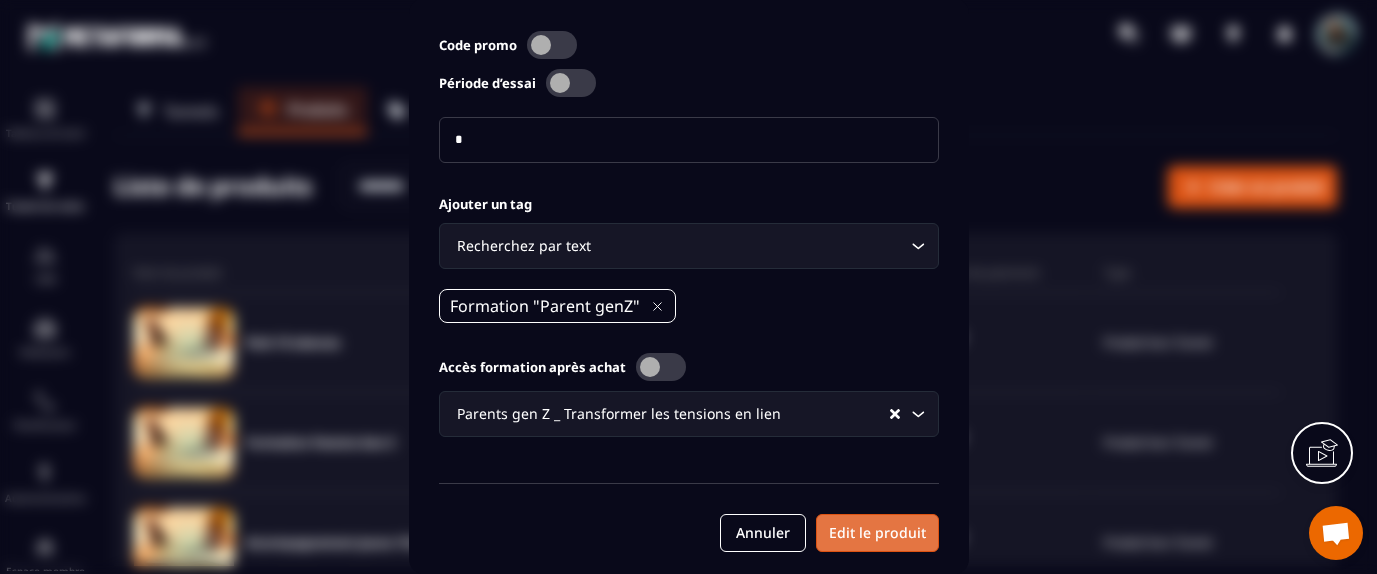click on "Edit le produit" at bounding box center [877, 533] 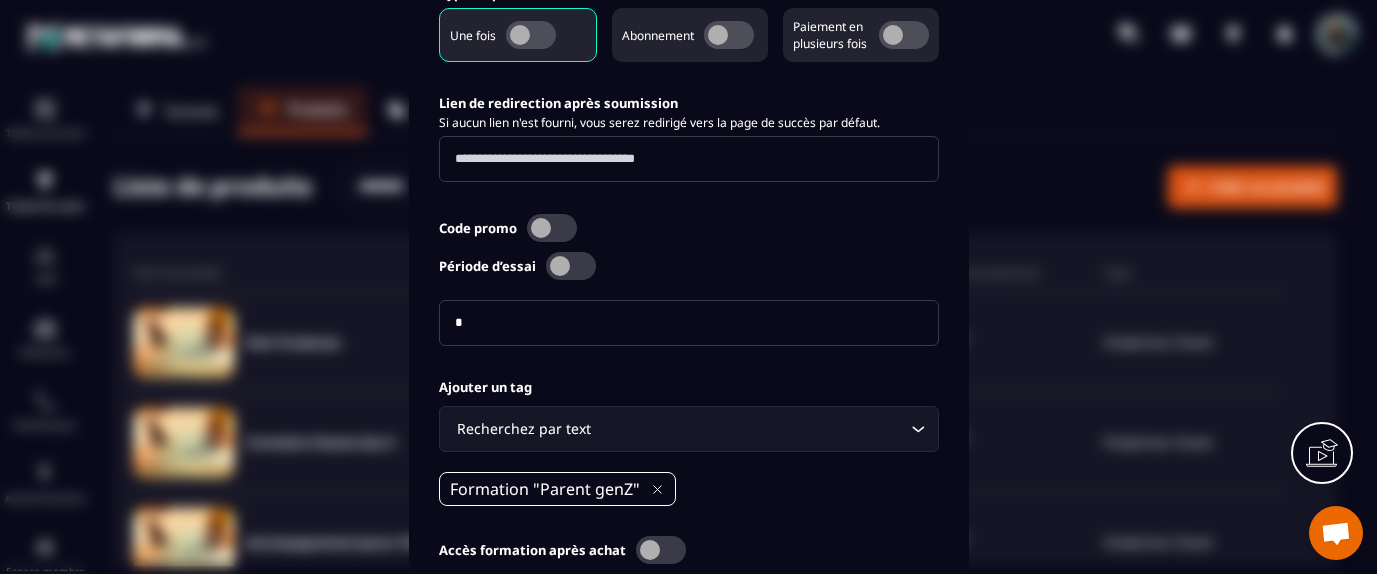 scroll, scrollTop: 1071, scrollLeft: 0, axis: vertical 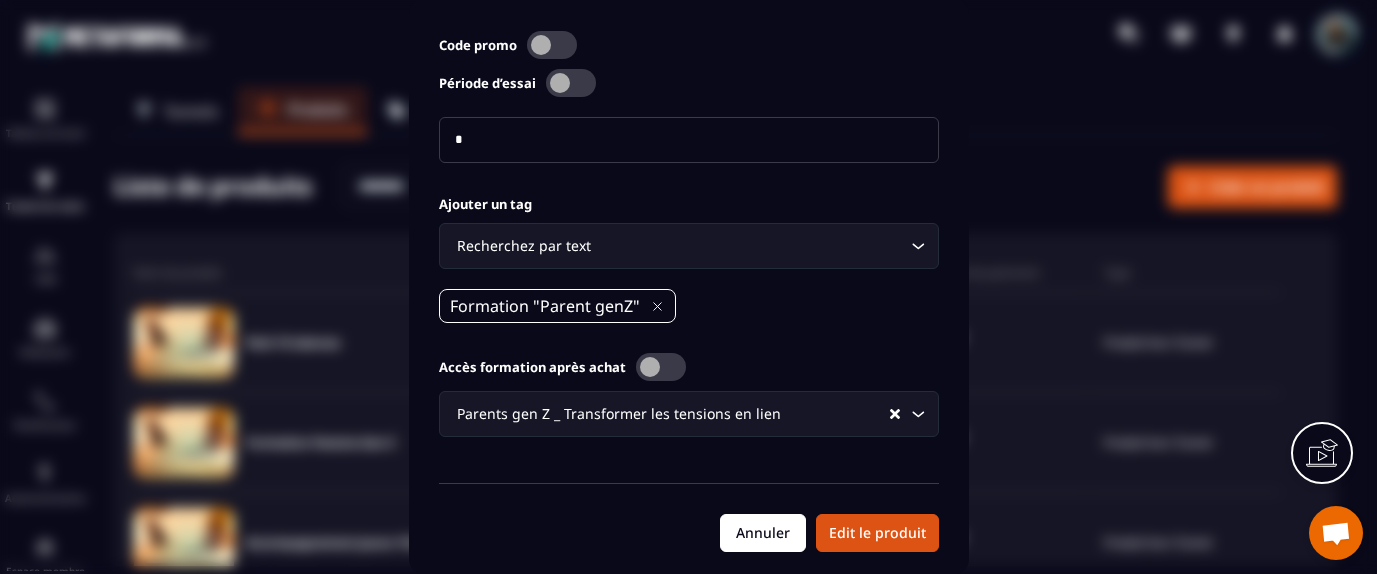 click on "Annuler" at bounding box center [763, 533] 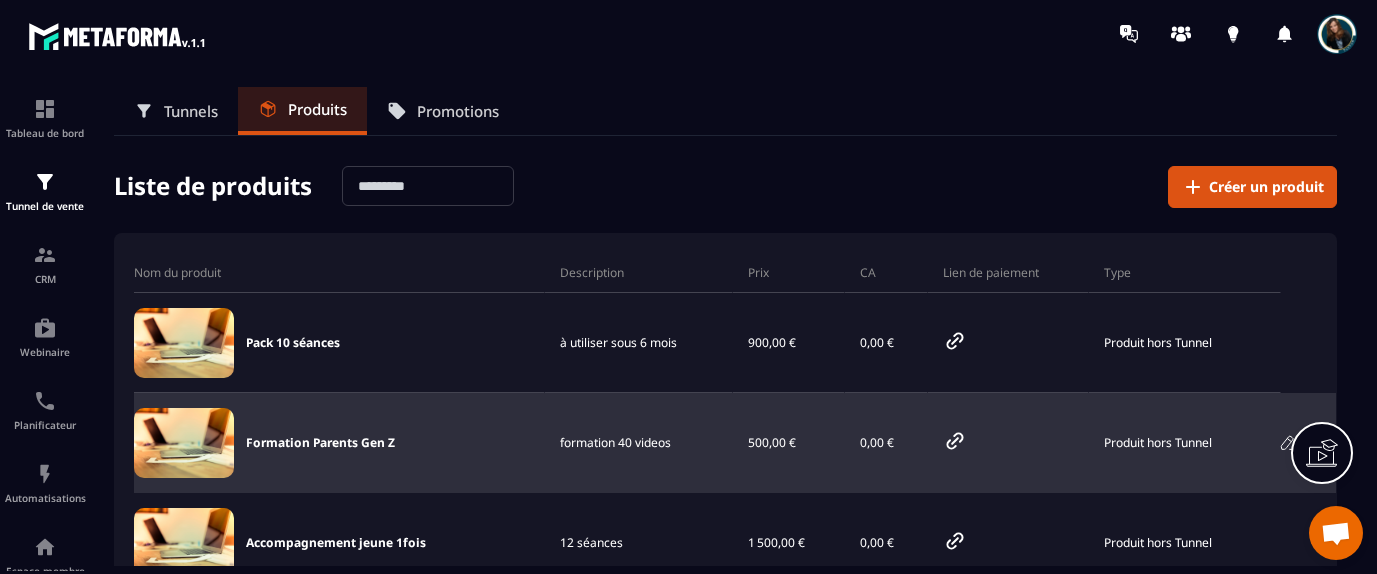 click on "Formation Parents Gen Z" at bounding box center (339, 443) 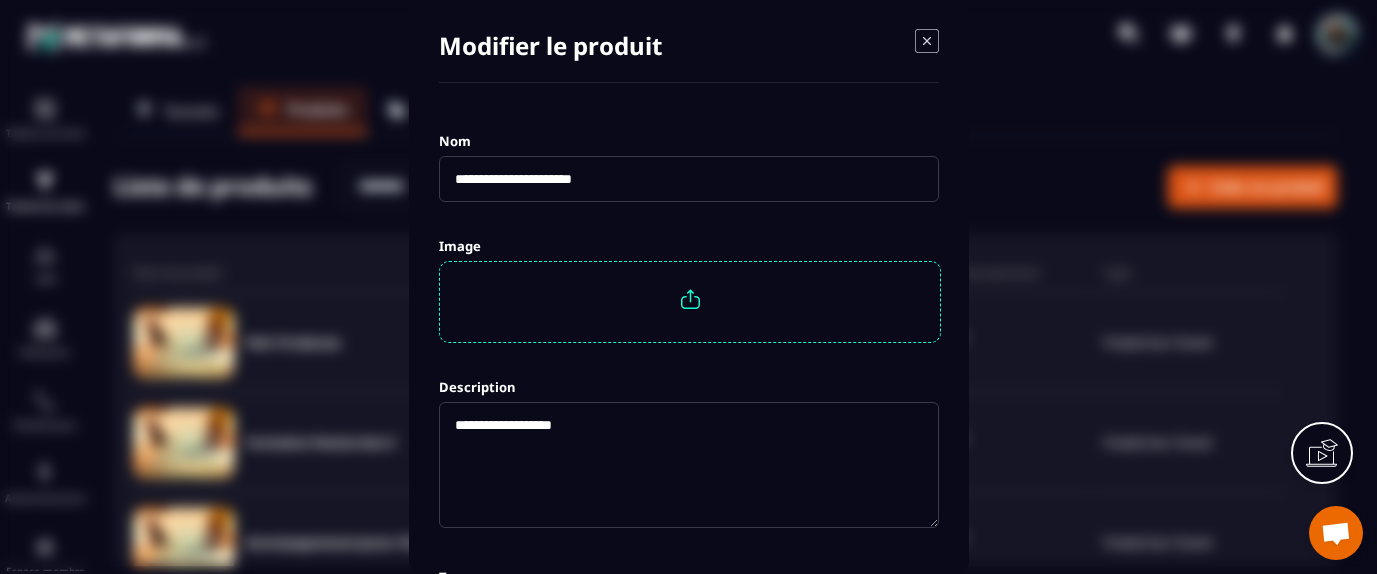 click on "**********" at bounding box center [689, 179] 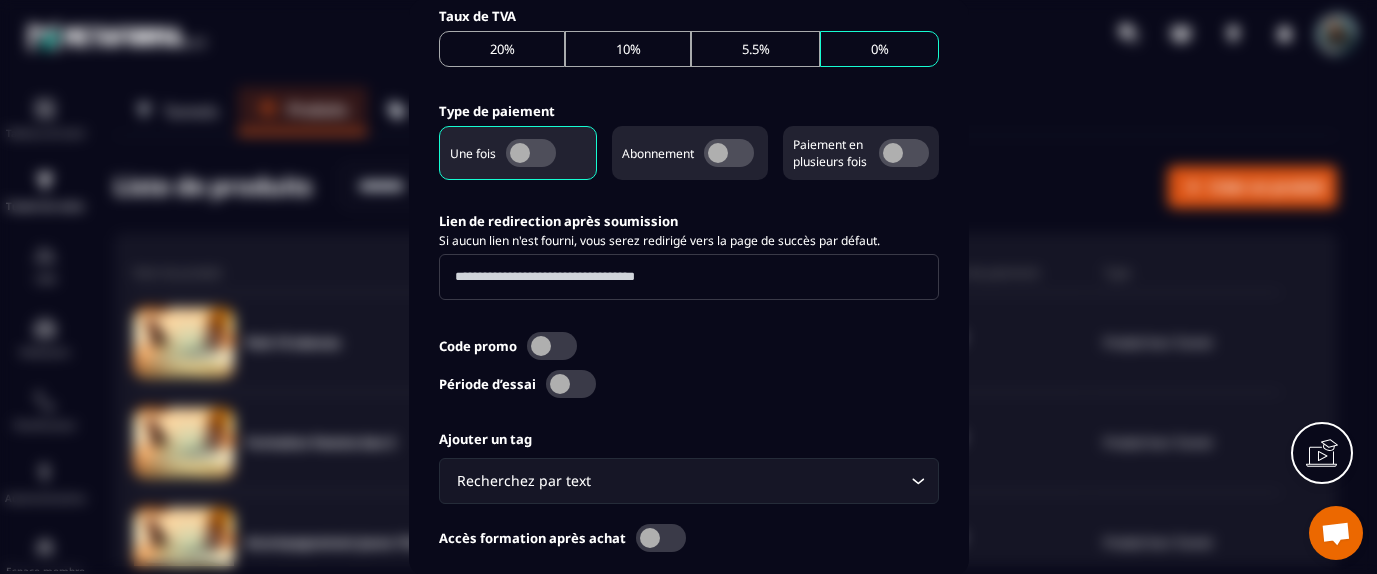 scroll, scrollTop: 770, scrollLeft: 0, axis: vertical 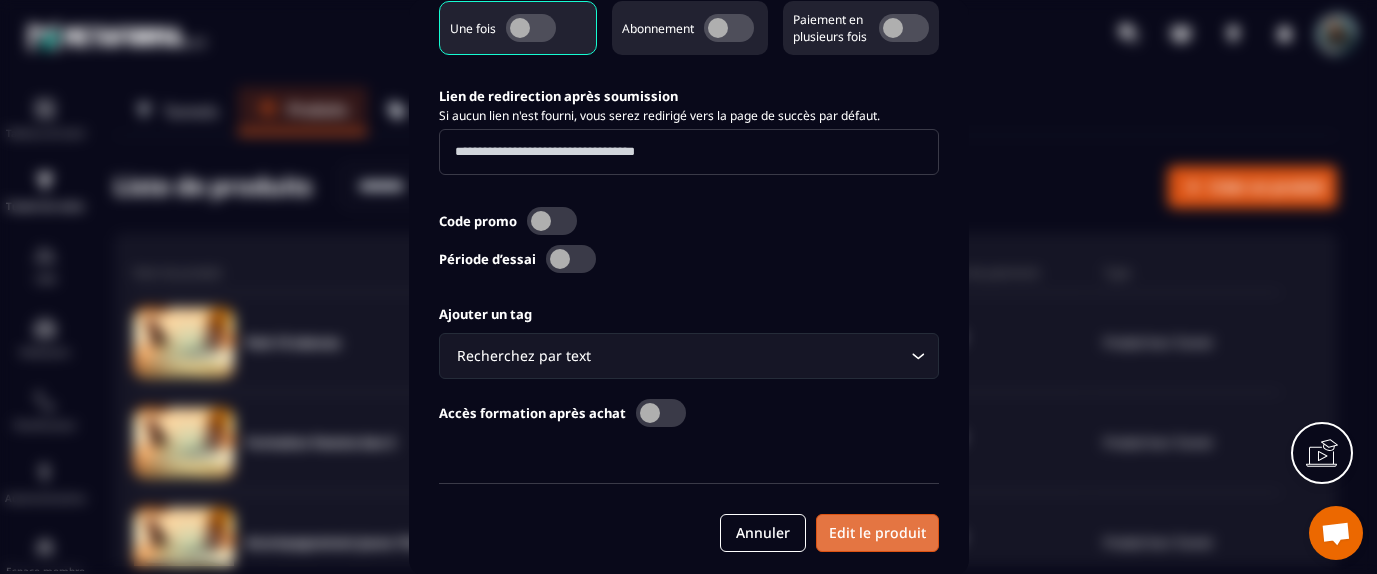 type on "**********" 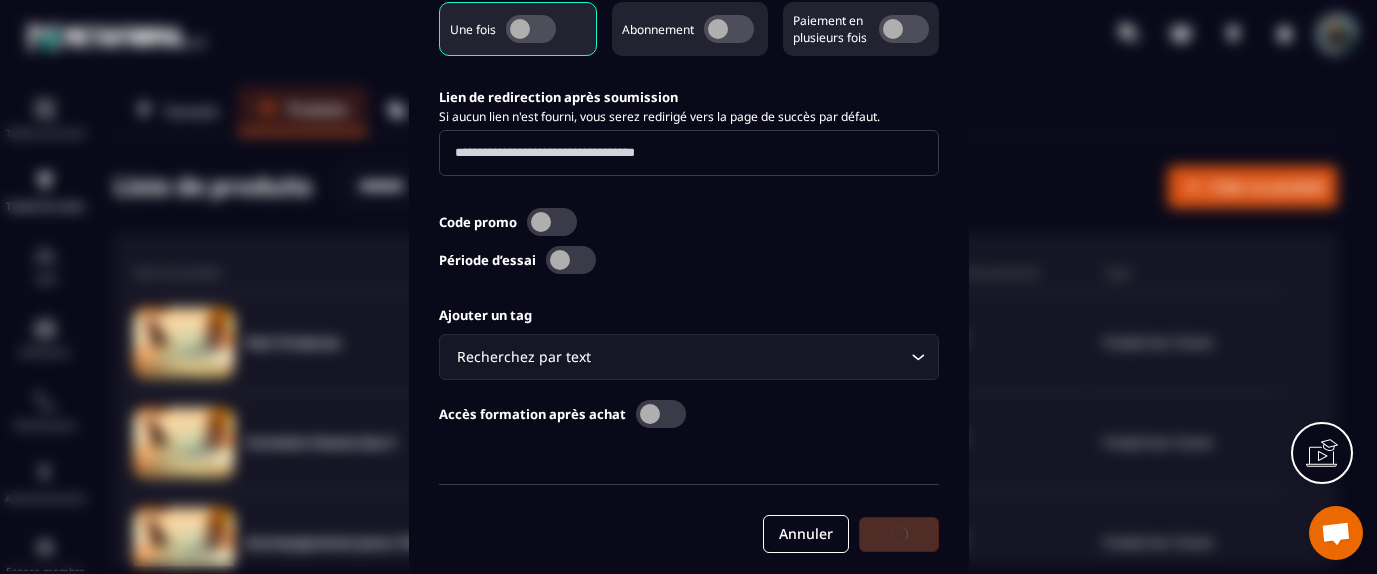scroll, scrollTop: 896, scrollLeft: 0, axis: vertical 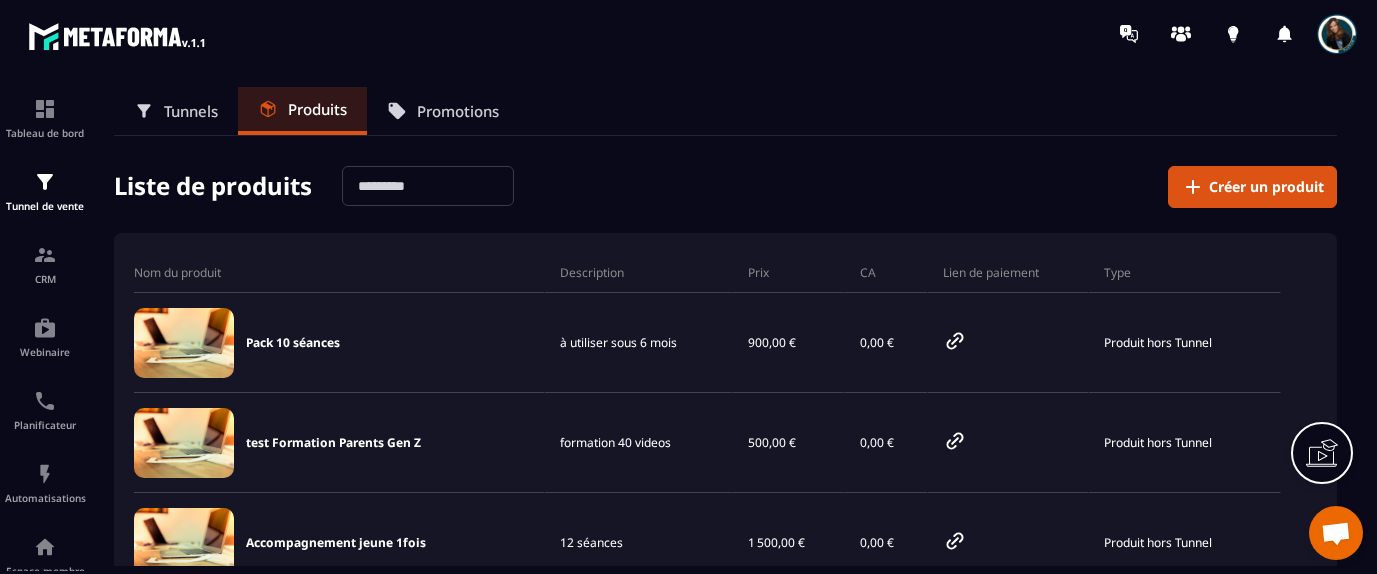 click on "Nom du produit" at bounding box center (339, 273) 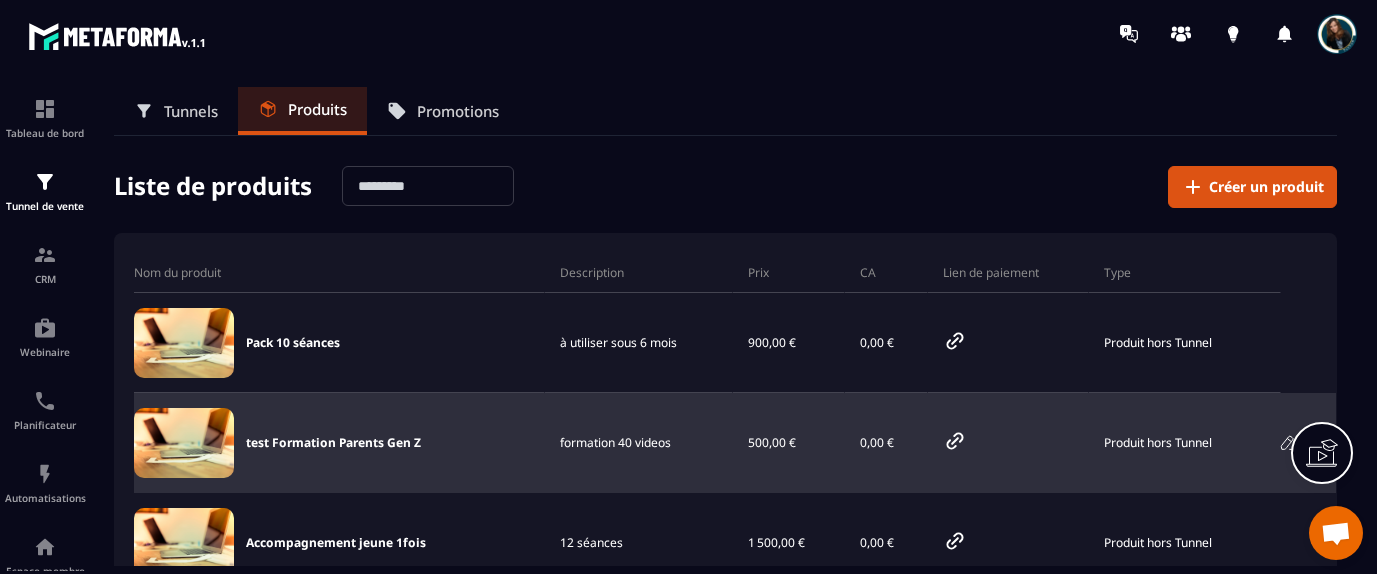 click on "test Formation Parents Gen Z" at bounding box center [333, 443] 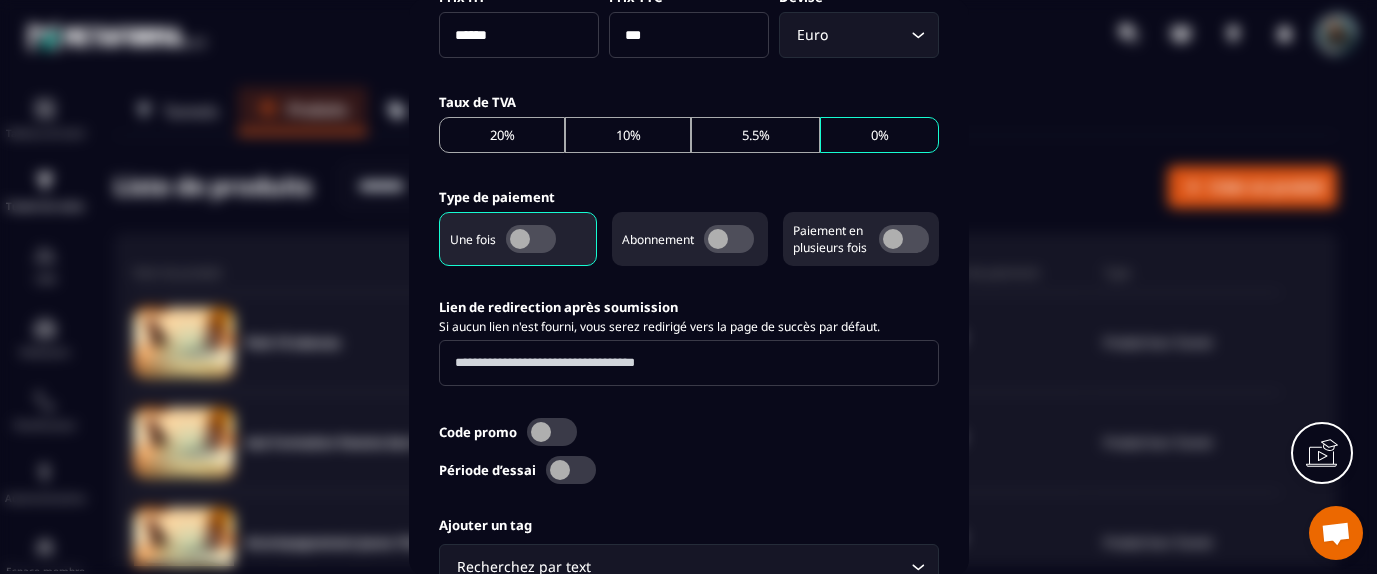 scroll, scrollTop: 687, scrollLeft: 0, axis: vertical 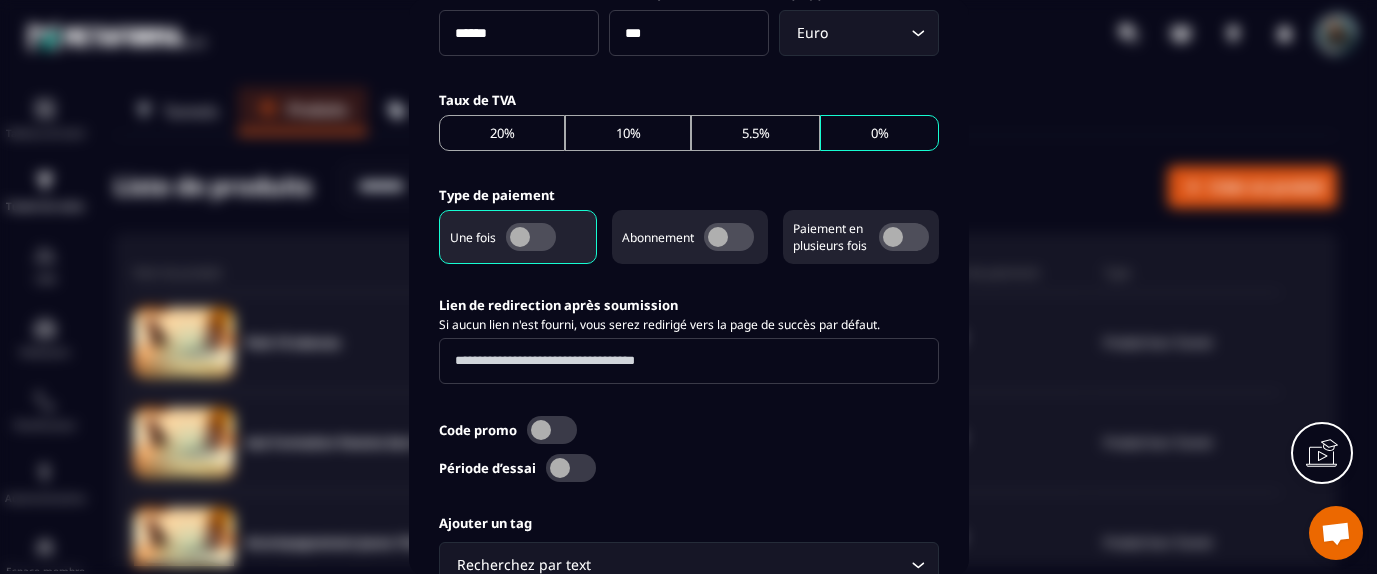 click at bounding box center [904, 237] 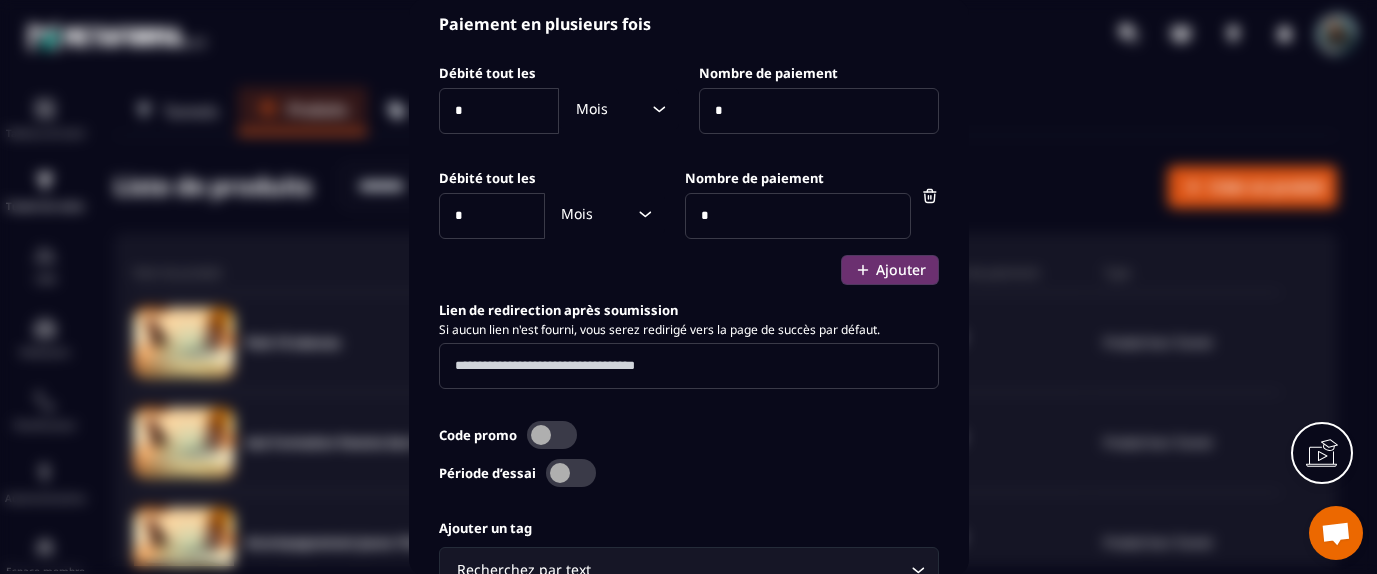 scroll, scrollTop: 957, scrollLeft: 0, axis: vertical 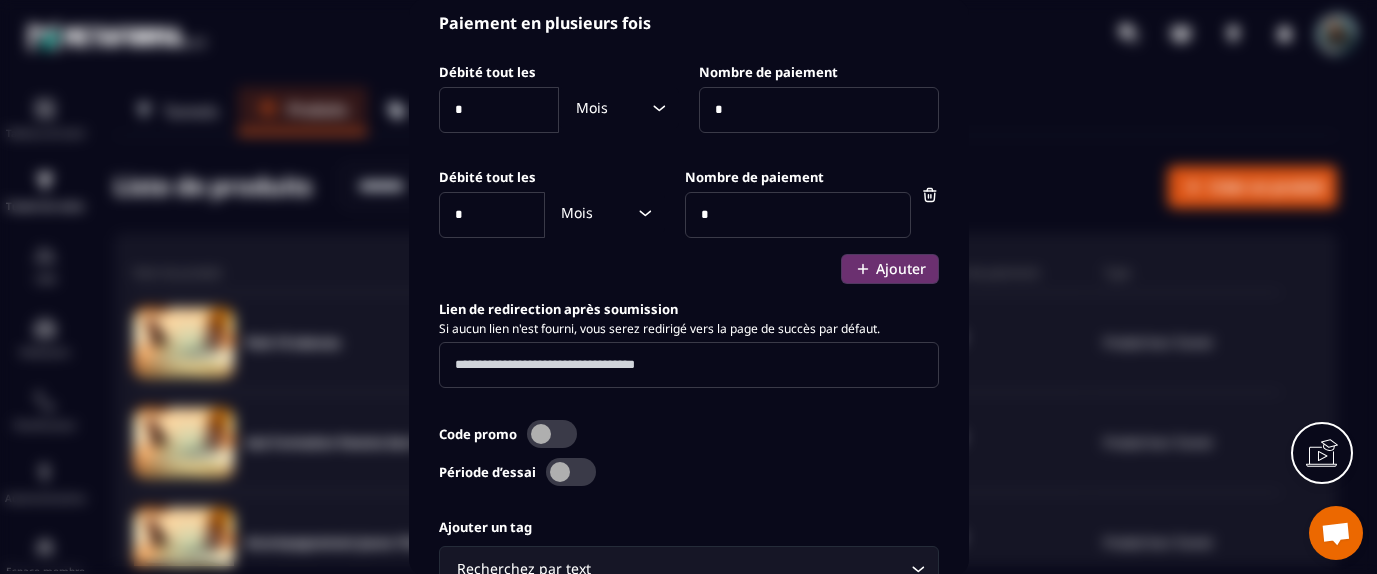 click 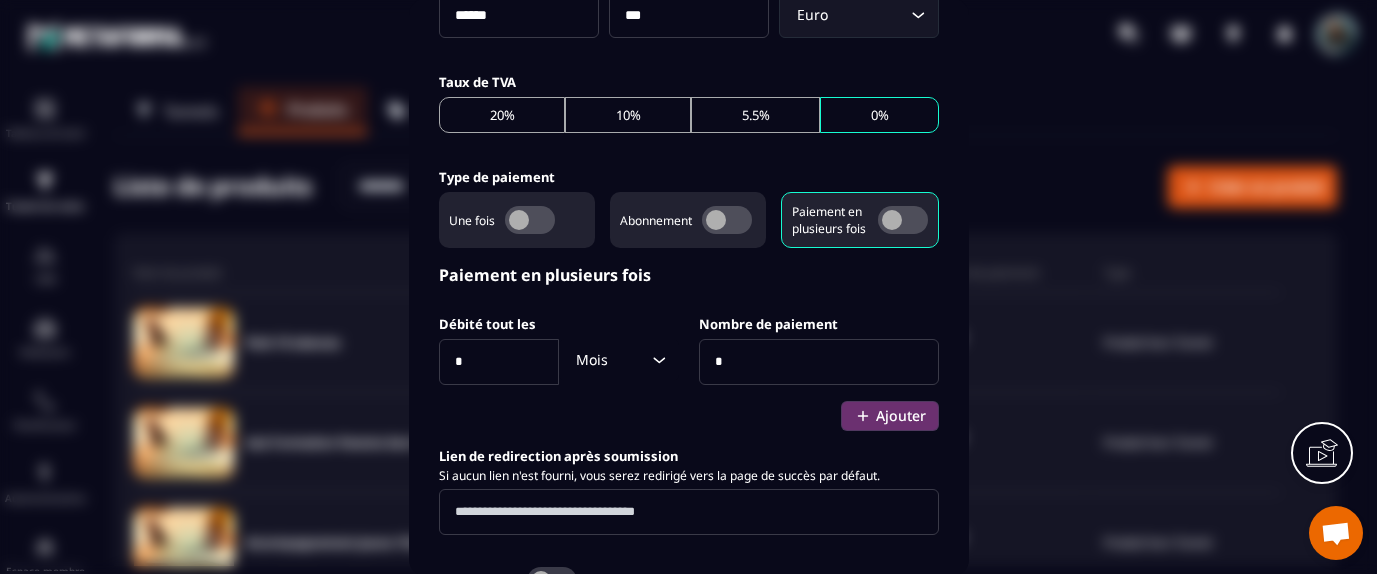scroll, scrollTop: 704, scrollLeft: 0, axis: vertical 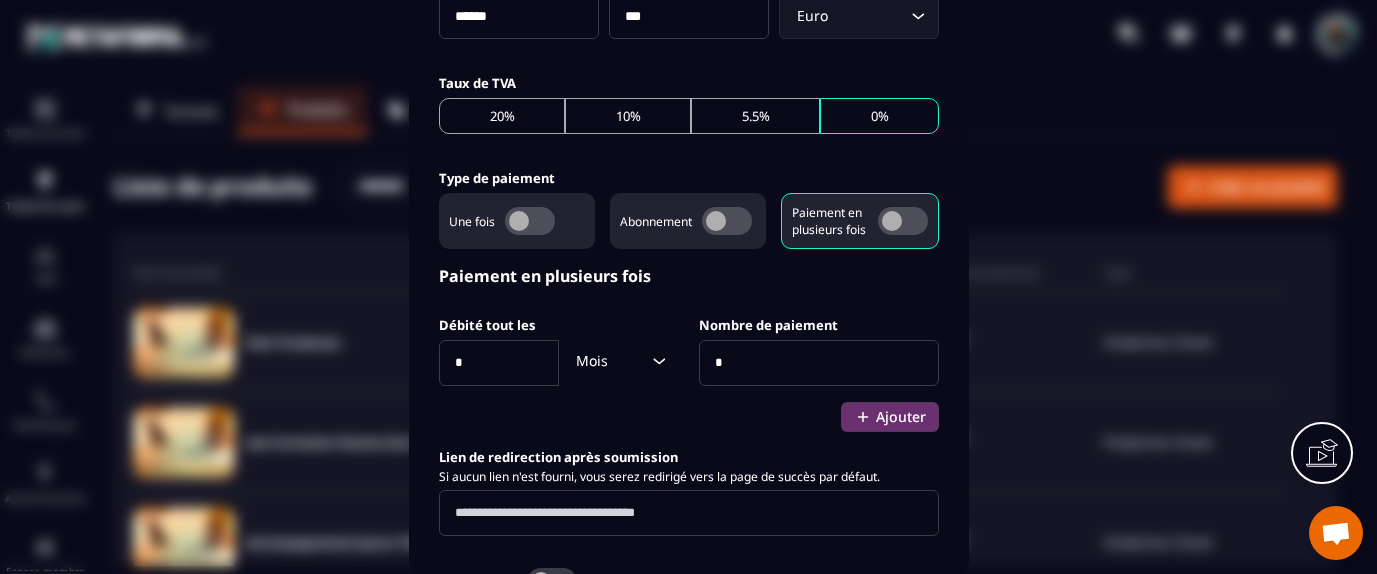 click at bounding box center (530, 221) 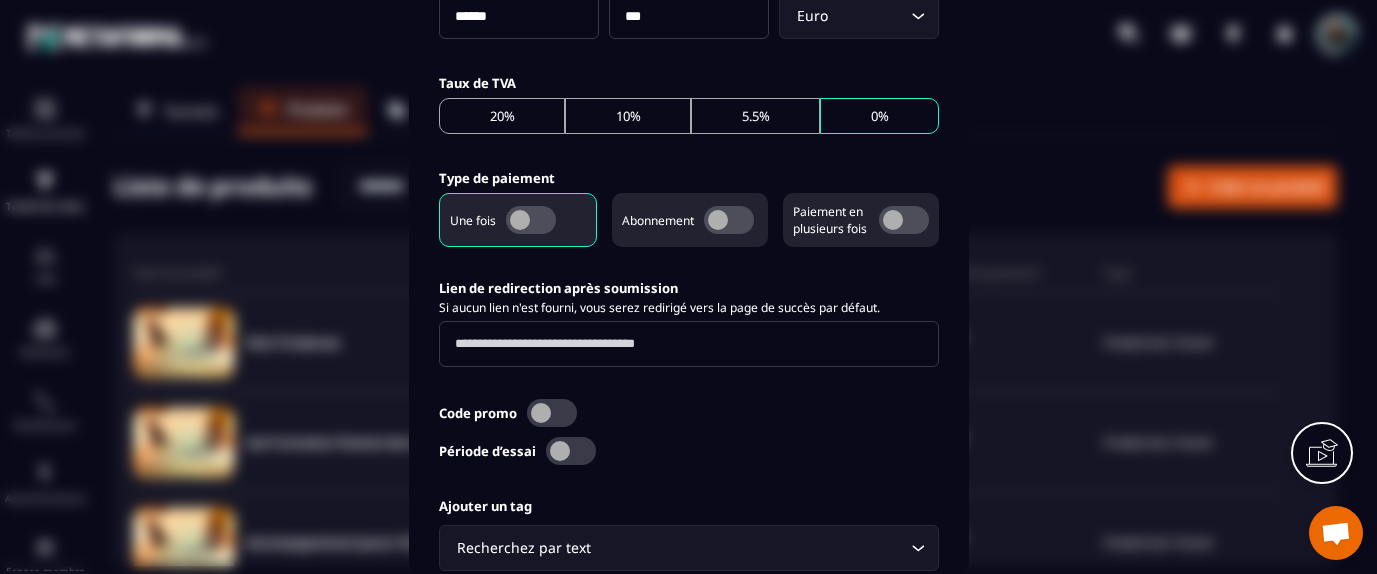 click at bounding box center [531, 220] 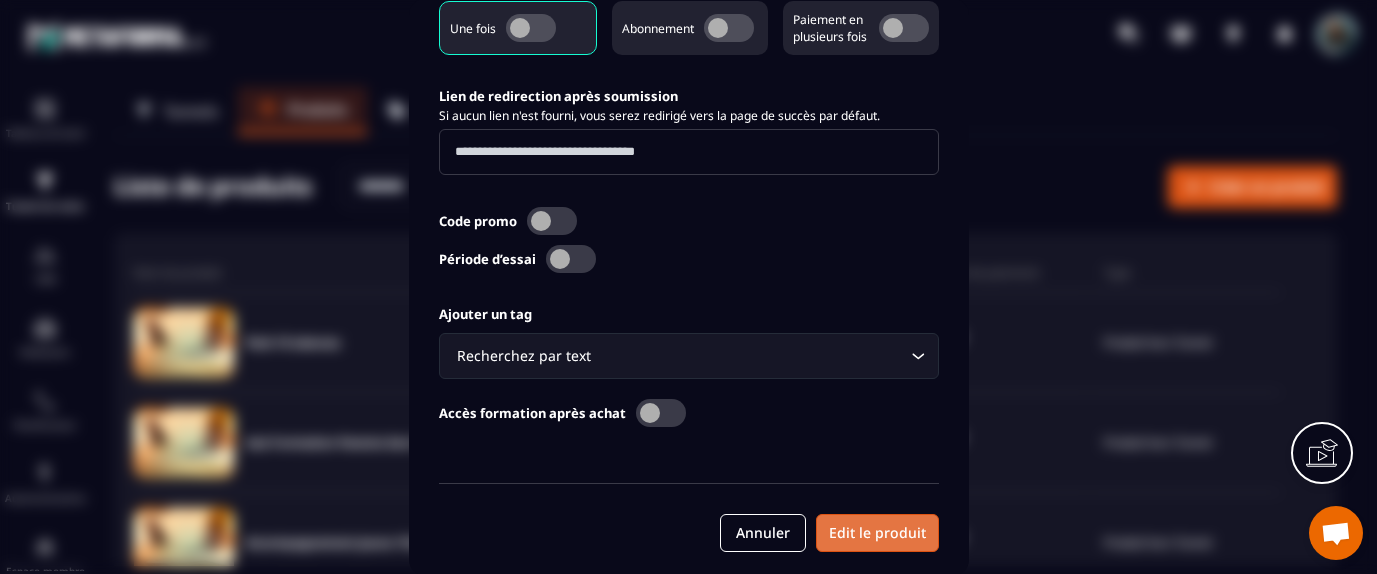 click on "Edit le produit" at bounding box center (877, 533) 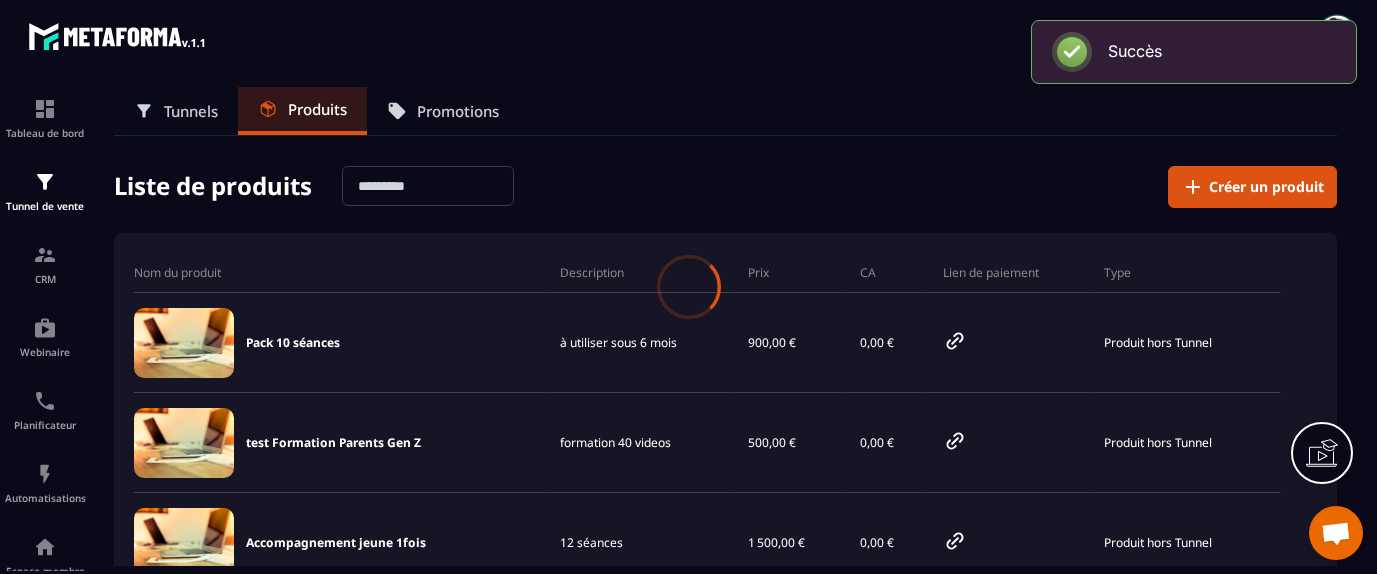 scroll, scrollTop: 896, scrollLeft: 0, axis: vertical 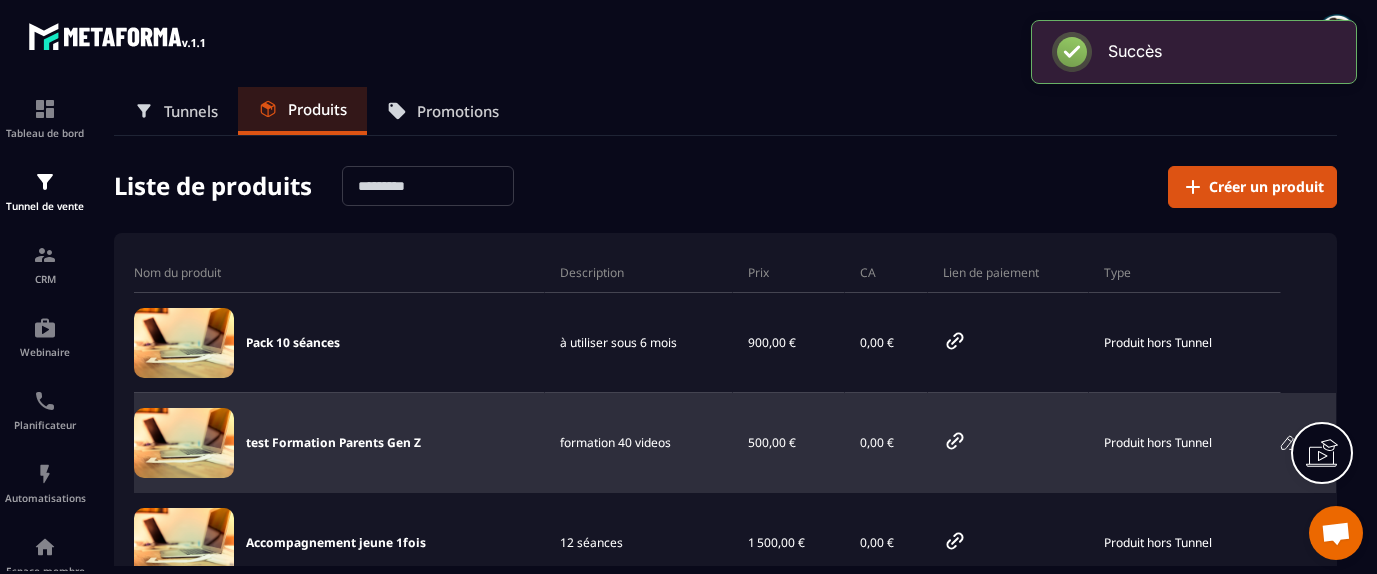 click on "test Formation Parents Gen Z" at bounding box center [339, 443] 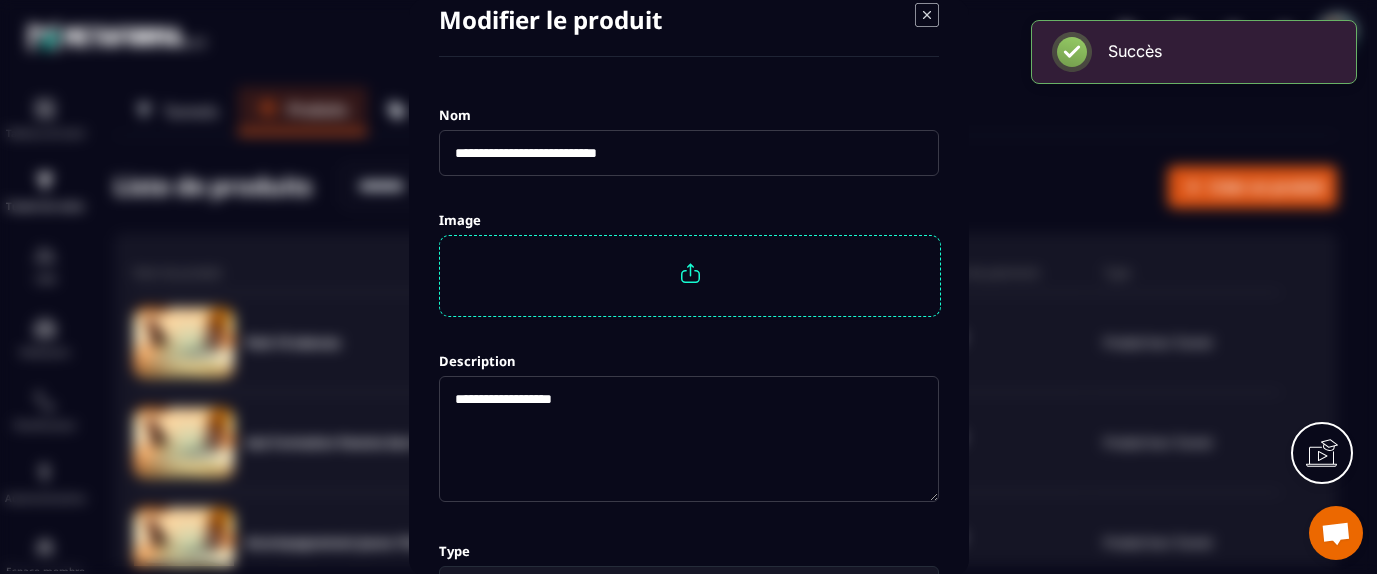 scroll, scrollTop: 26, scrollLeft: 0, axis: vertical 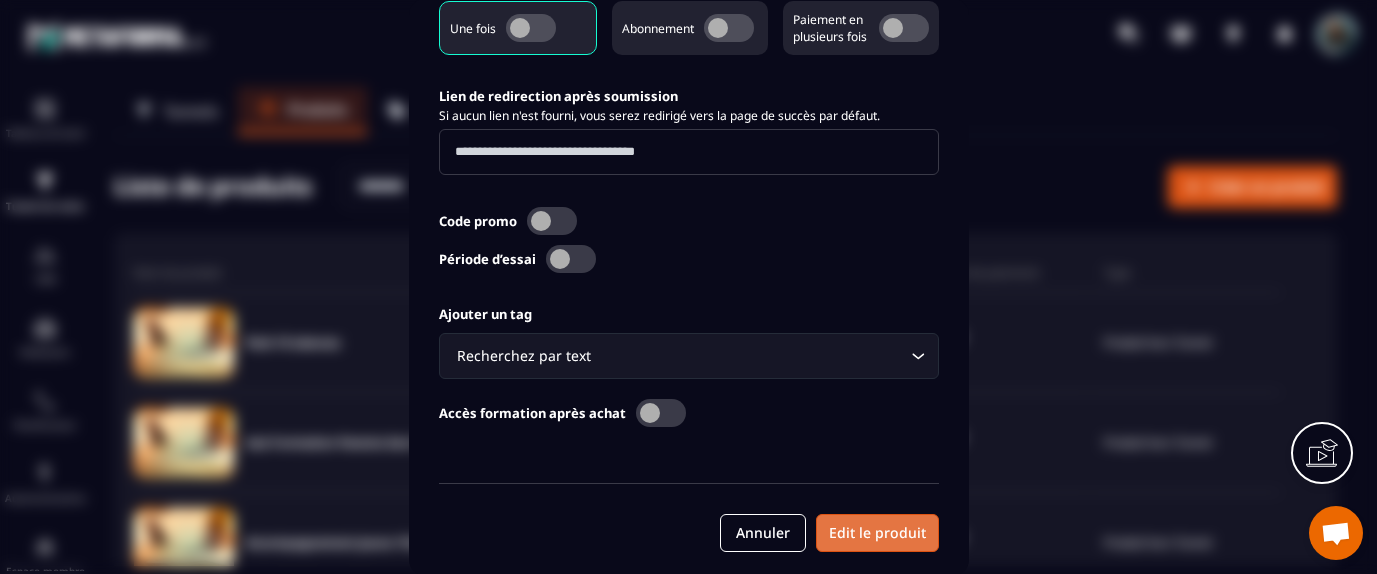 click on "Edit le produit" at bounding box center (877, 533) 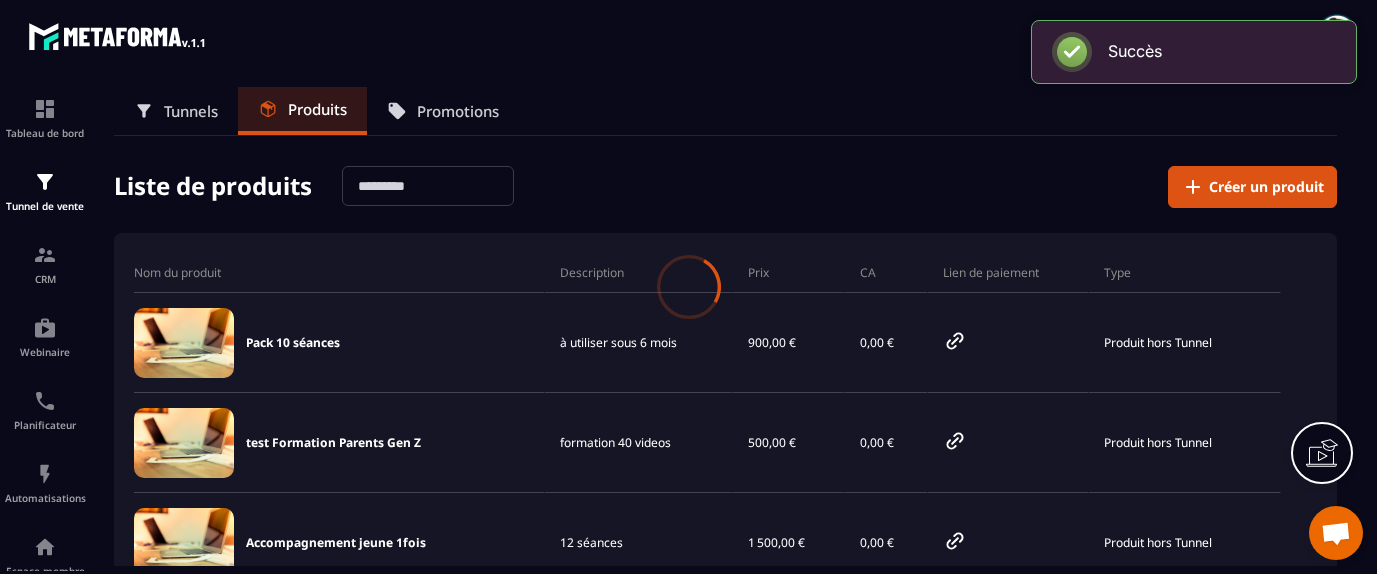 scroll, scrollTop: 896, scrollLeft: 0, axis: vertical 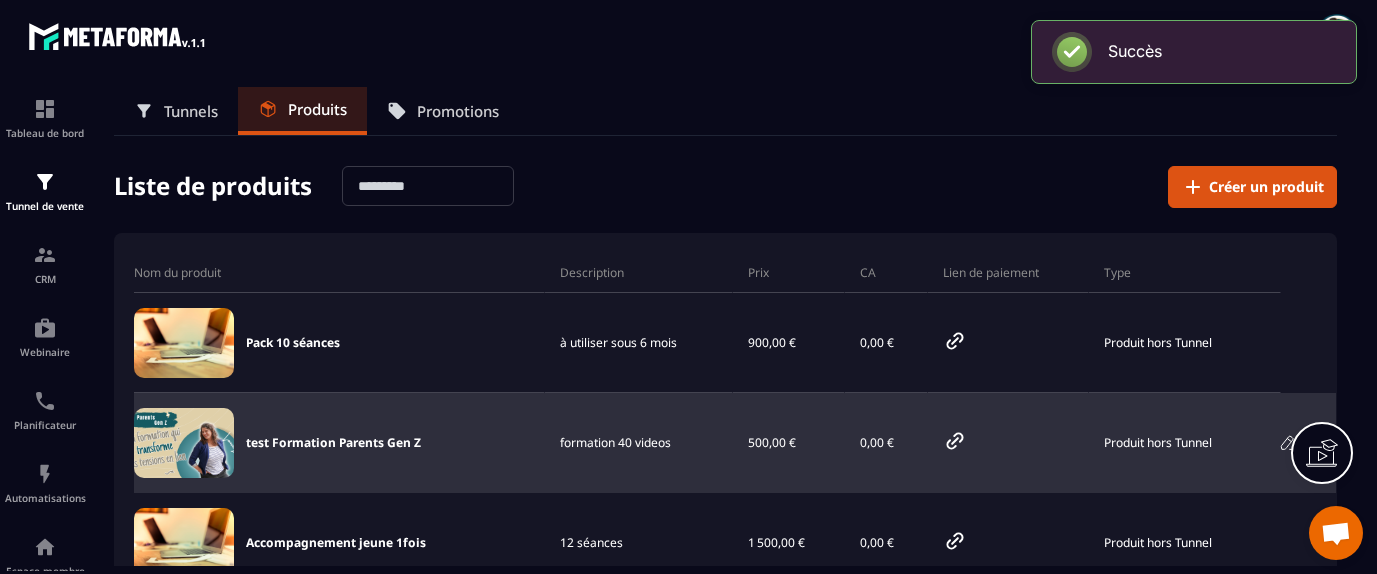 click on "test Formation Parents Gen Z" at bounding box center (333, 443) 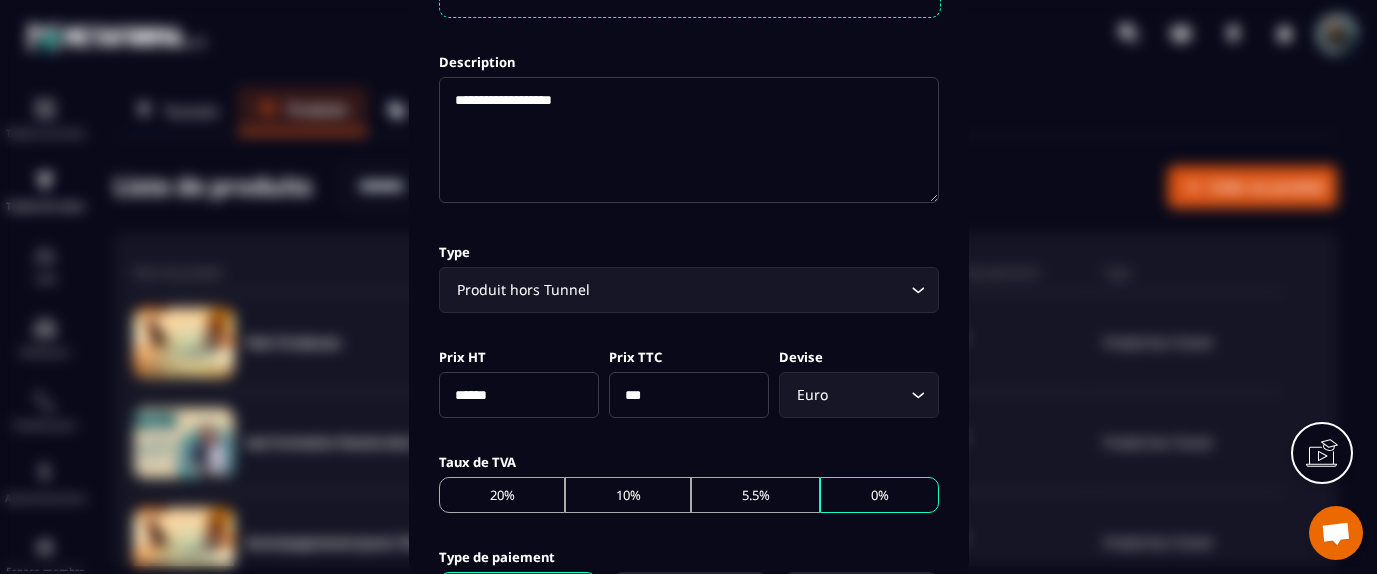 scroll, scrollTop: 326, scrollLeft: 0, axis: vertical 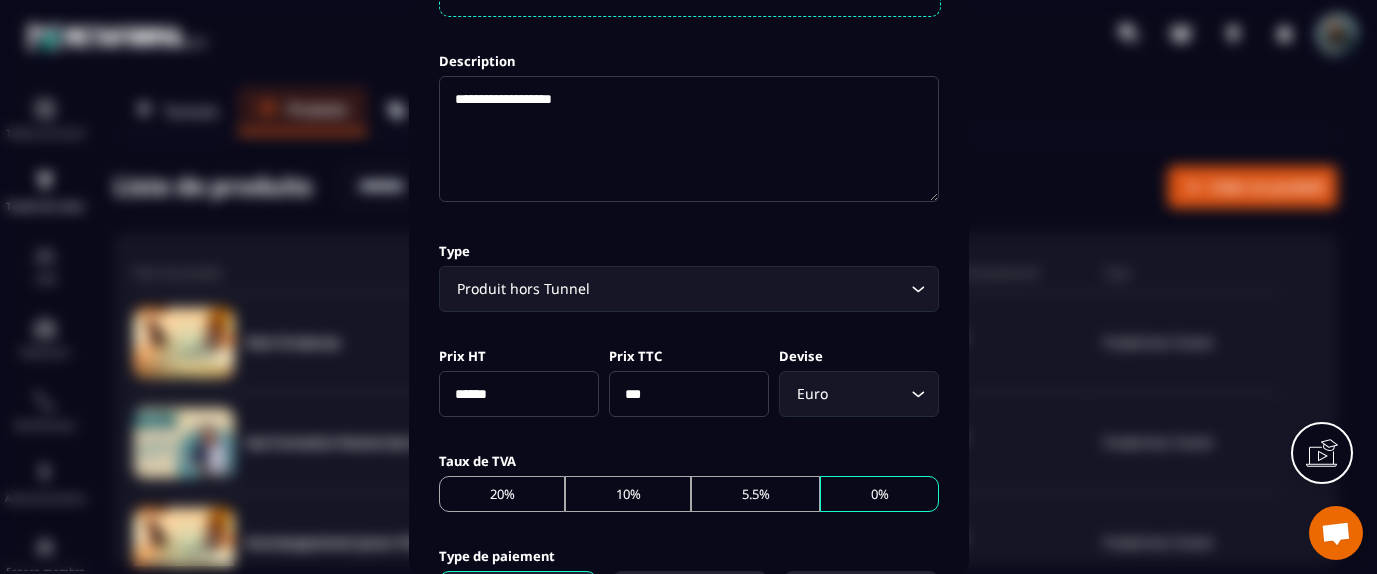 click 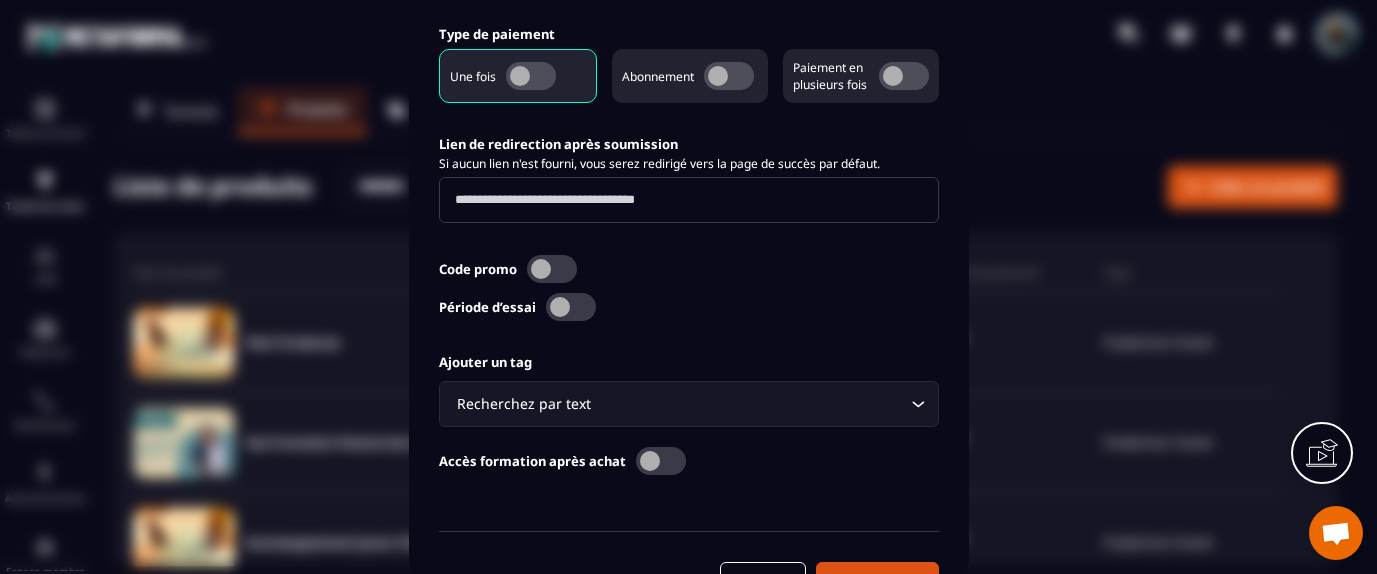 scroll, scrollTop: 853, scrollLeft: 0, axis: vertical 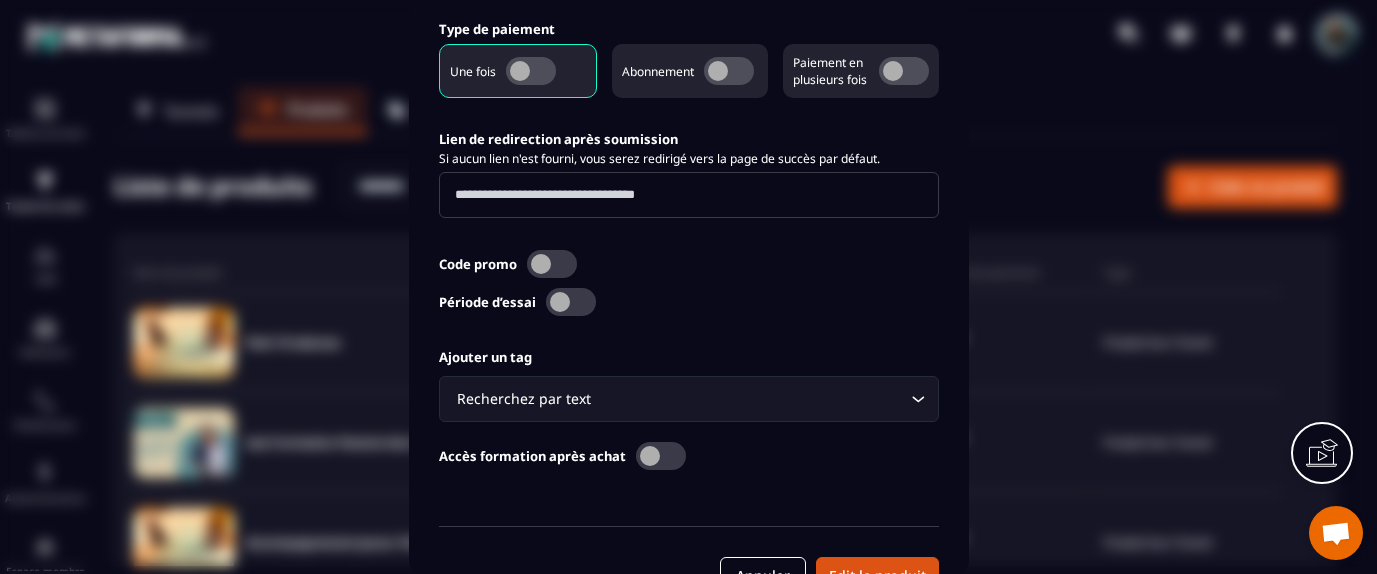 click 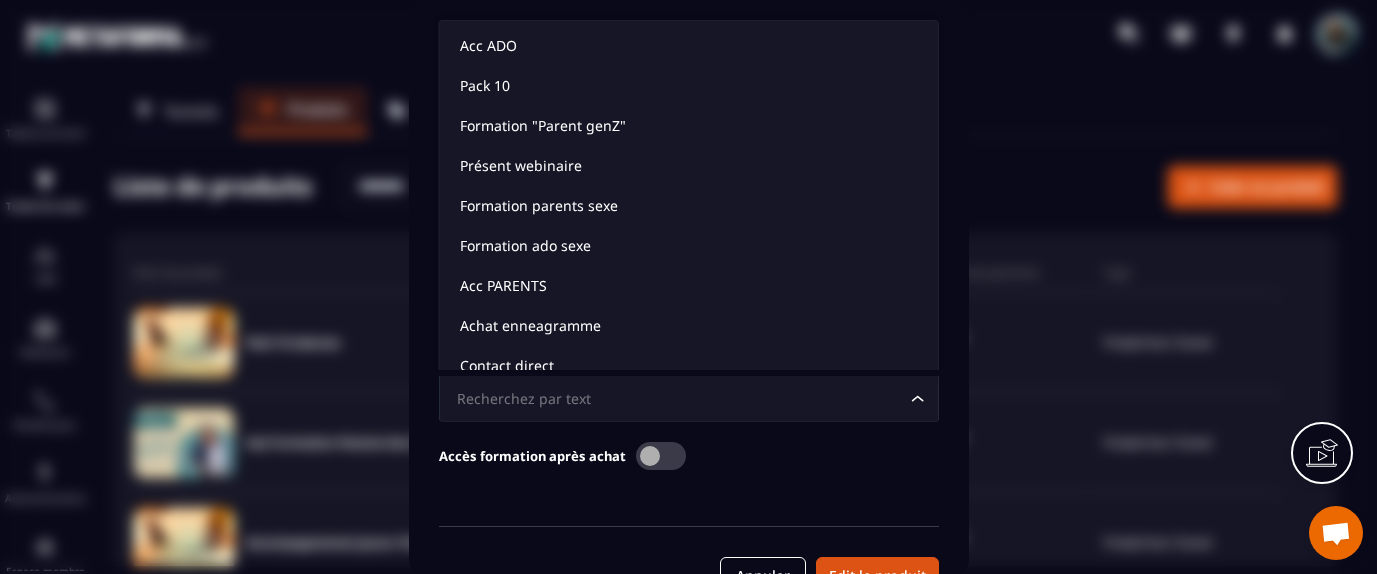 scroll, scrollTop: 15, scrollLeft: 0, axis: vertical 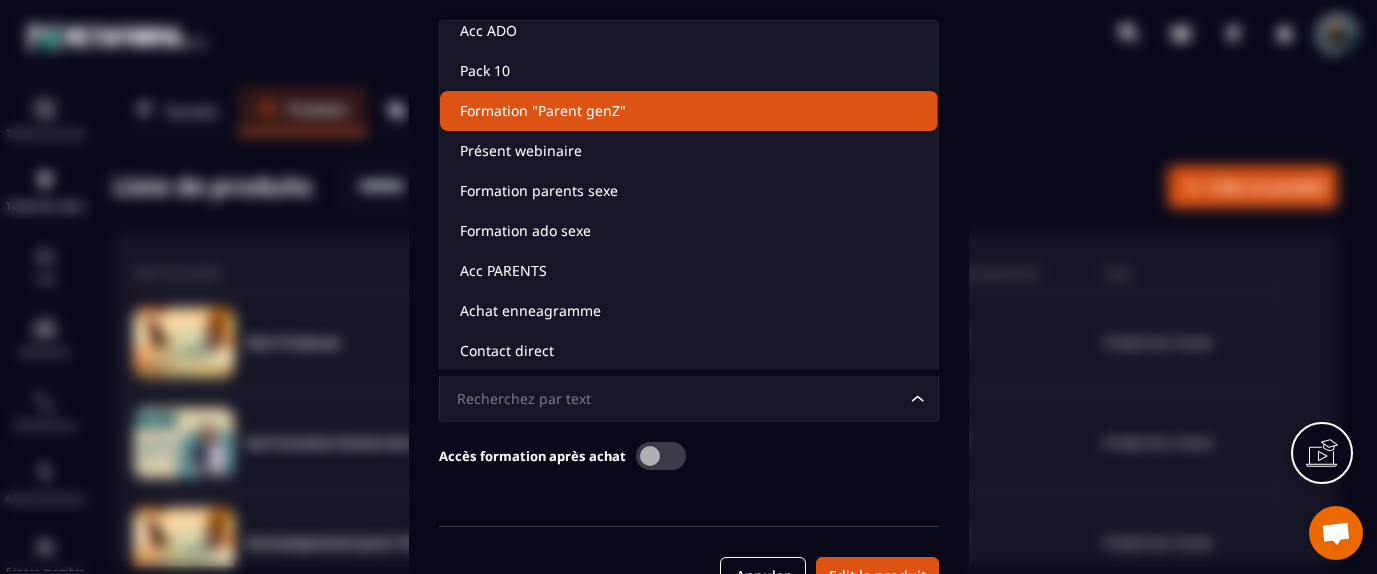 click on "Formation "Parent genZ"" 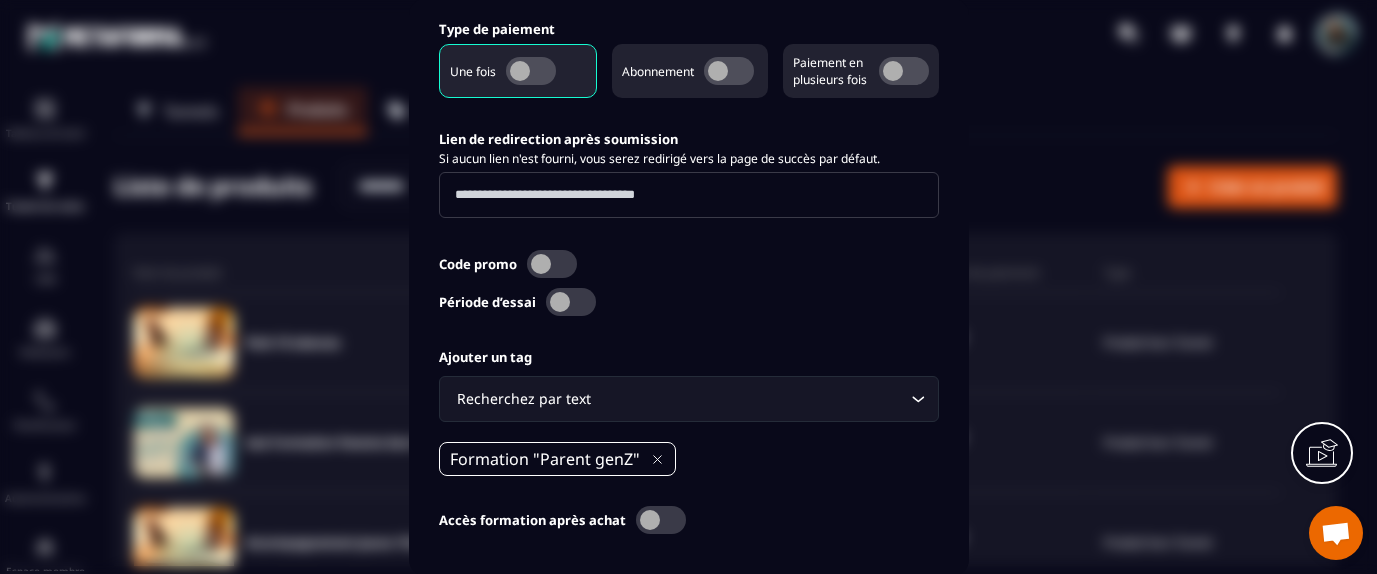 click on "Ajouter un tag Recherchez par text Loading... Formation "Parent genZ" Accès formation après achat" at bounding box center [689, 446] 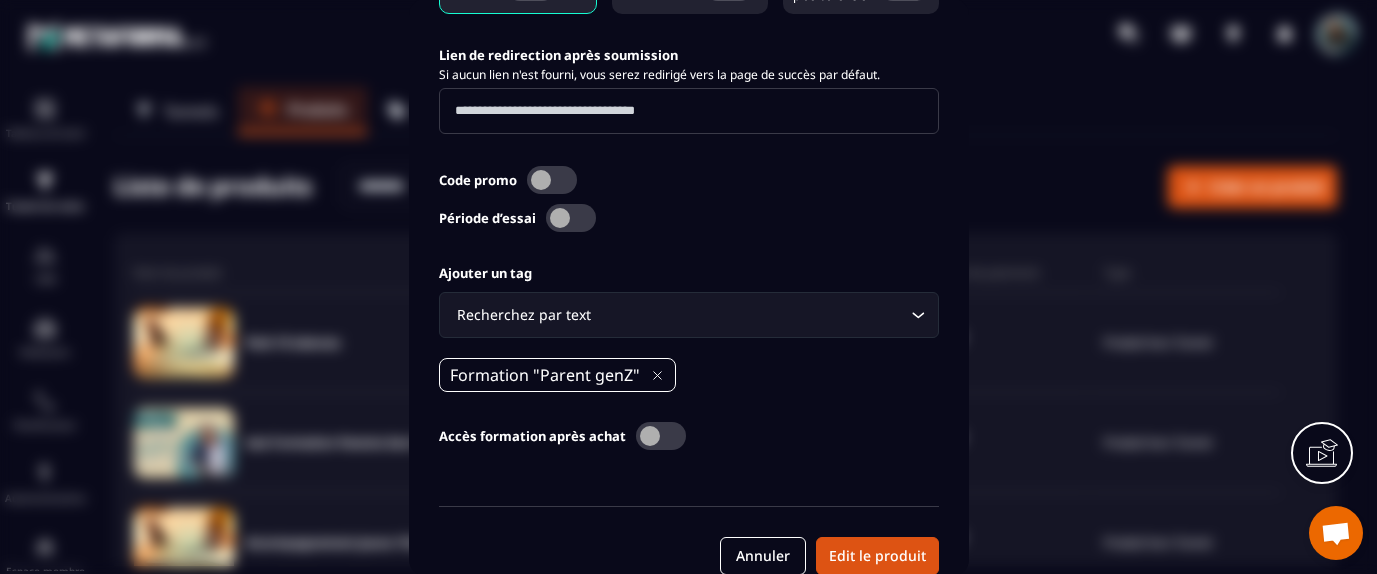 scroll, scrollTop: 959, scrollLeft: 0, axis: vertical 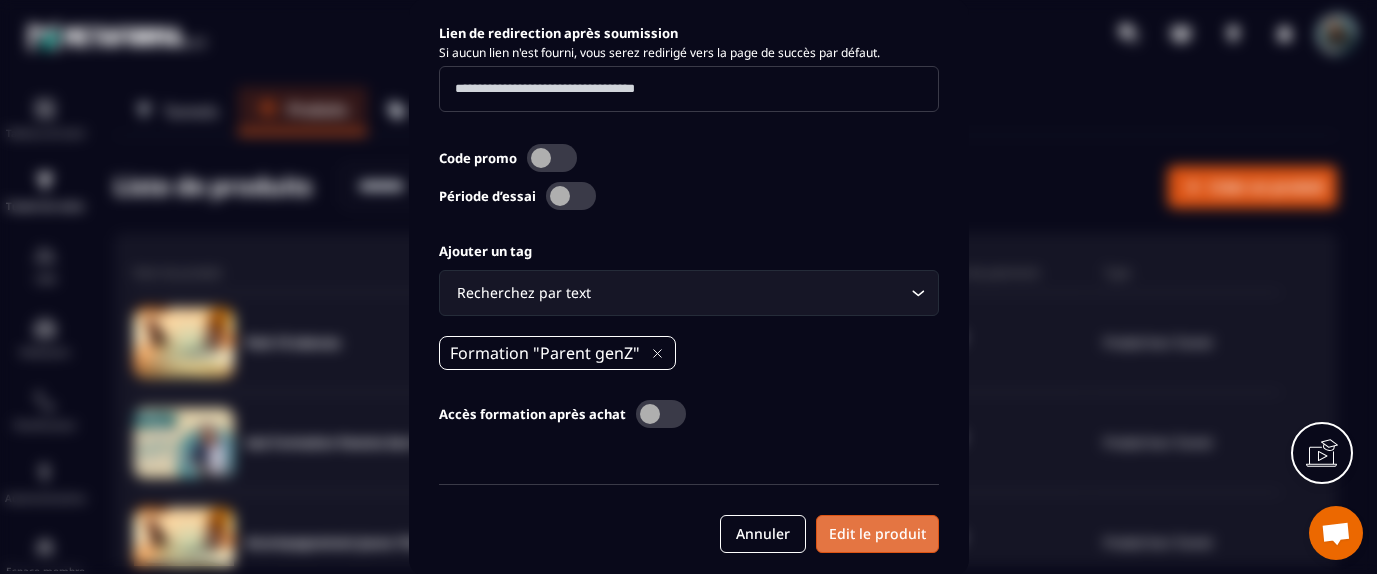 click on "Edit le produit" at bounding box center [877, 534] 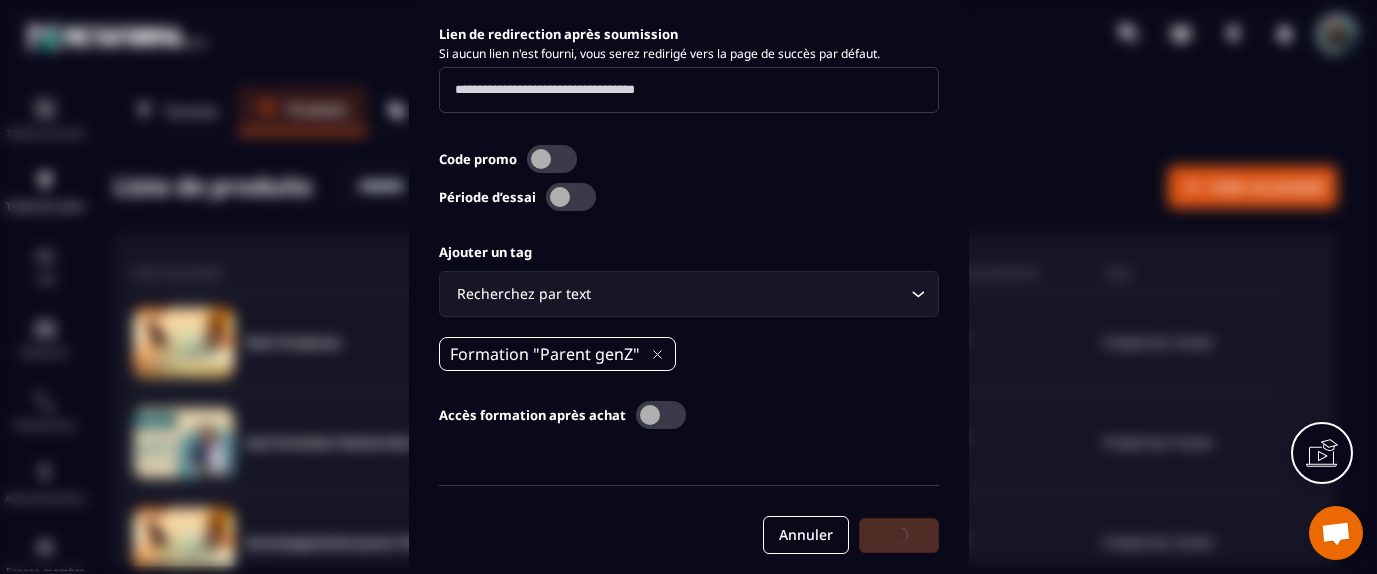 scroll, scrollTop: 959, scrollLeft: 0, axis: vertical 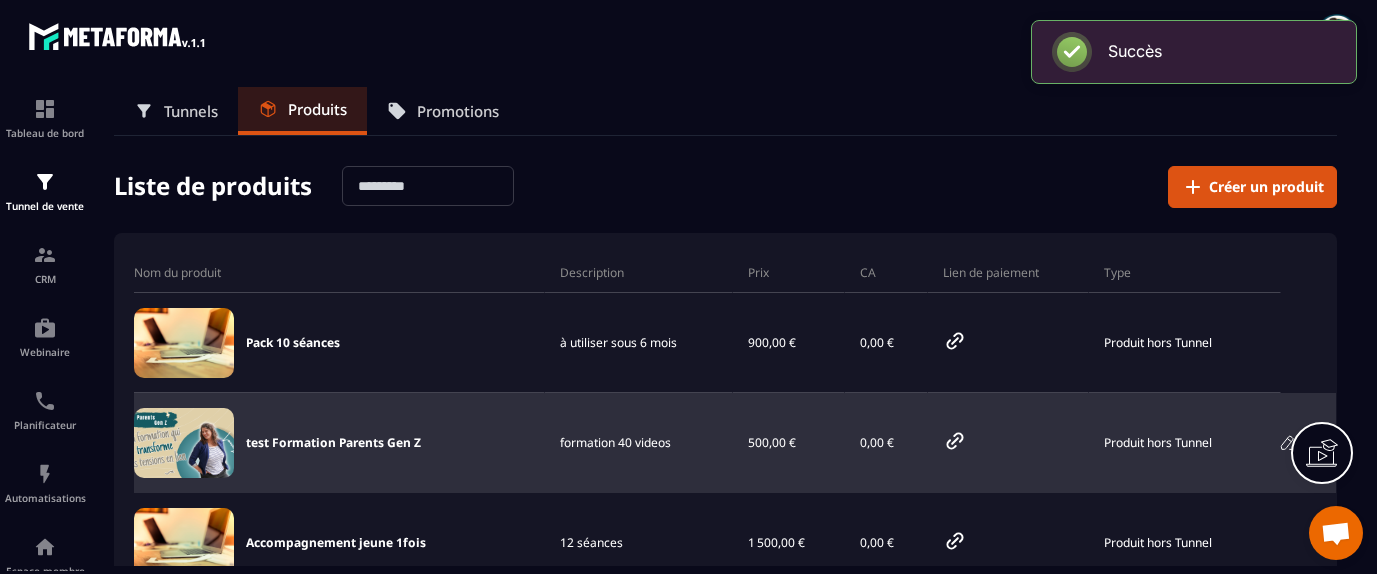 click on "test Formation Parents Gen Z" at bounding box center [333, 443] 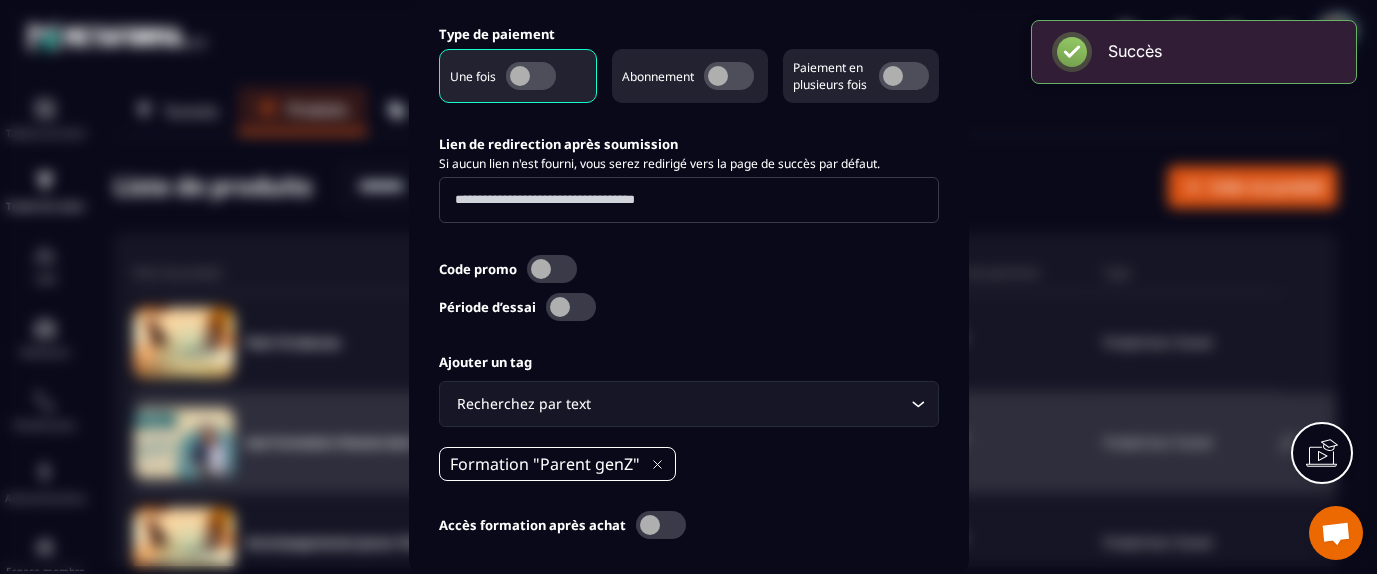 scroll, scrollTop: 959, scrollLeft: 0, axis: vertical 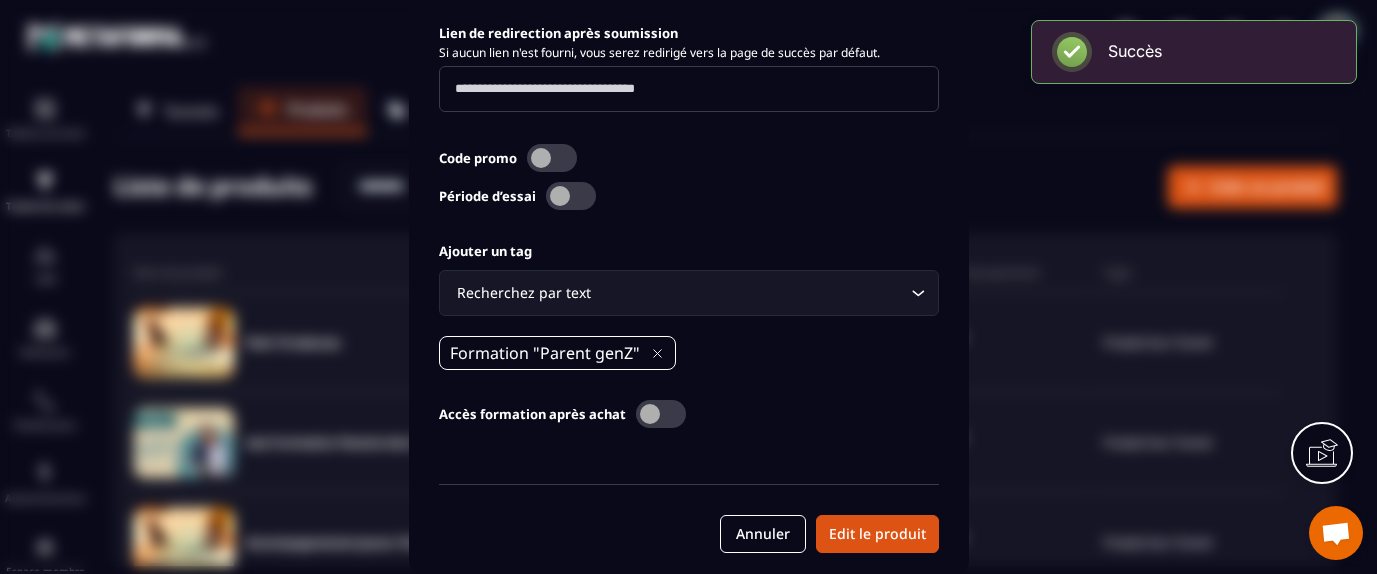 click at bounding box center [661, 414] 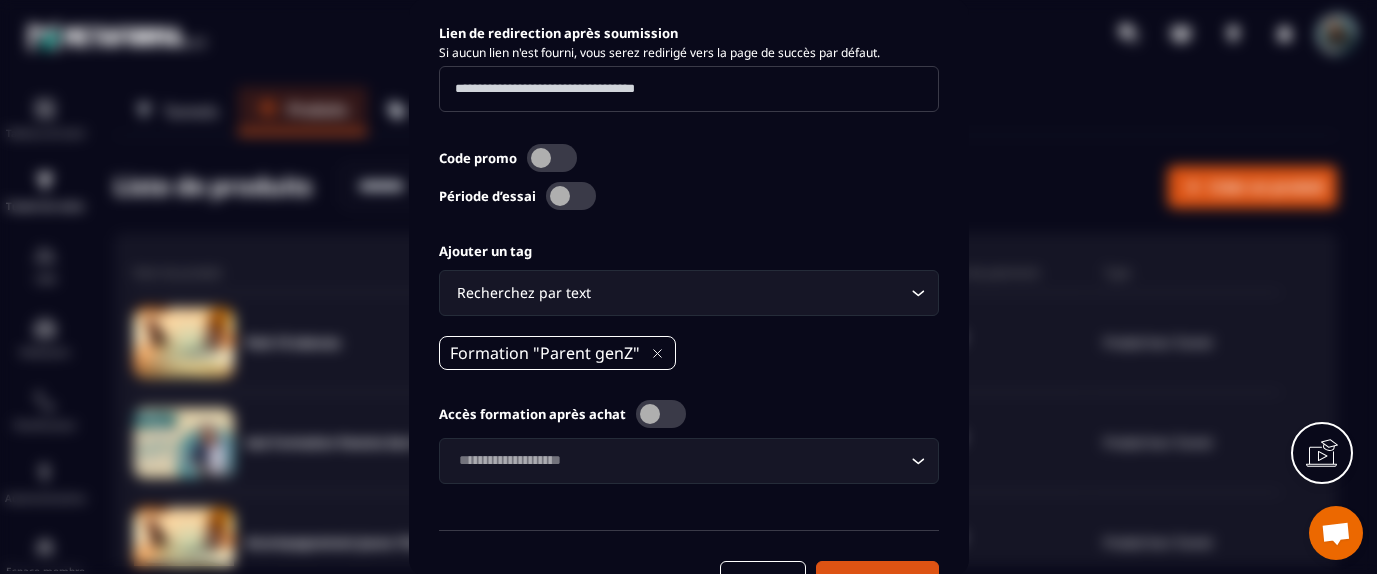 scroll, scrollTop: 1005, scrollLeft: 0, axis: vertical 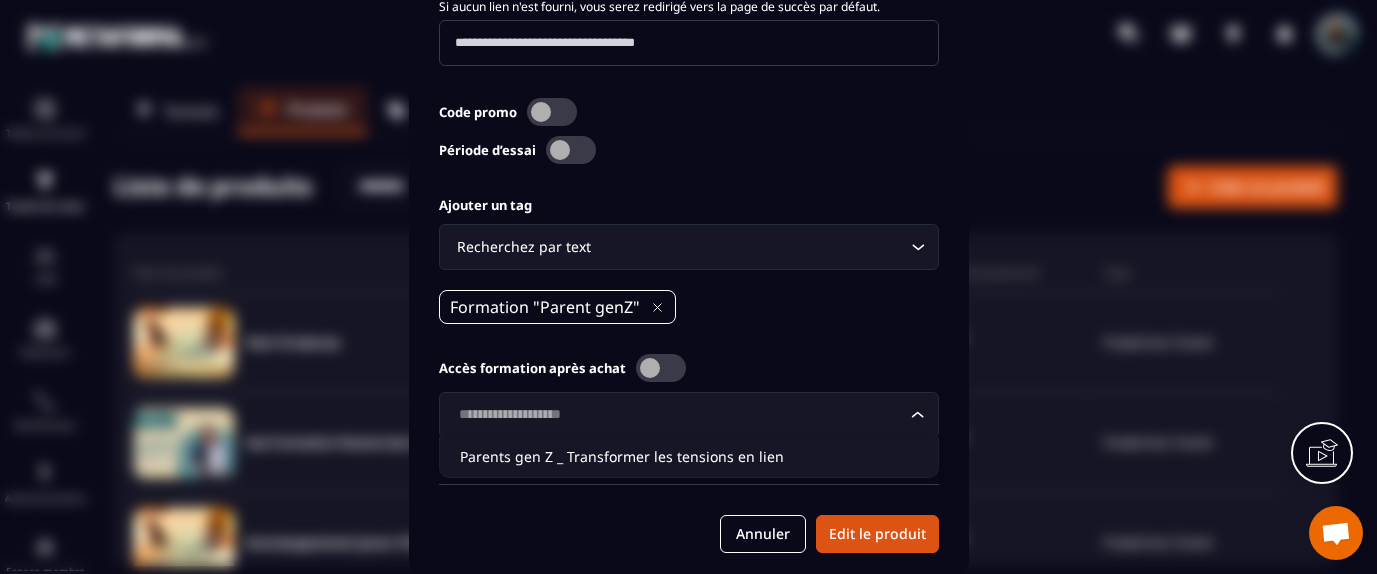 click 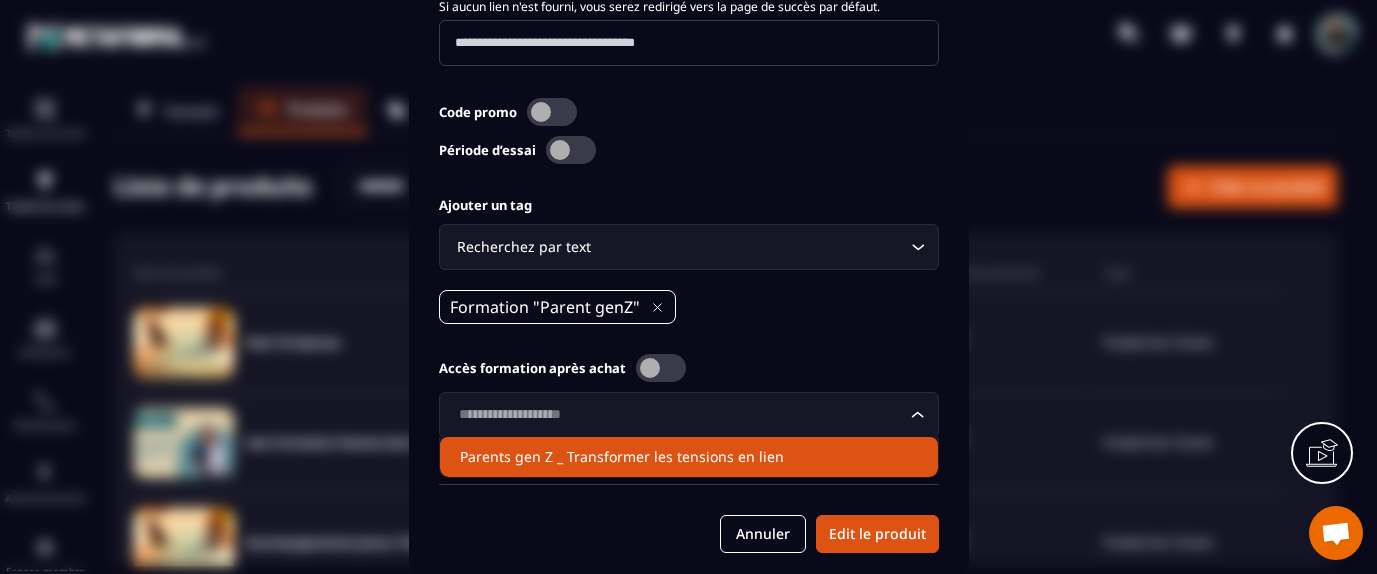 click on "Parents gen Z _ Transformer les tensions en lien" 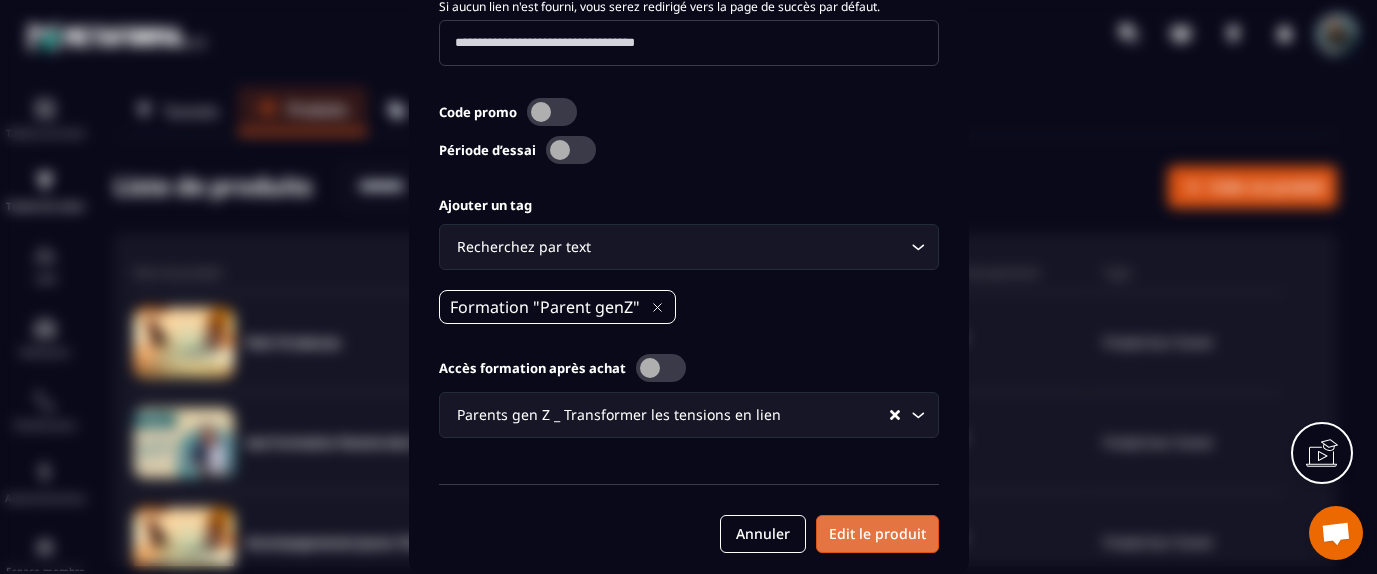 click on "Edit le produit" at bounding box center [877, 534] 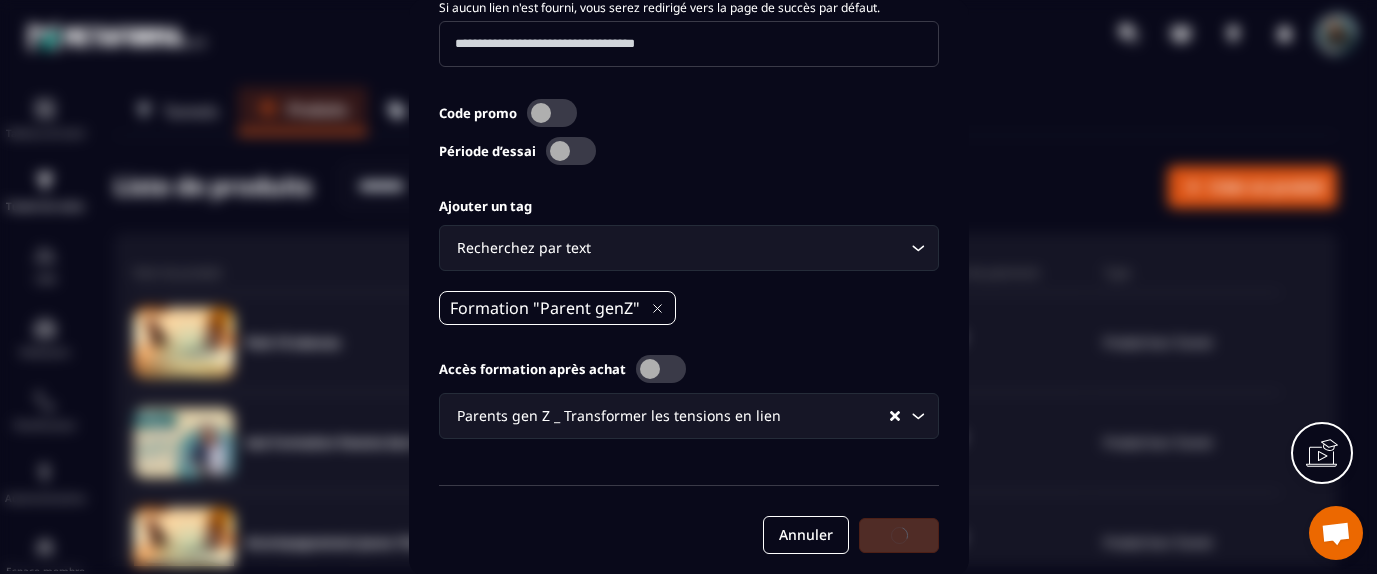 scroll, scrollTop: 1005, scrollLeft: 0, axis: vertical 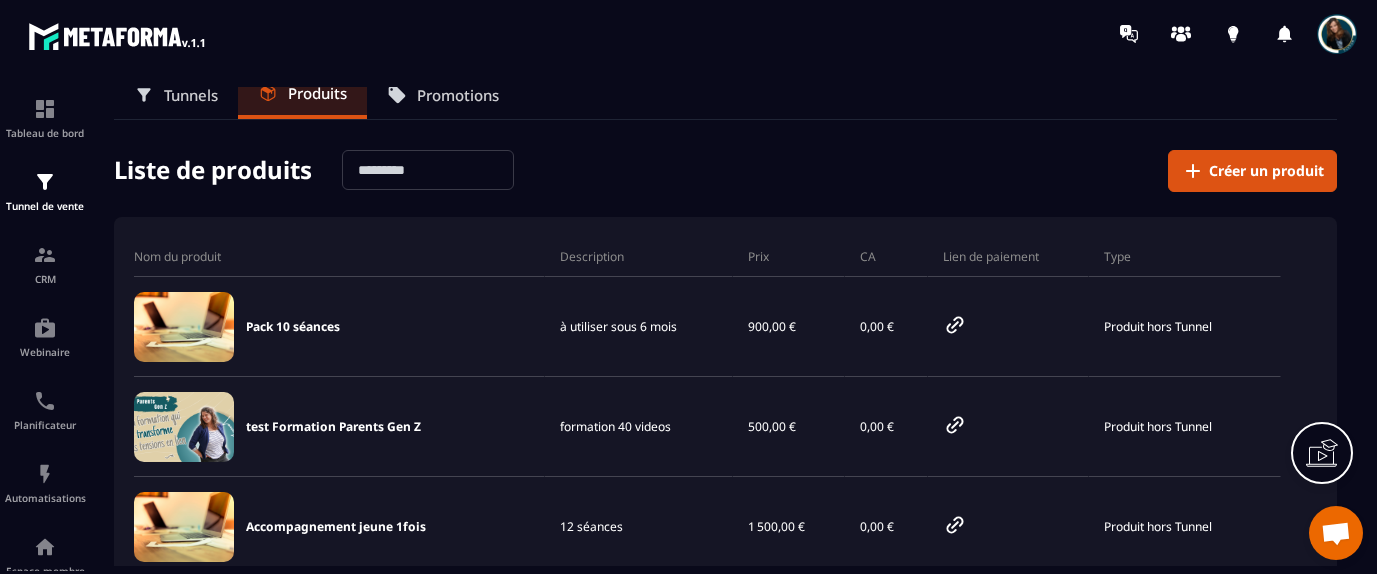 click on "Promotions" at bounding box center (458, 95) 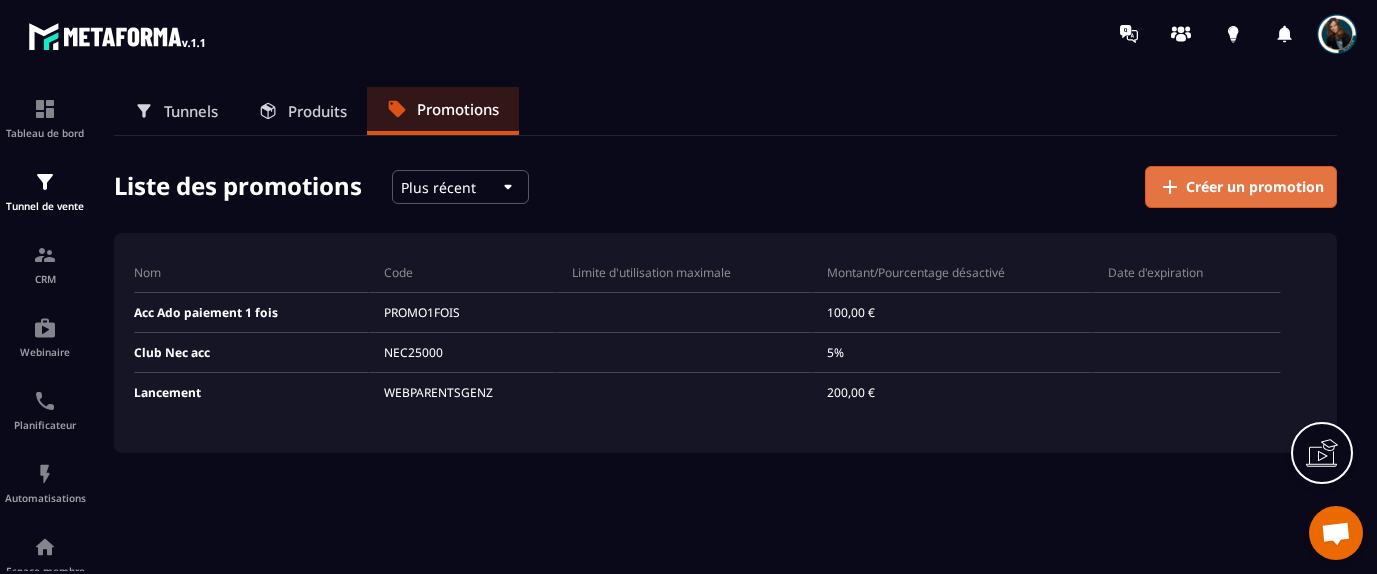 click on "Créer un promotion" at bounding box center [1241, 187] 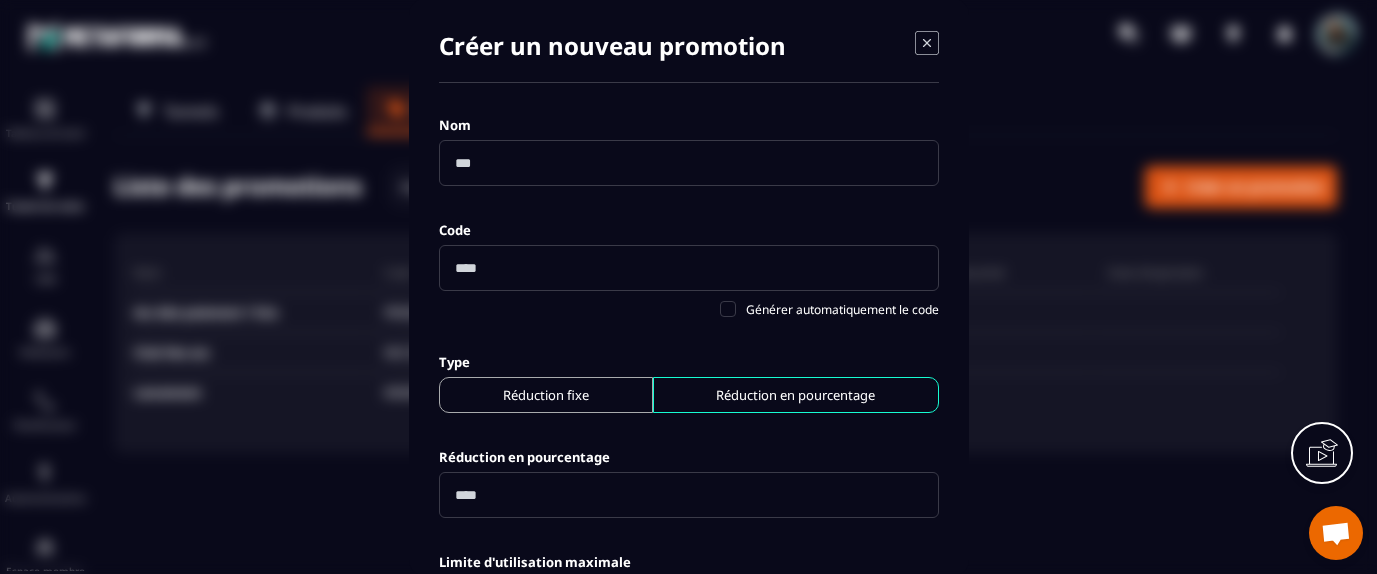 click at bounding box center (689, 163) 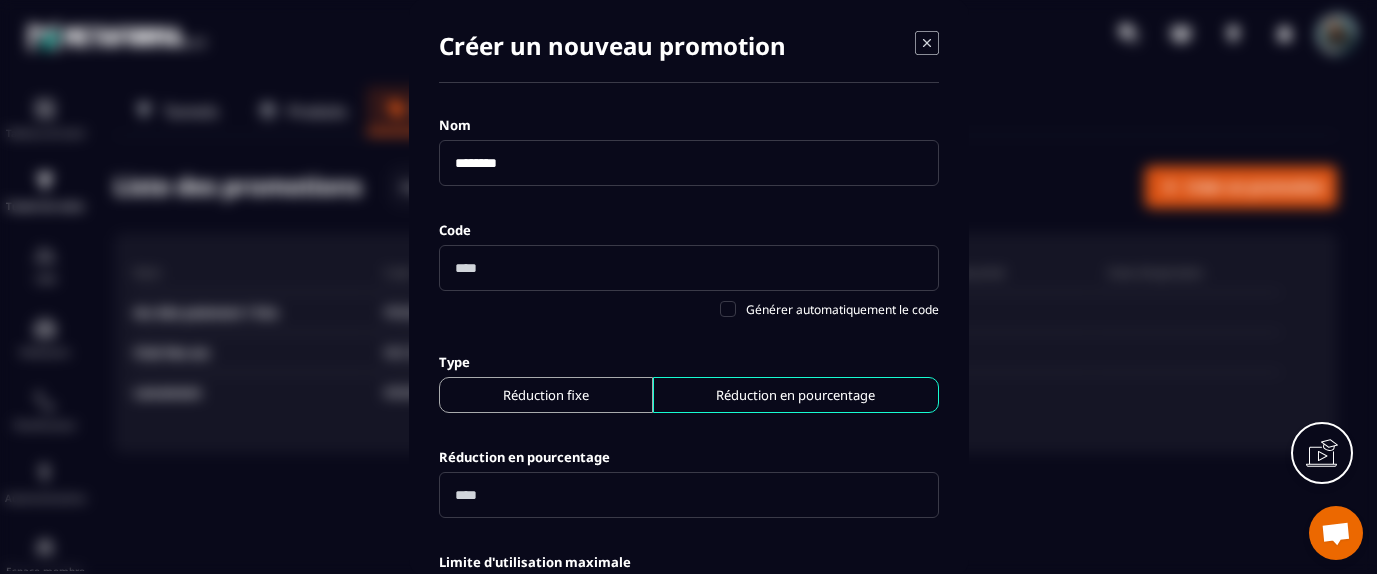 type on "*******" 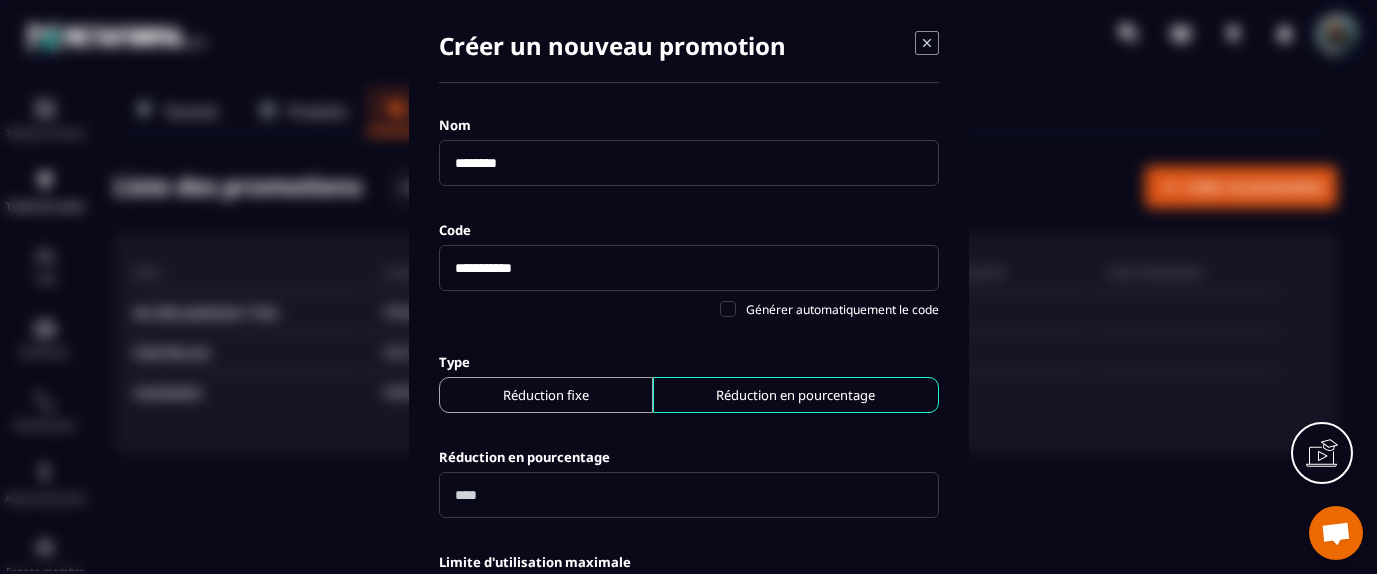 type on "**********" 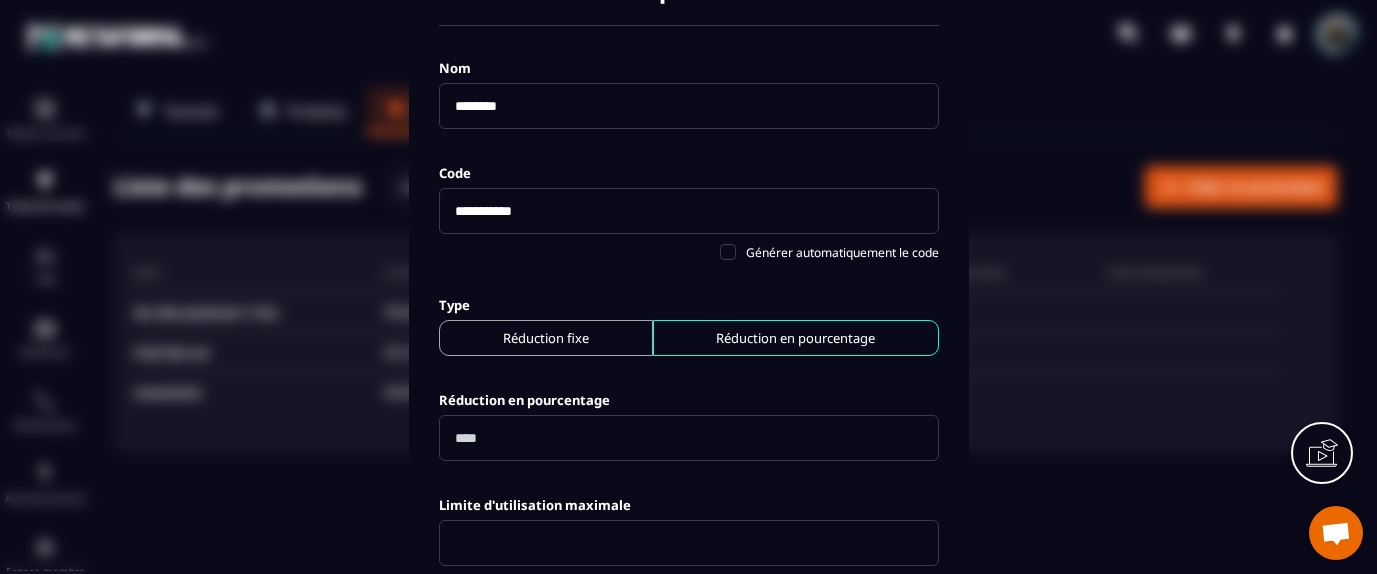 scroll, scrollTop: 58, scrollLeft: 0, axis: vertical 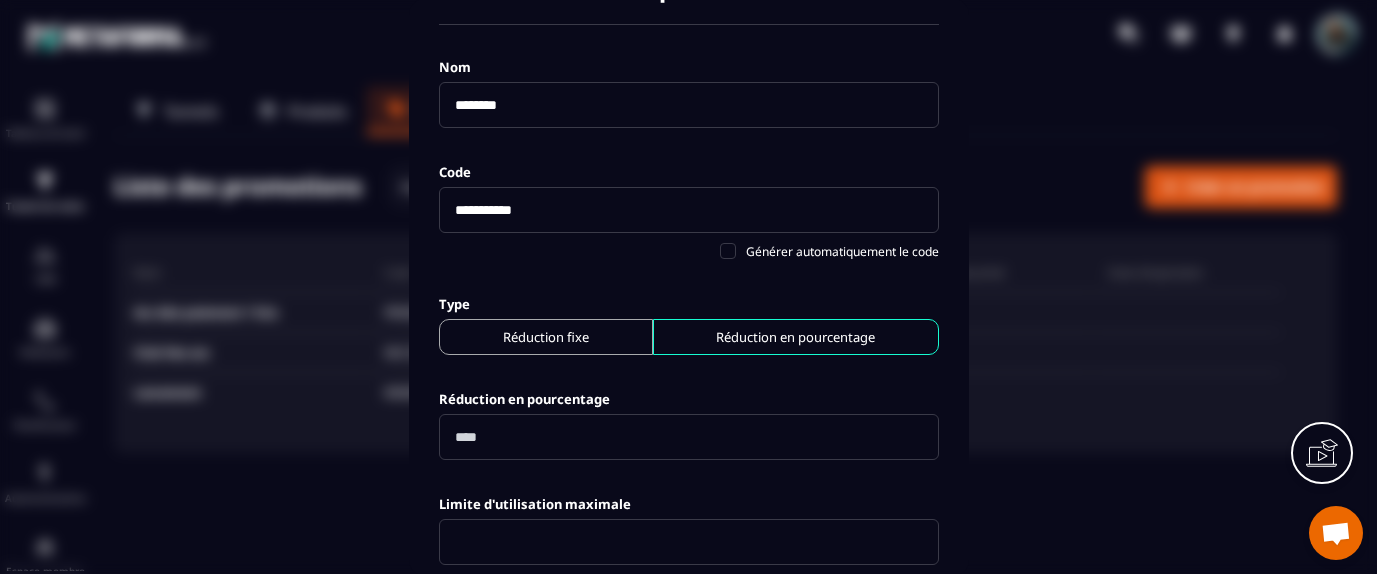 click at bounding box center (689, 437) 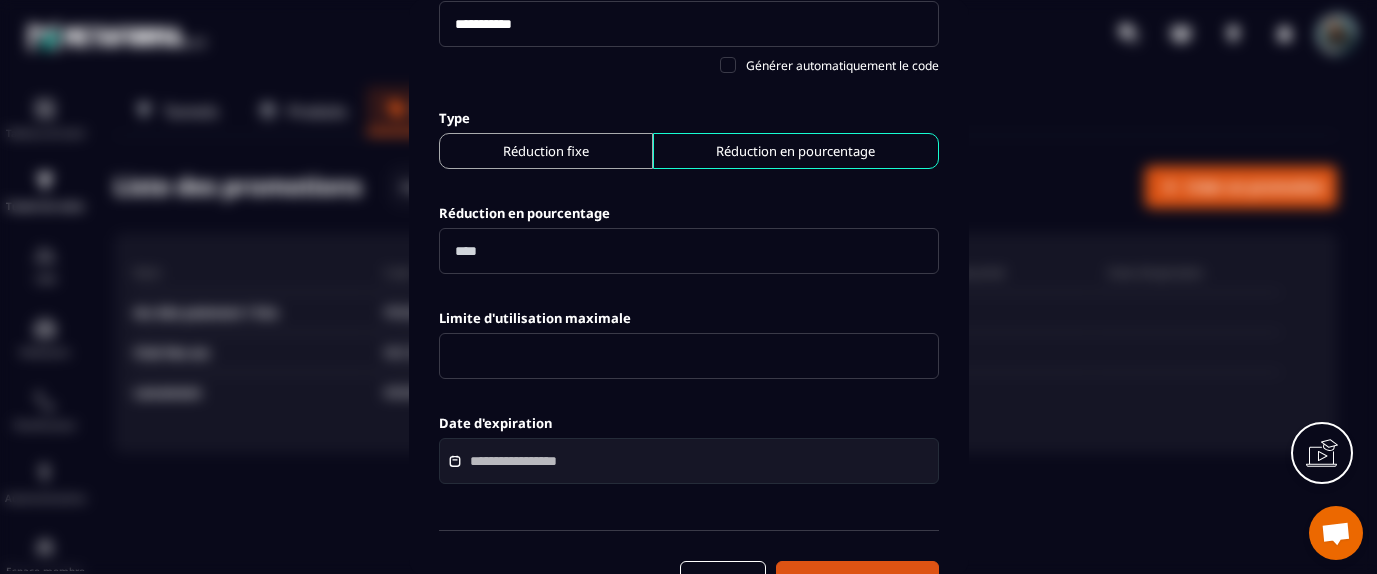 scroll, scrollTop: 293, scrollLeft: 0, axis: vertical 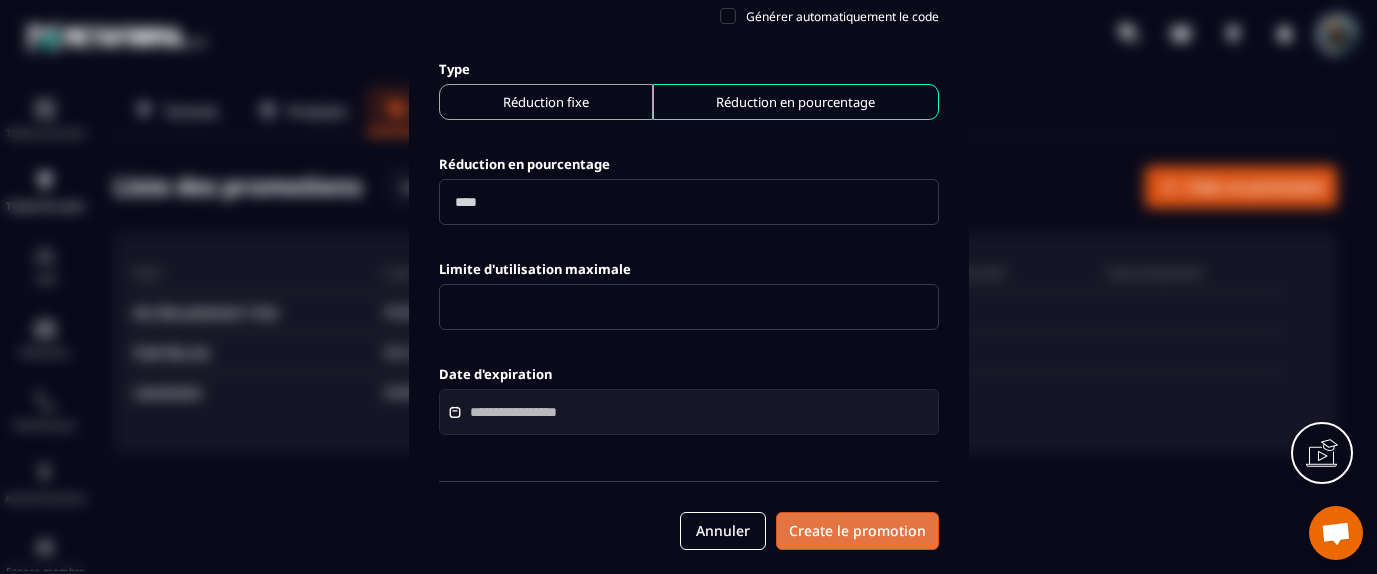 click on "Create le promotion" at bounding box center (857, 531) 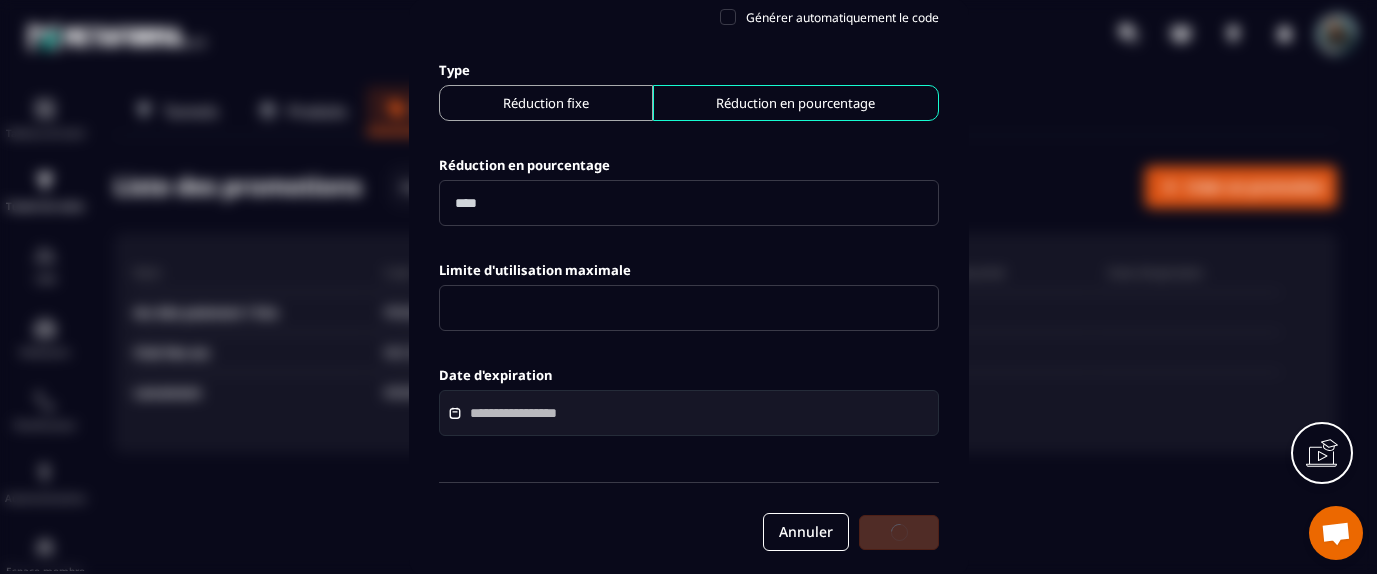 scroll, scrollTop: 293, scrollLeft: 0, axis: vertical 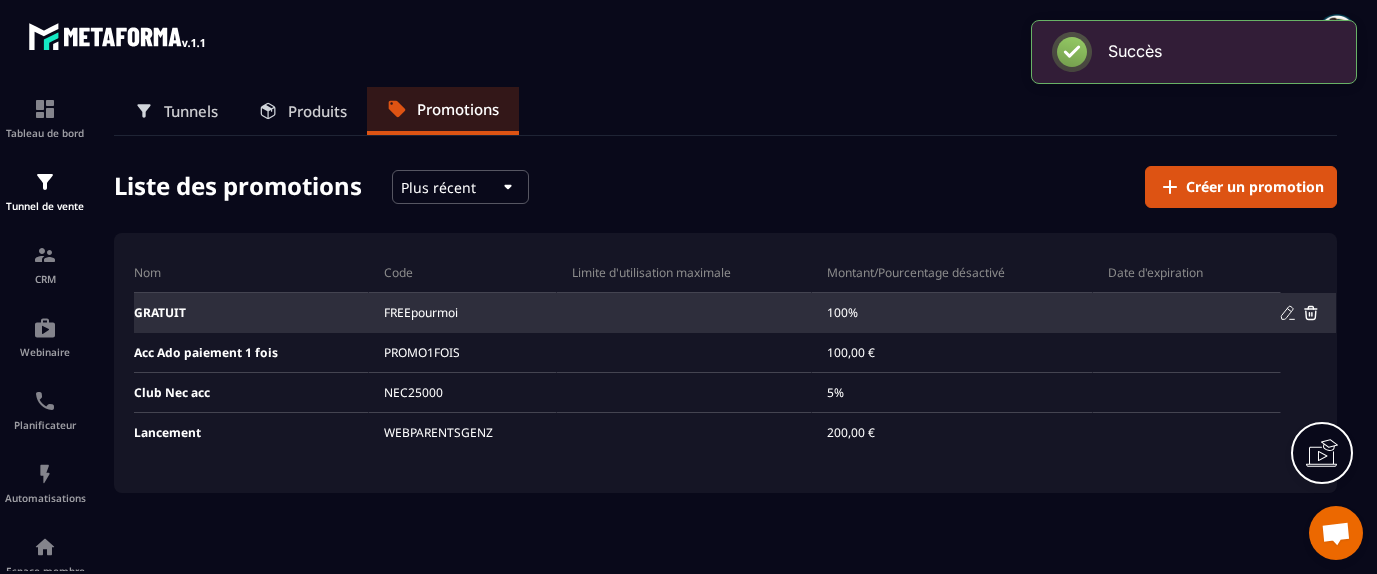 click on "FREEpourmoi" at bounding box center [463, 313] 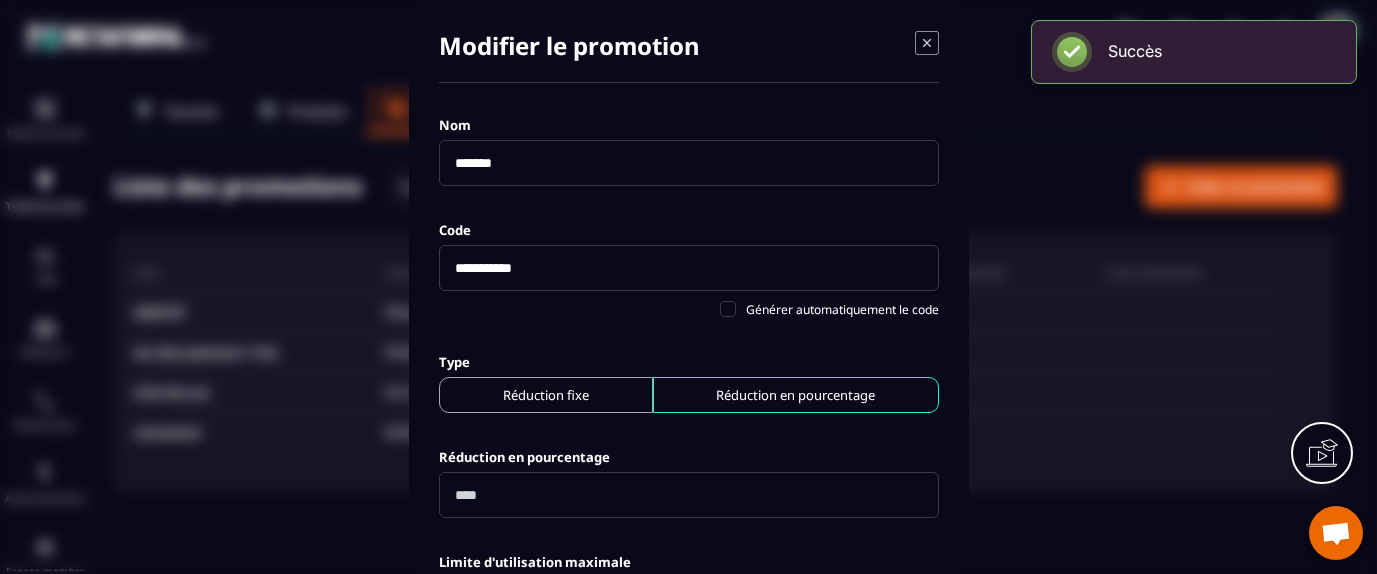 click at bounding box center [688, 287] 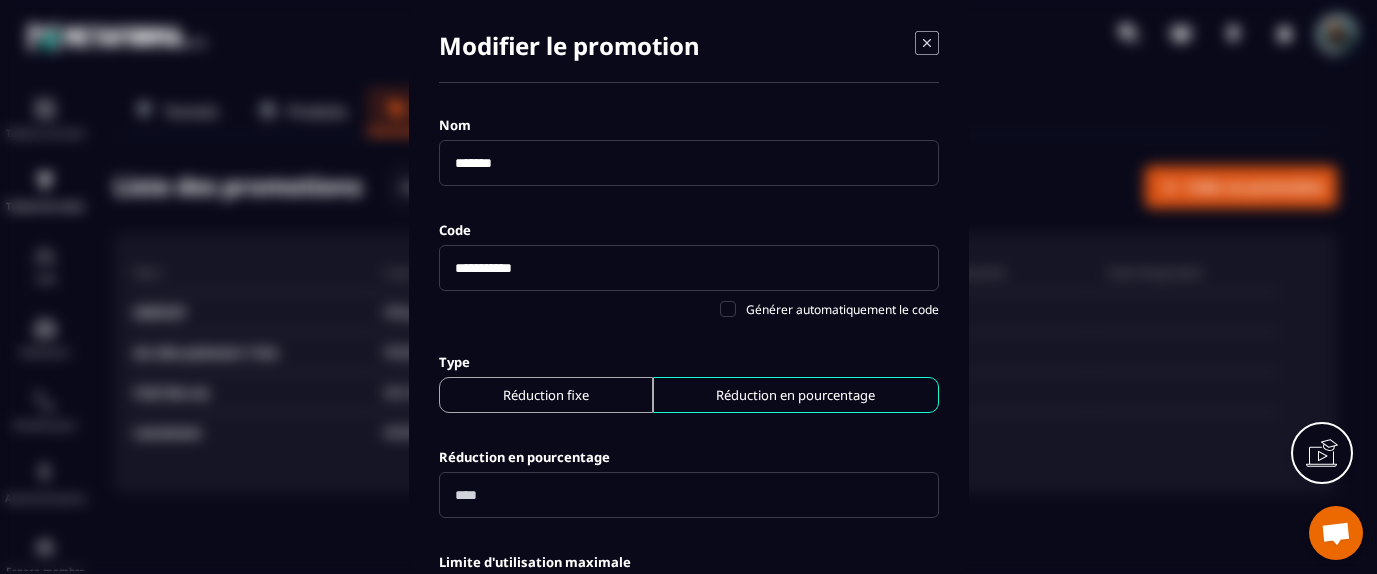 click 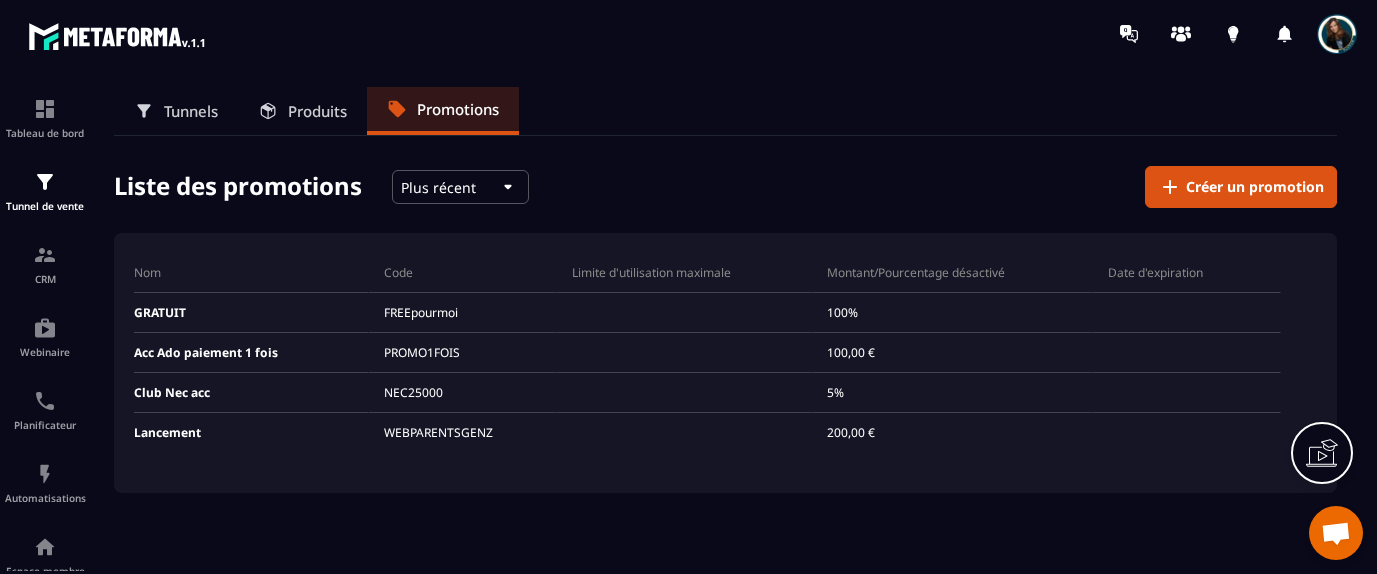 click on "Produits" at bounding box center (317, 111) 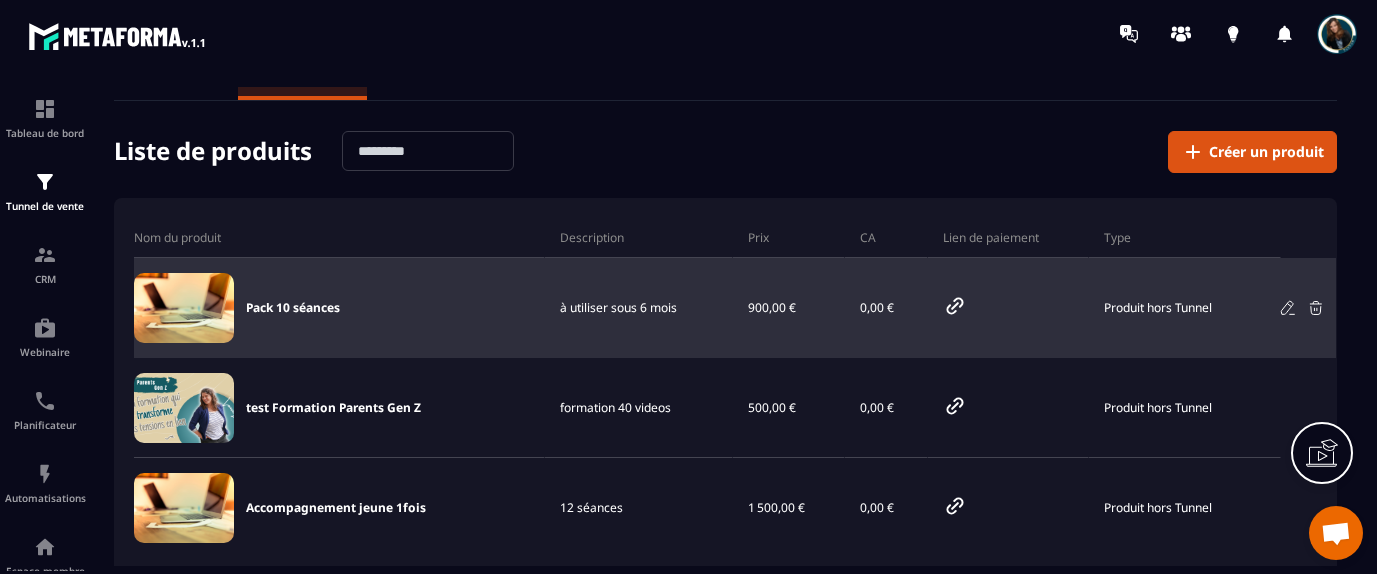 scroll, scrollTop: 24, scrollLeft: 0, axis: vertical 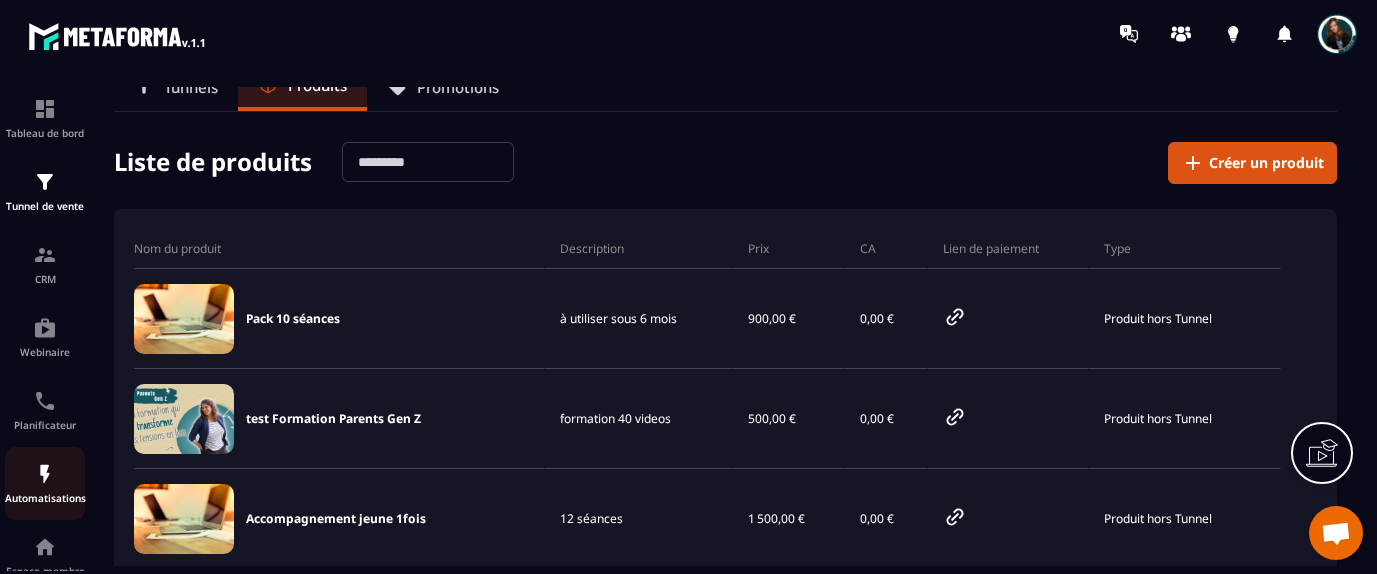 click at bounding box center (45, 474) 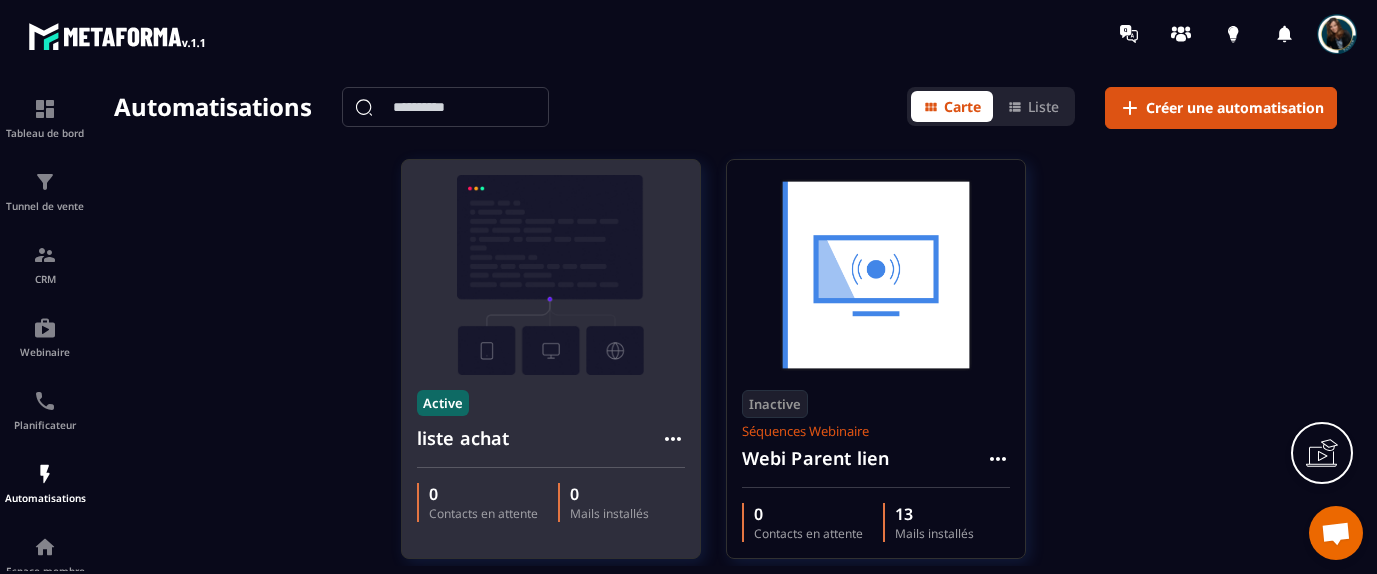 click at bounding box center (551, 275) 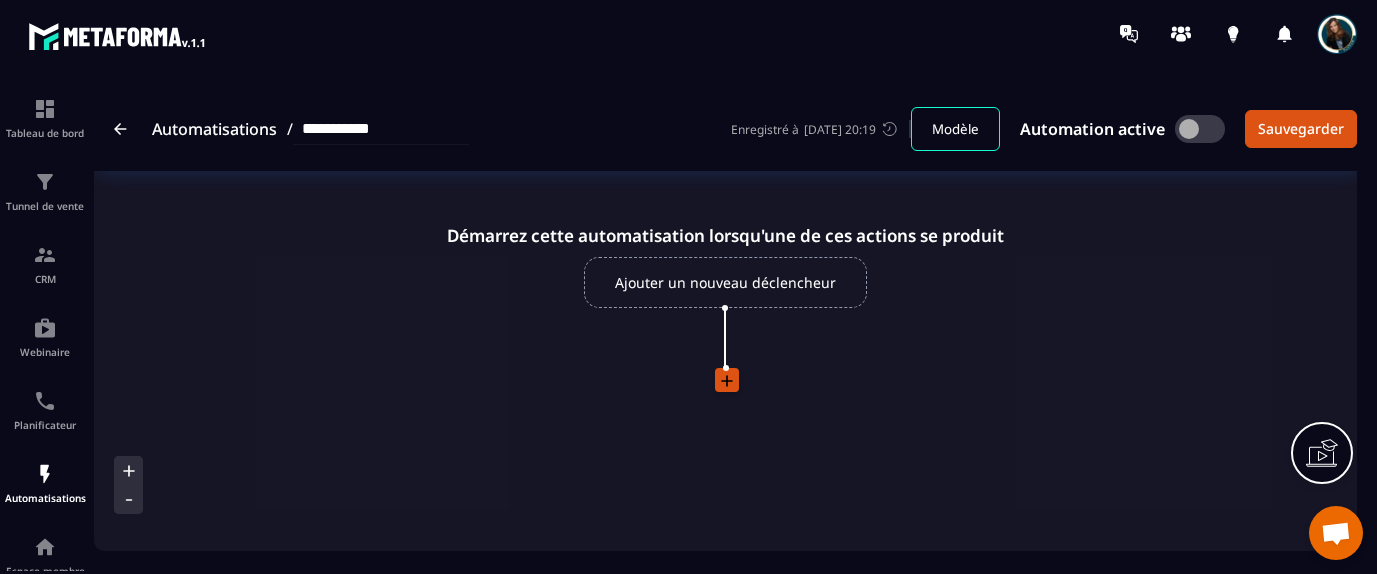 click on "Ajouter un nouveau déclencheur" at bounding box center (725, 282) 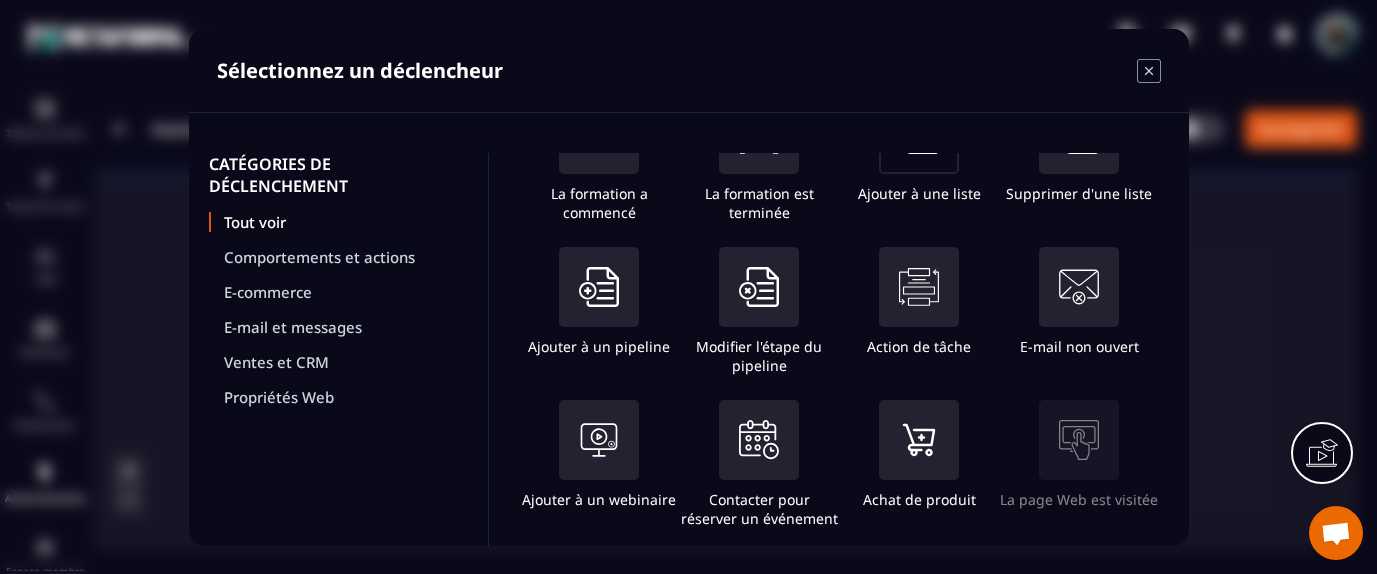 scroll, scrollTop: 233, scrollLeft: 0, axis: vertical 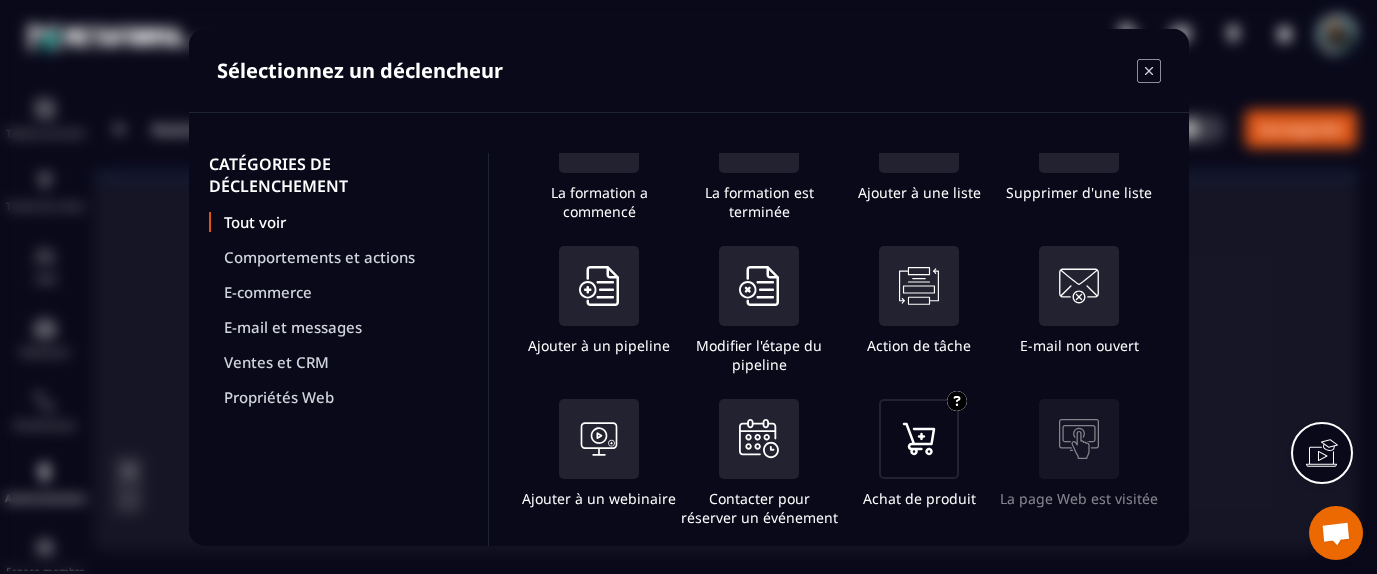 click 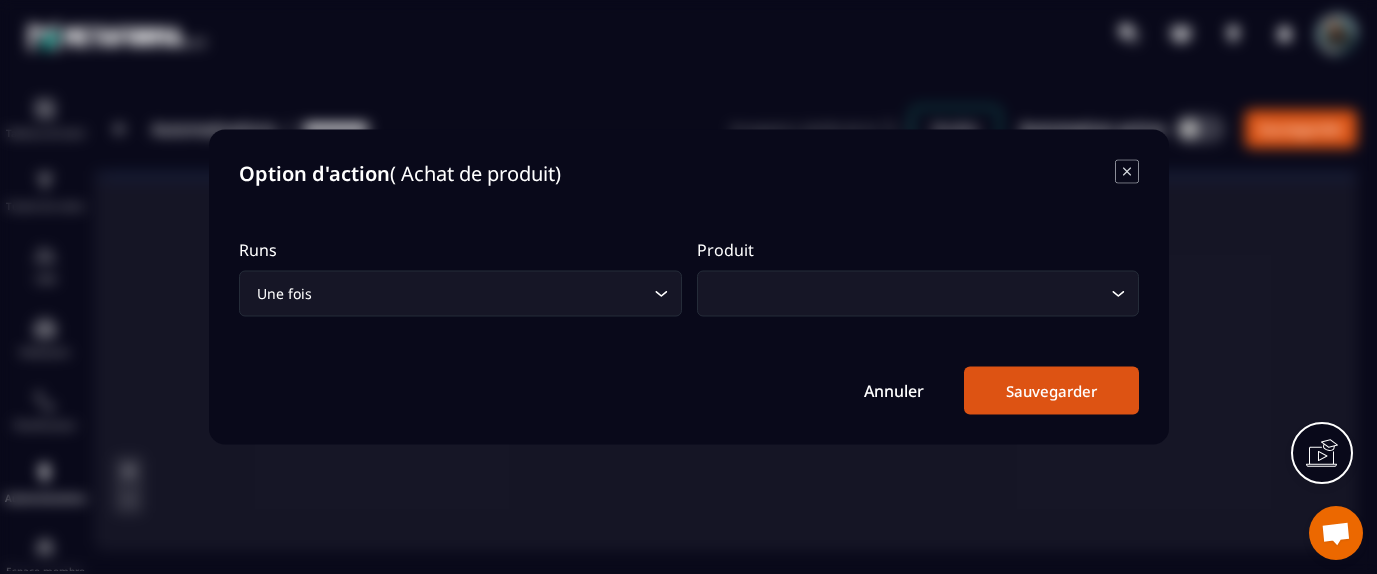 click 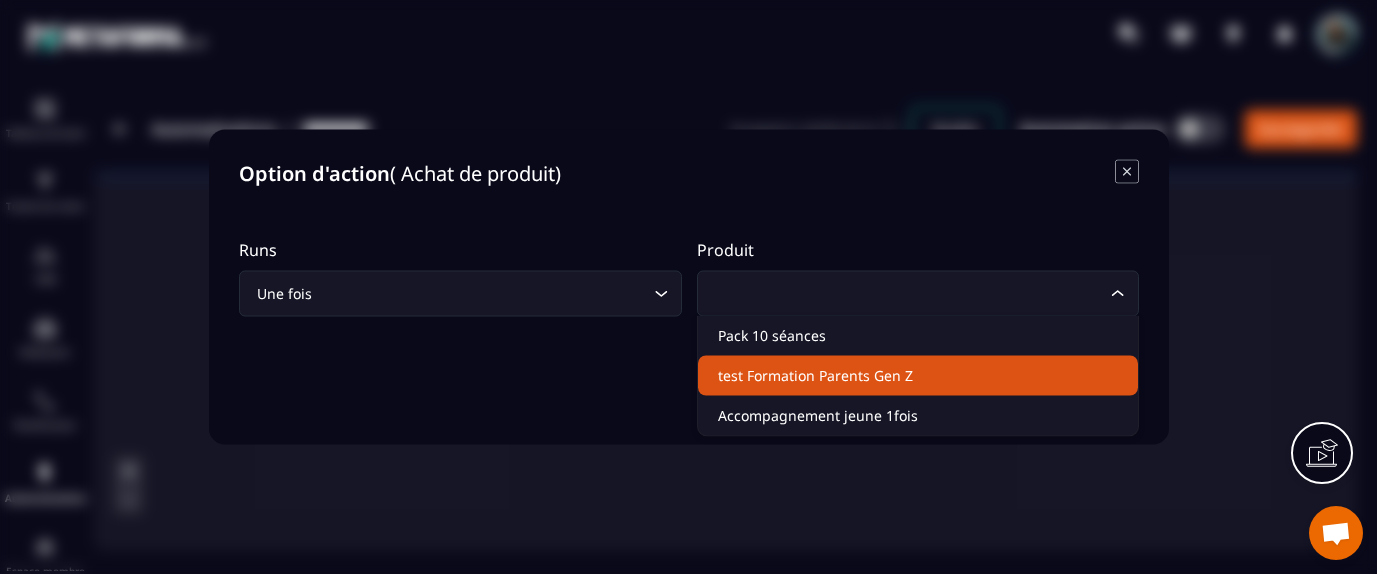 click on "test Formation Parents Gen Z" 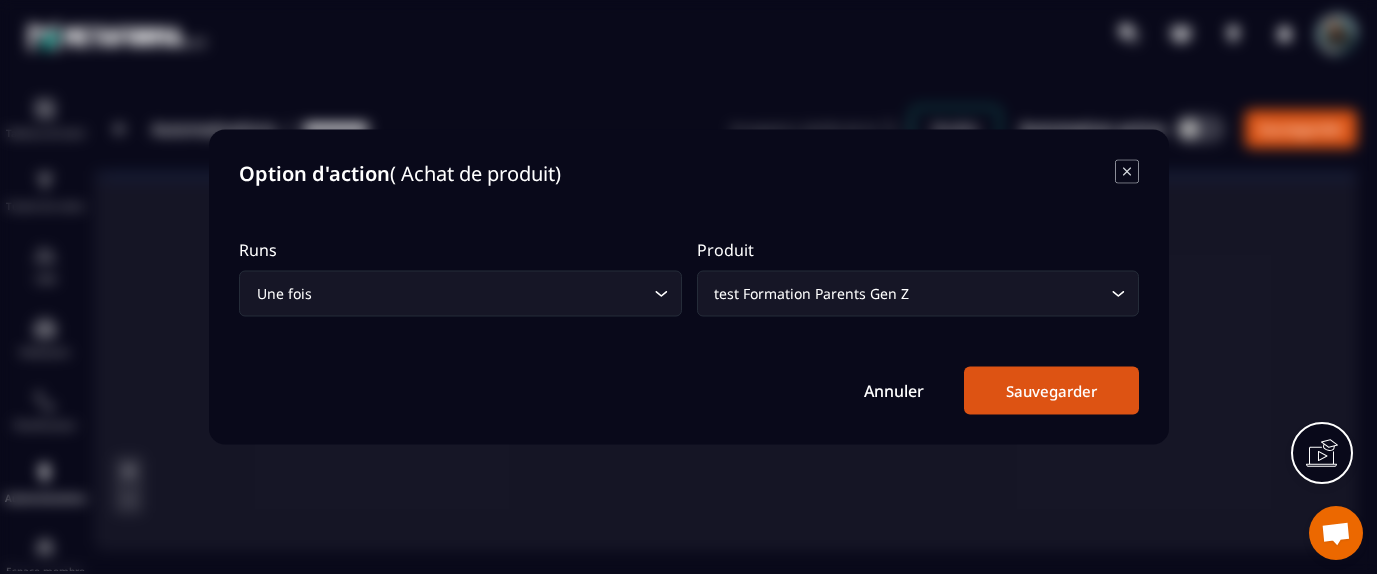 click on "Annuler Sauvegarder" at bounding box center (689, 391) 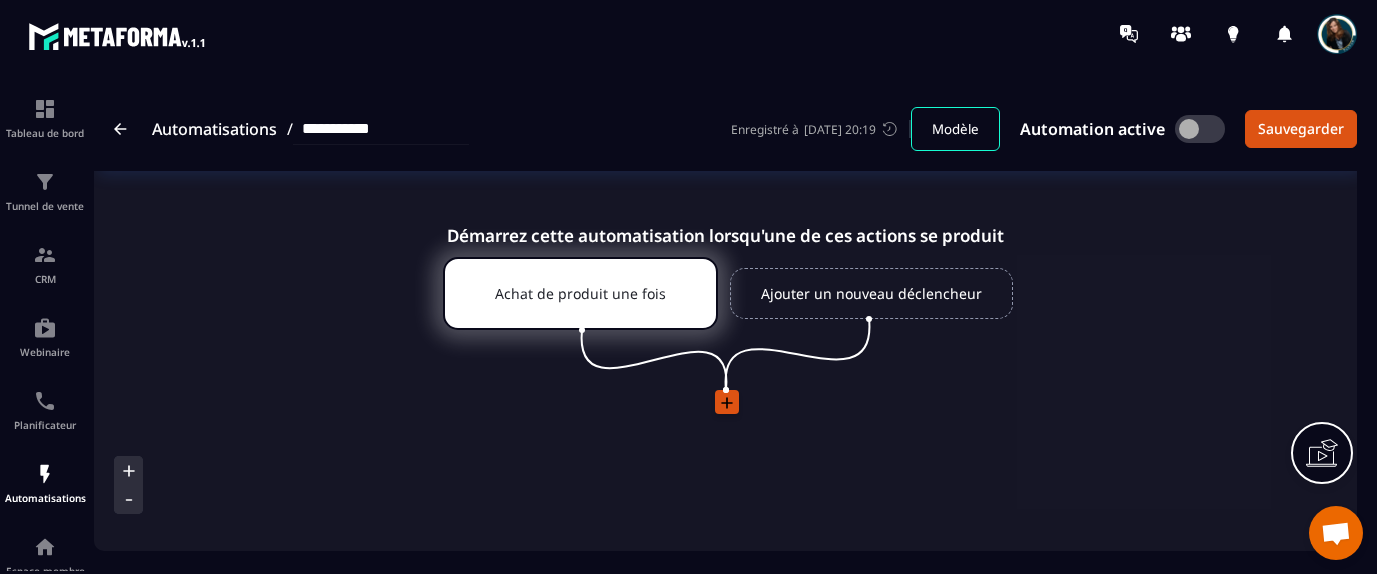 click 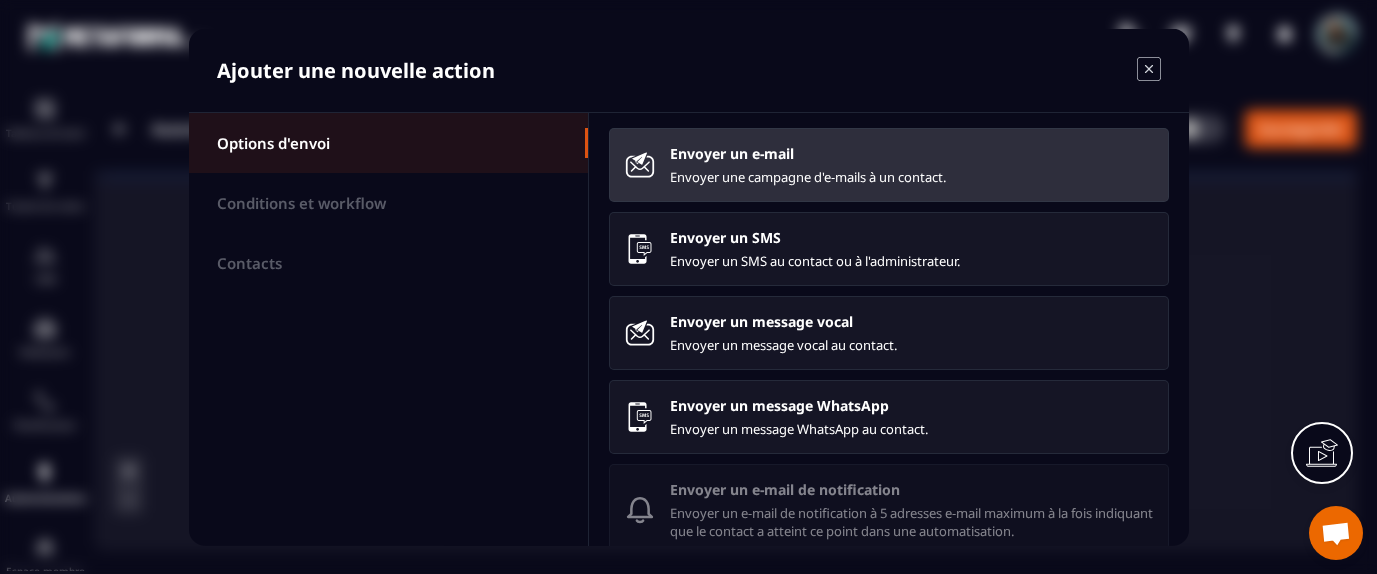 click on "Envoyer une campagne d'e-mails à un contact." at bounding box center [911, 177] 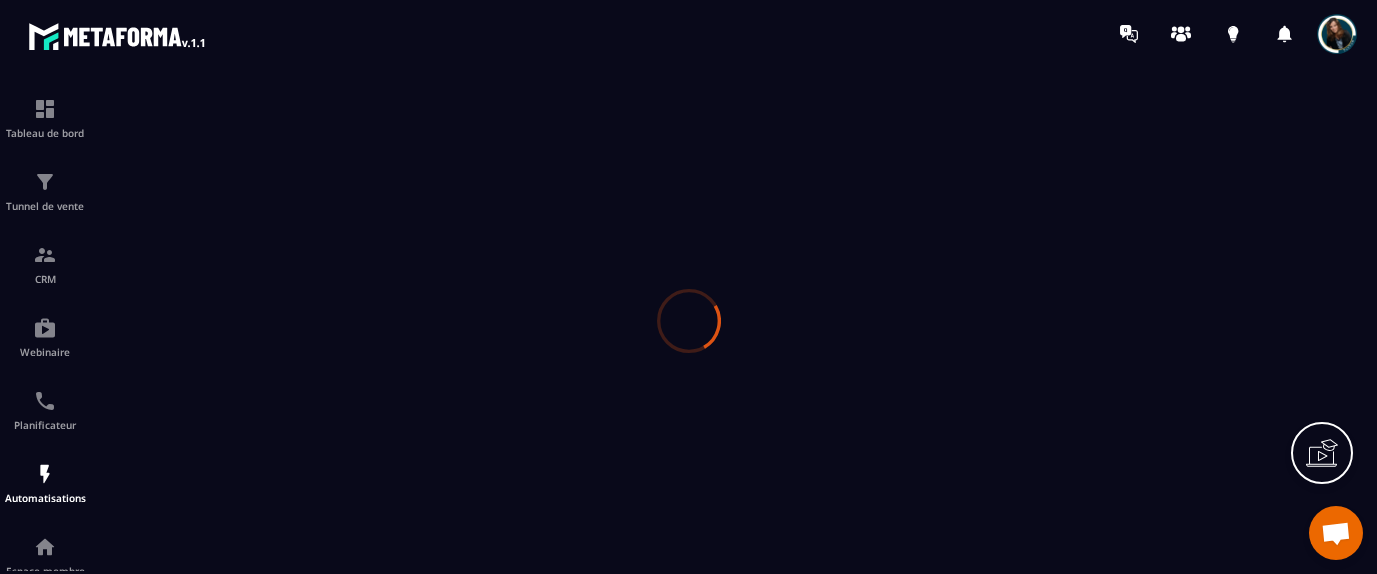 scroll, scrollTop: 0, scrollLeft: 0, axis: both 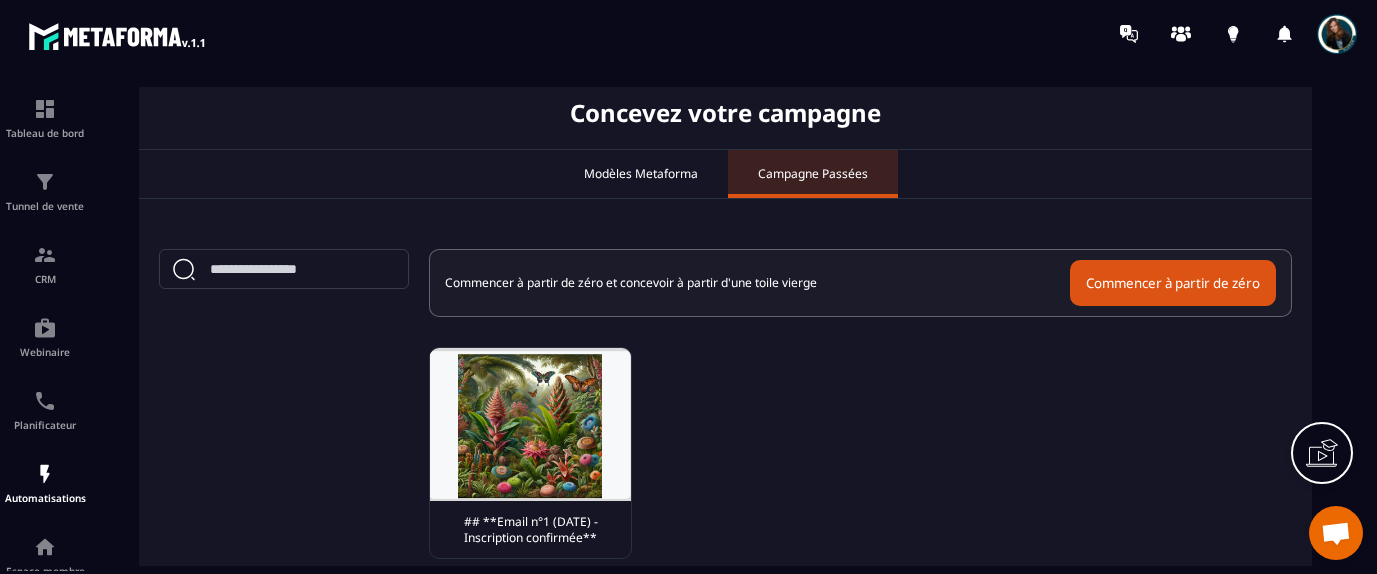 click on "Modèles Metaforma" at bounding box center (641, 174) 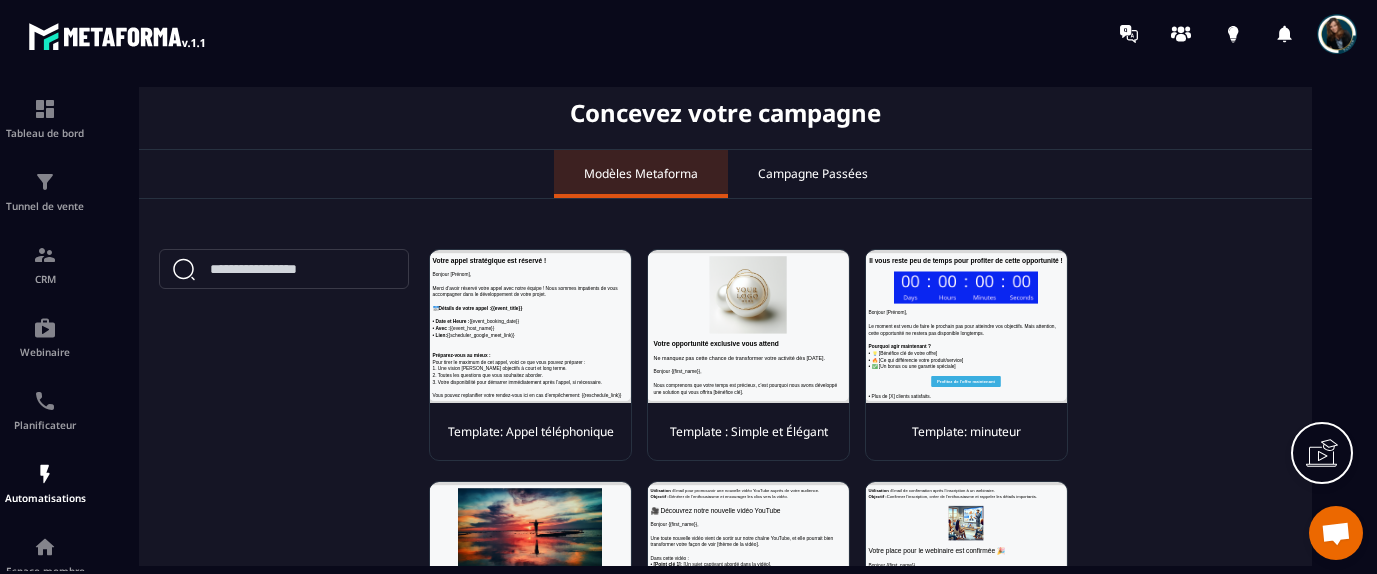 scroll, scrollTop: 0, scrollLeft: 0, axis: both 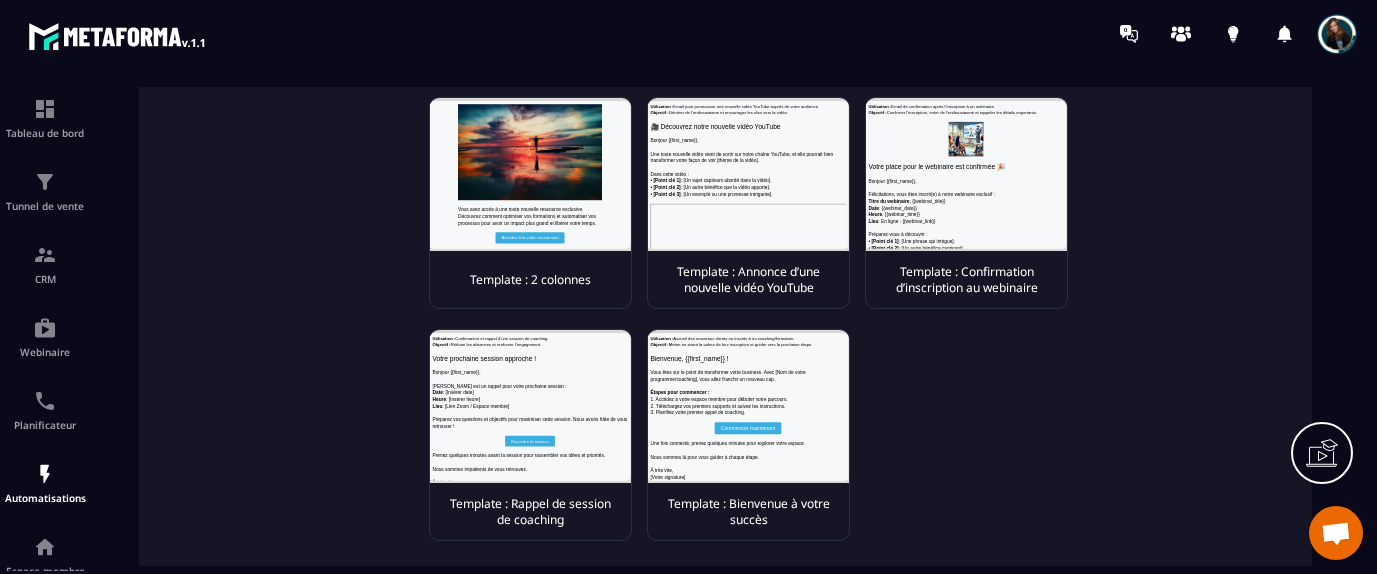 click at bounding box center (748, 406) 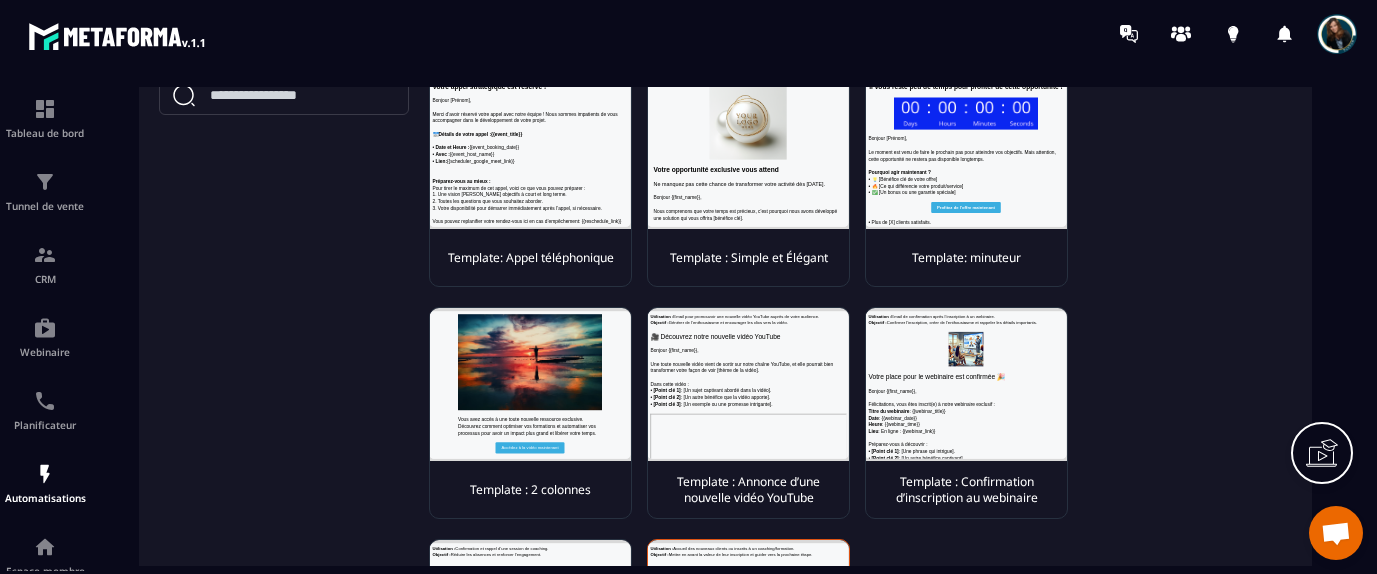 scroll, scrollTop: 0, scrollLeft: 0, axis: both 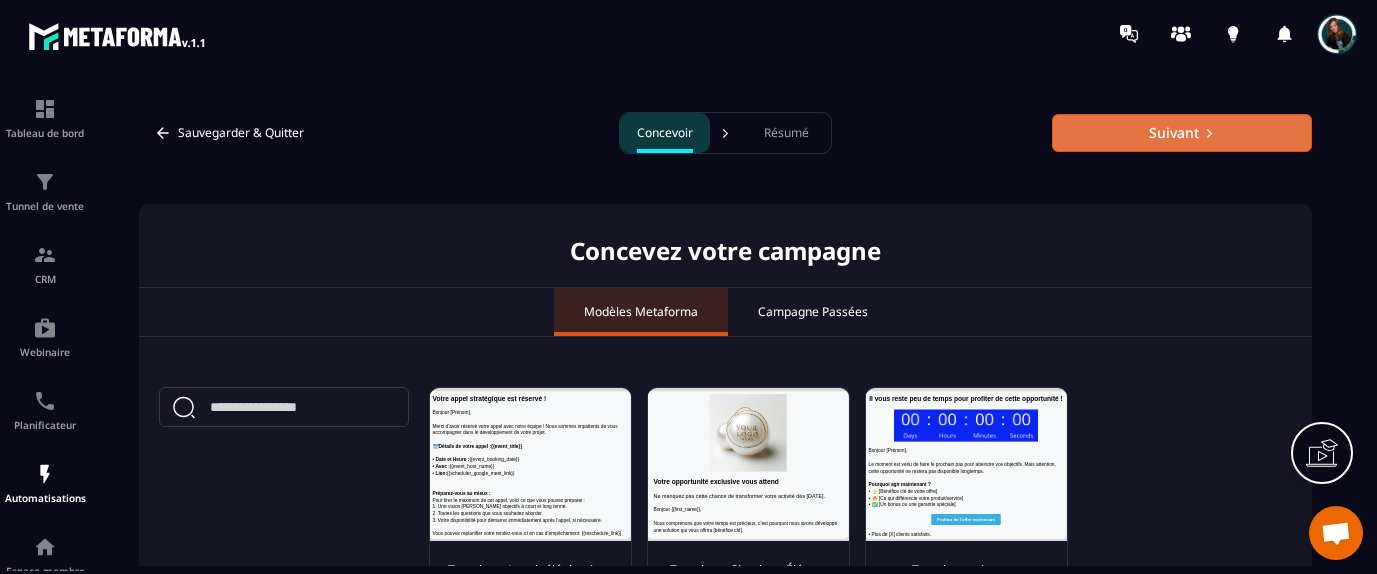 click on "Suivant" at bounding box center (1182, 133) 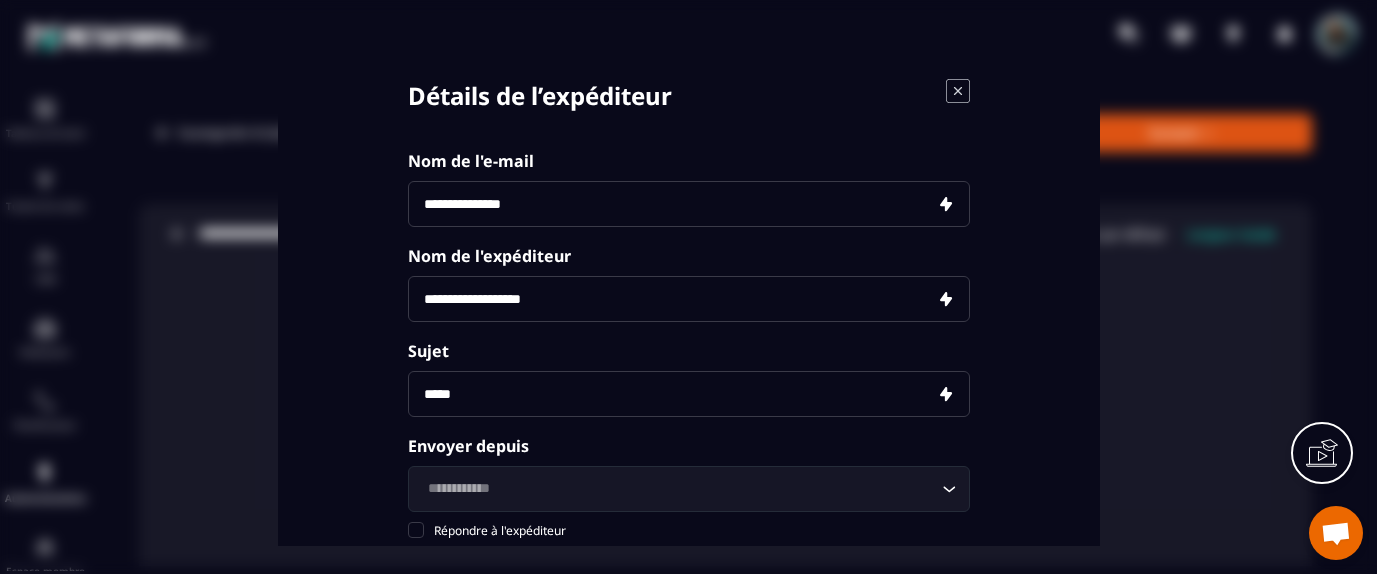 click at bounding box center [689, 204] 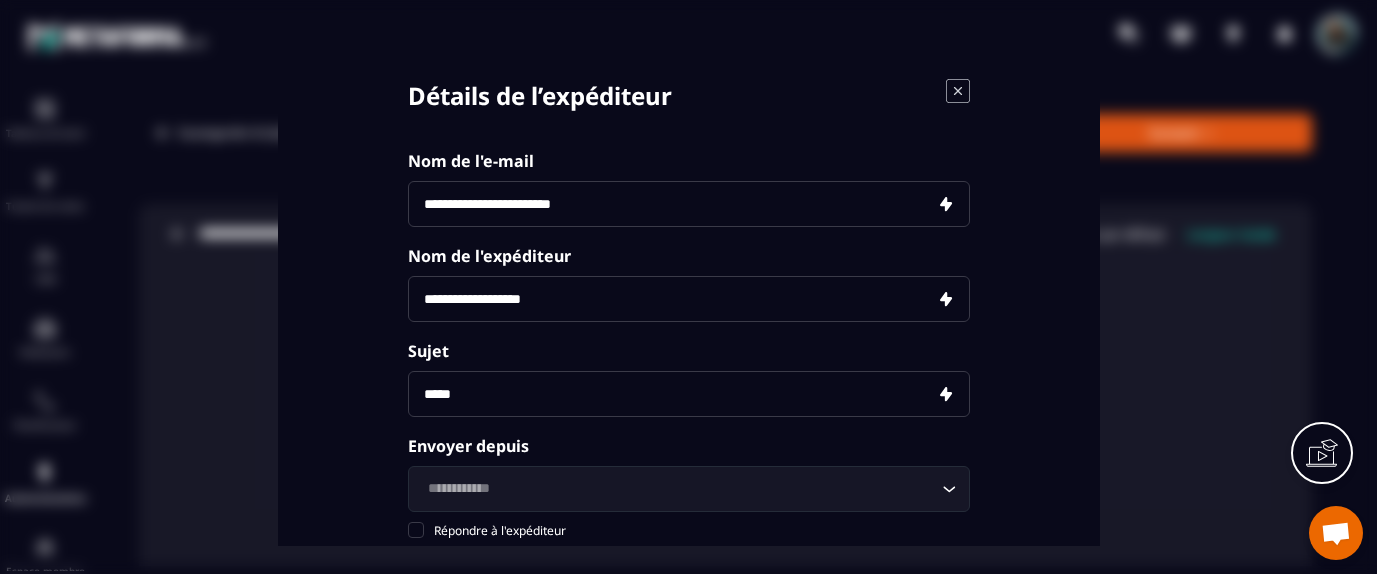 click on "**********" at bounding box center (689, 204) 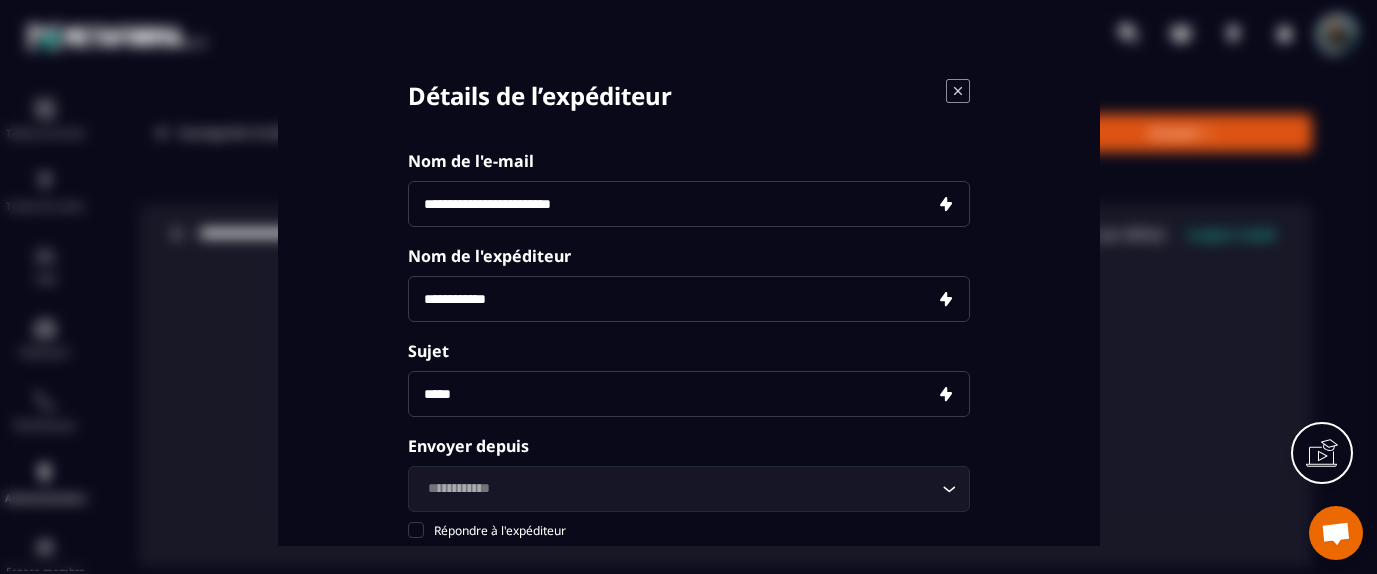 type on "**********" 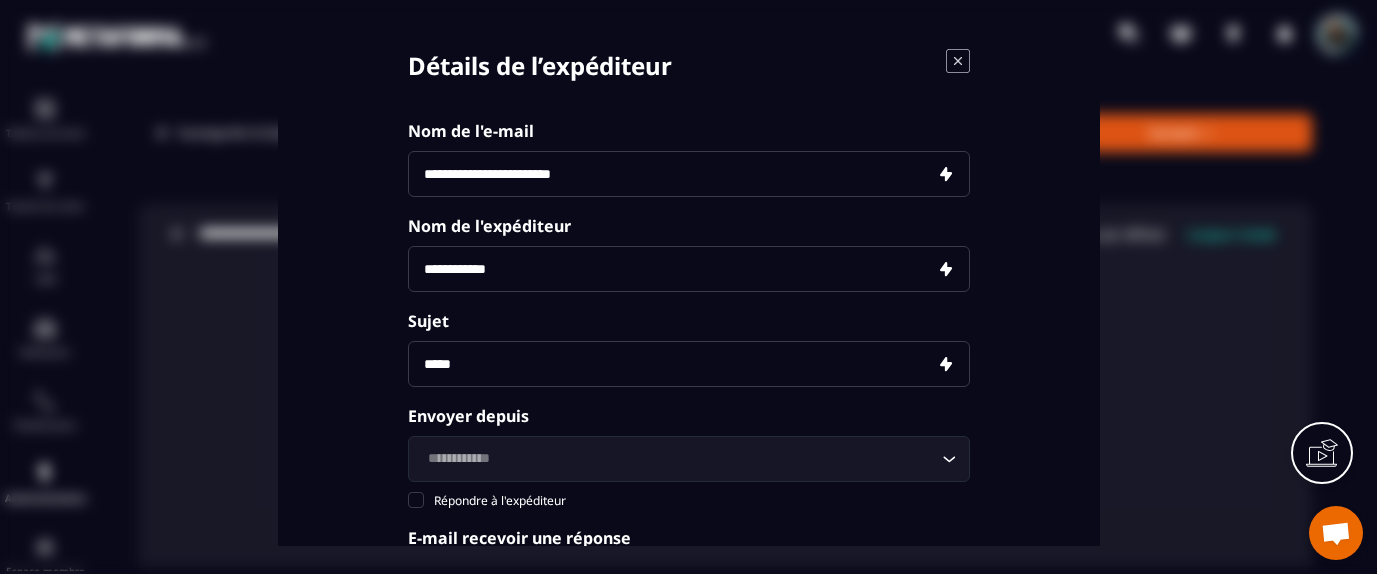 scroll, scrollTop: 33, scrollLeft: 0, axis: vertical 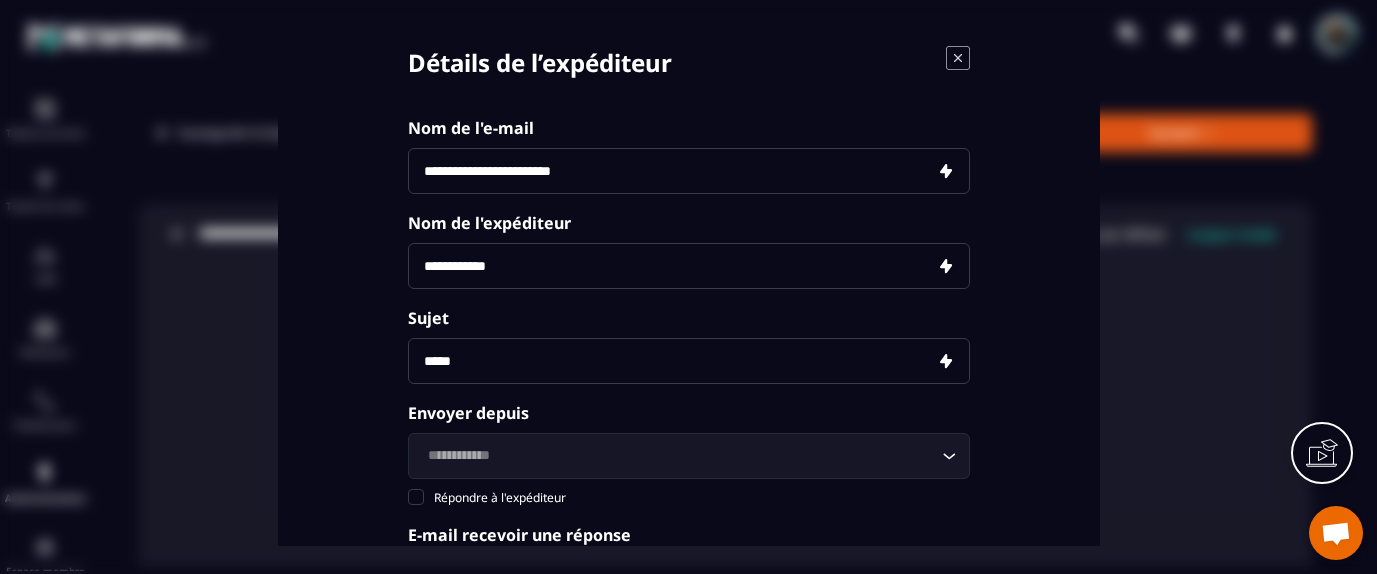 click at bounding box center [689, 361] 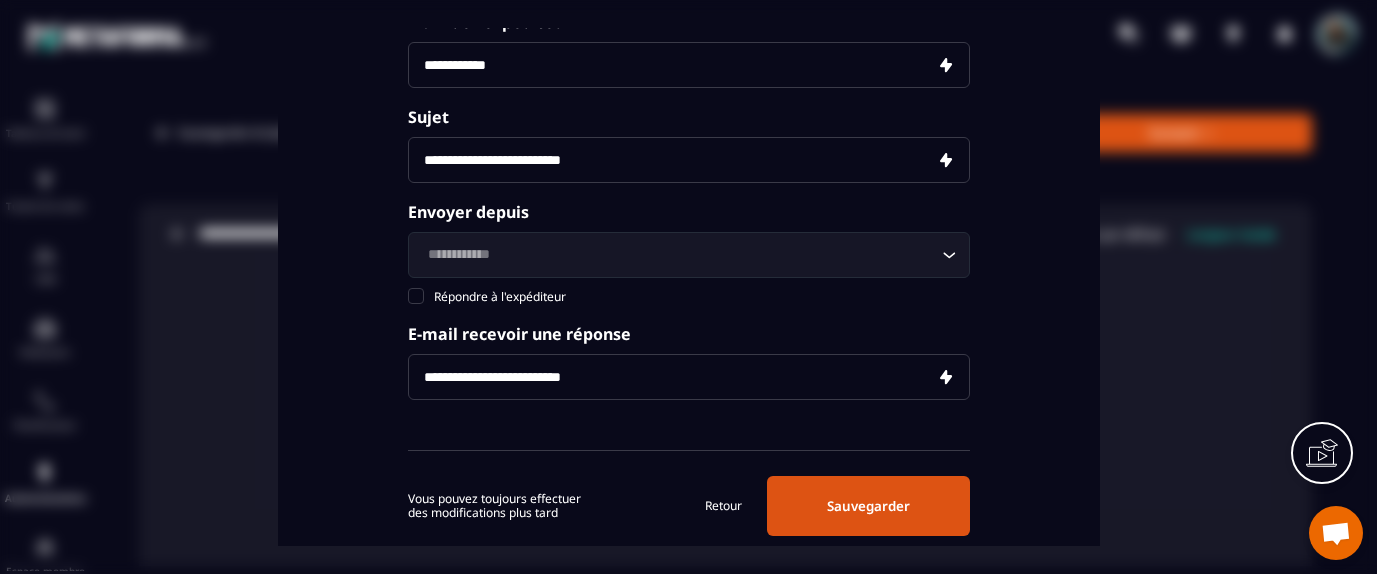 scroll, scrollTop: 235, scrollLeft: 0, axis: vertical 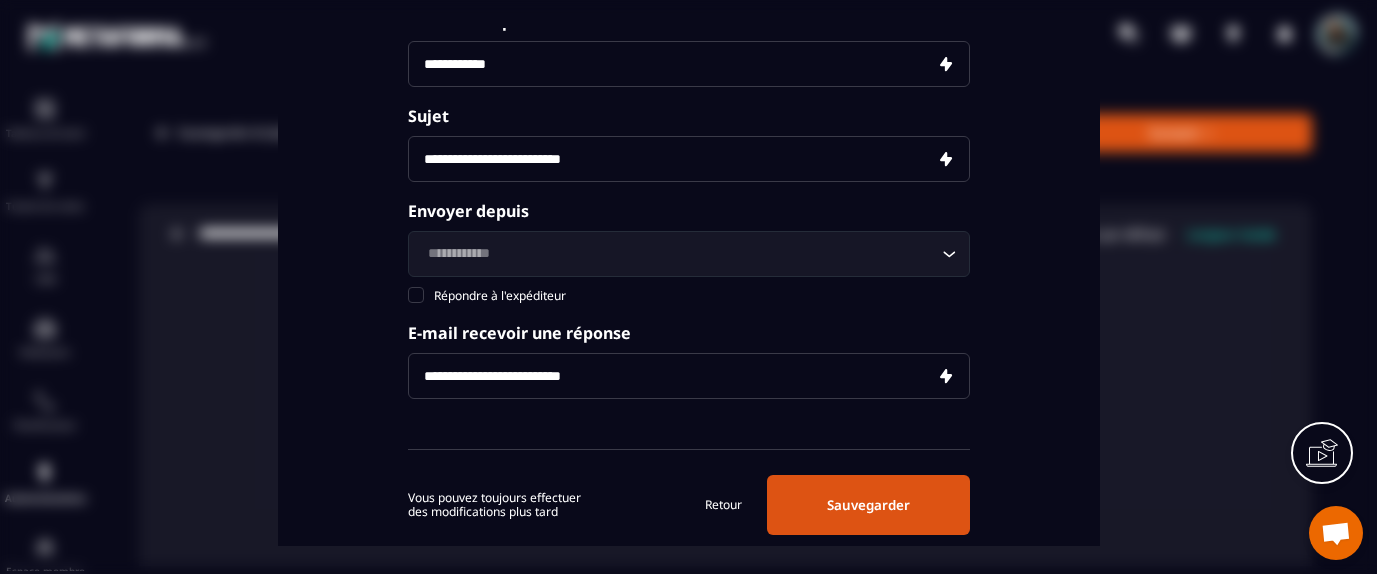 type on "**********" 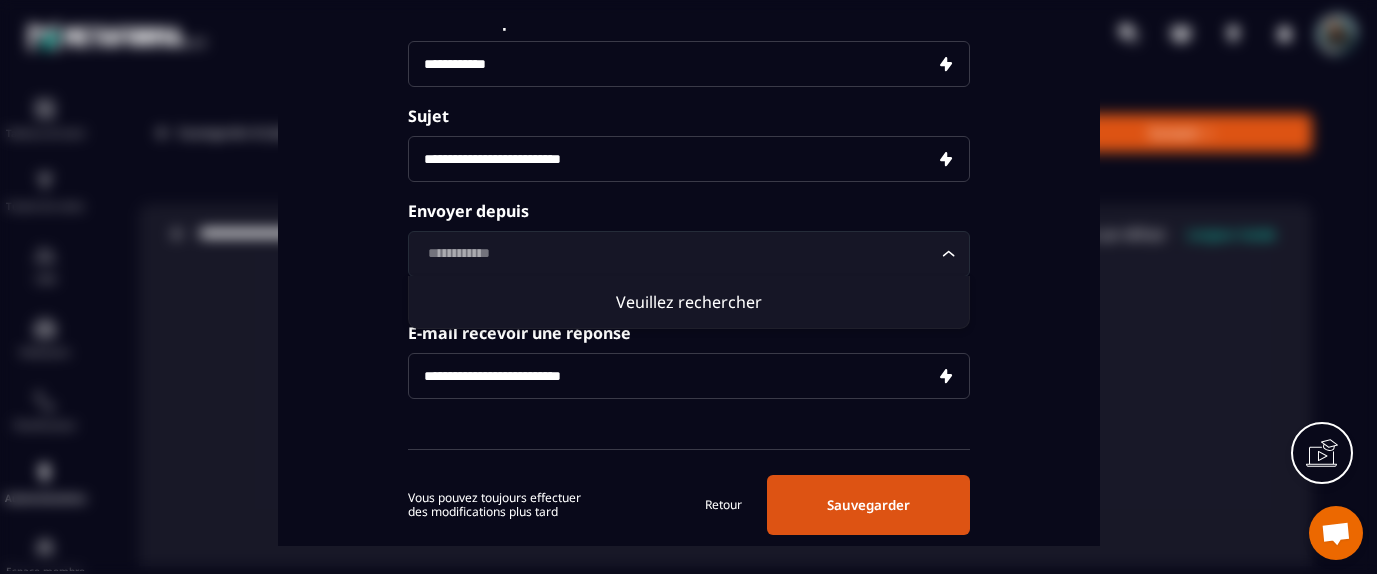 click 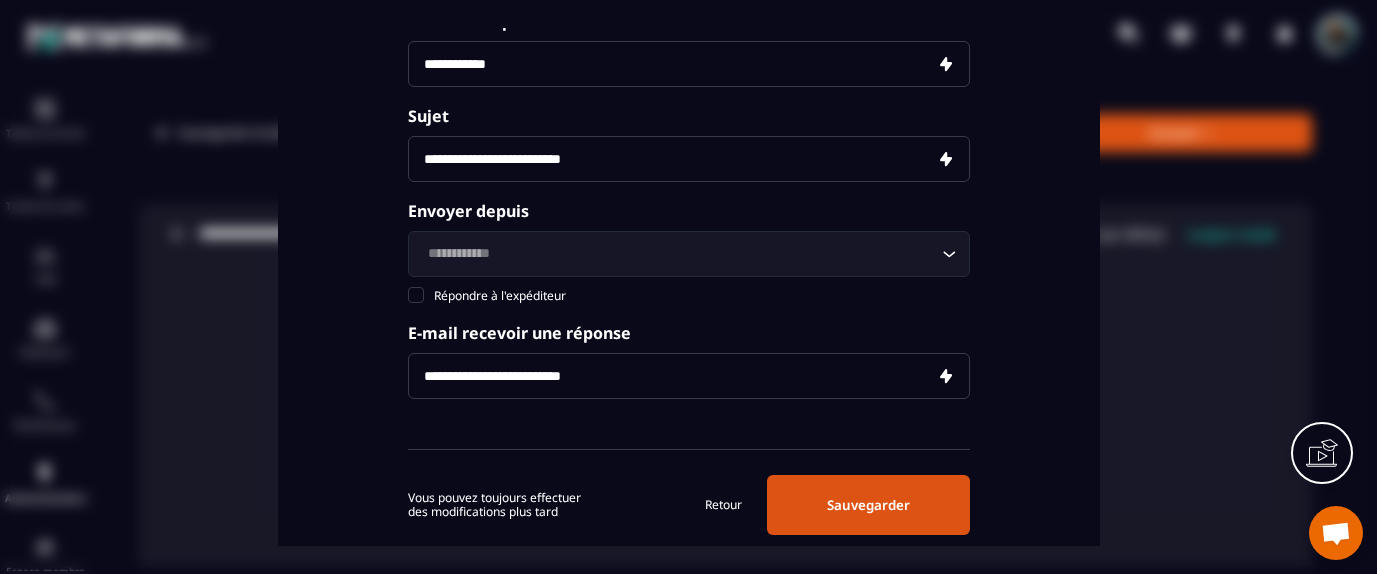 click on "**********" at bounding box center (689, 287) 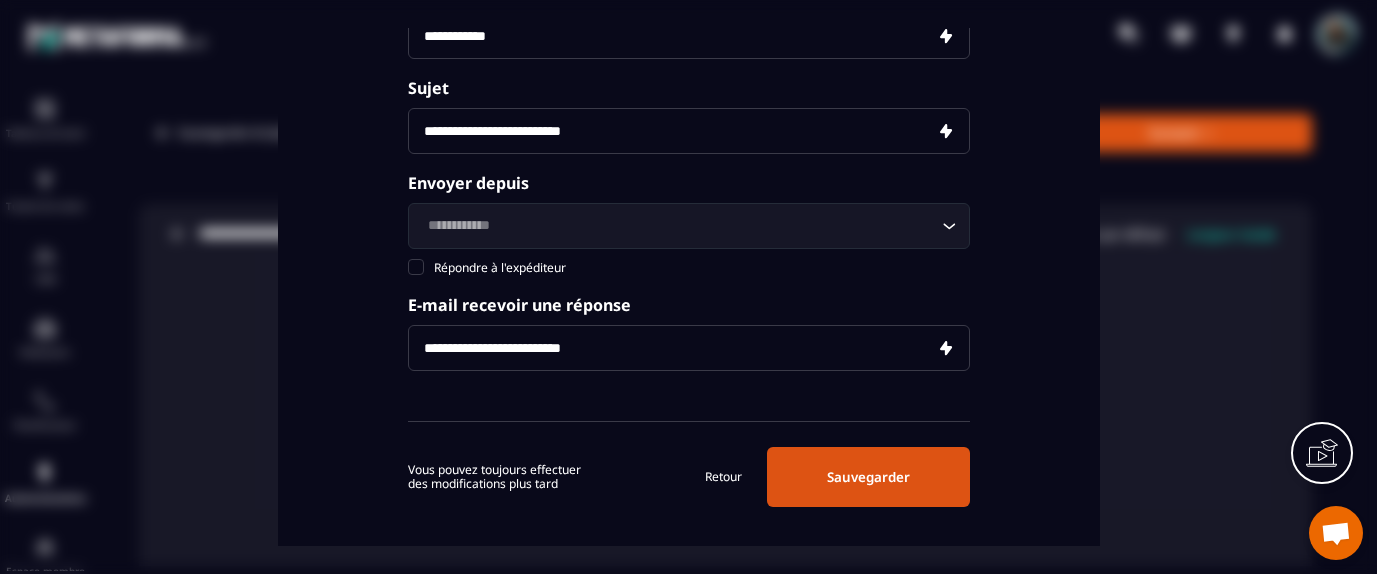 scroll, scrollTop: 274, scrollLeft: 0, axis: vertical 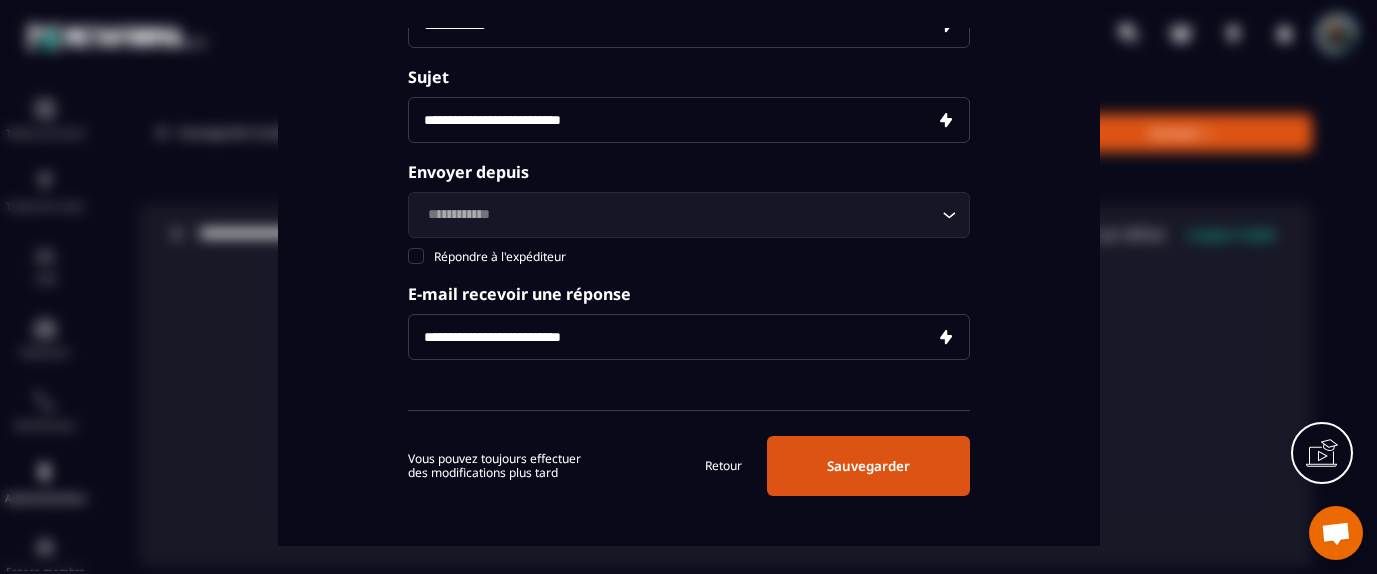 click on "Sauvegarder" at bounding box center [868, 466] 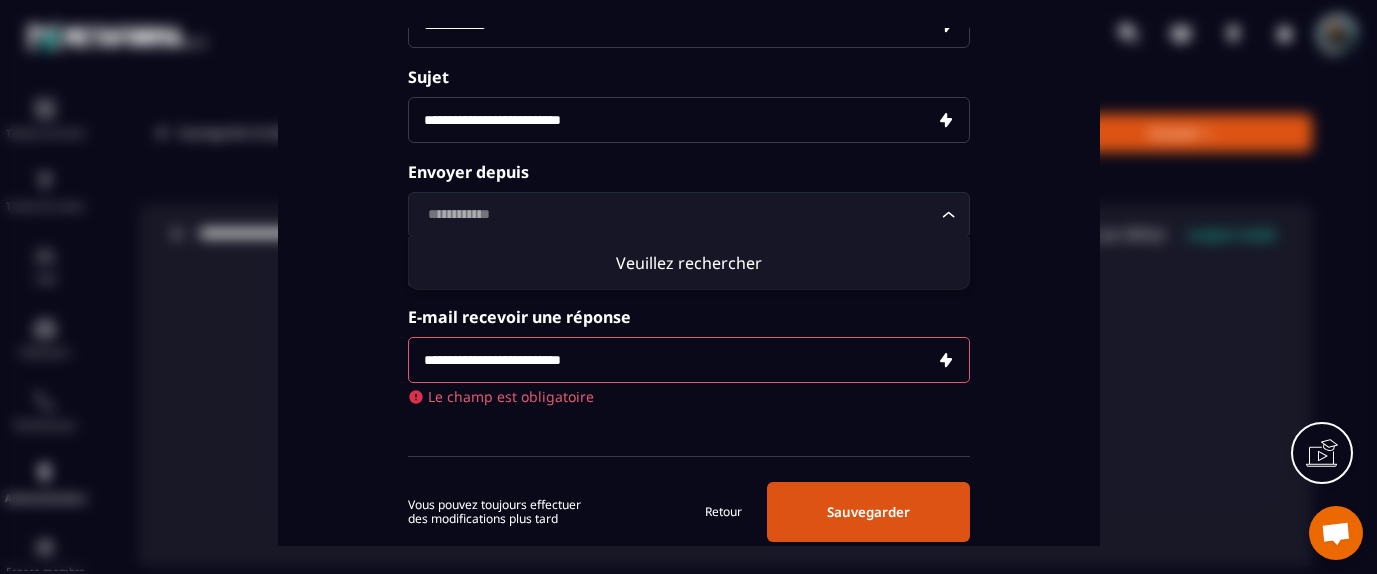 click 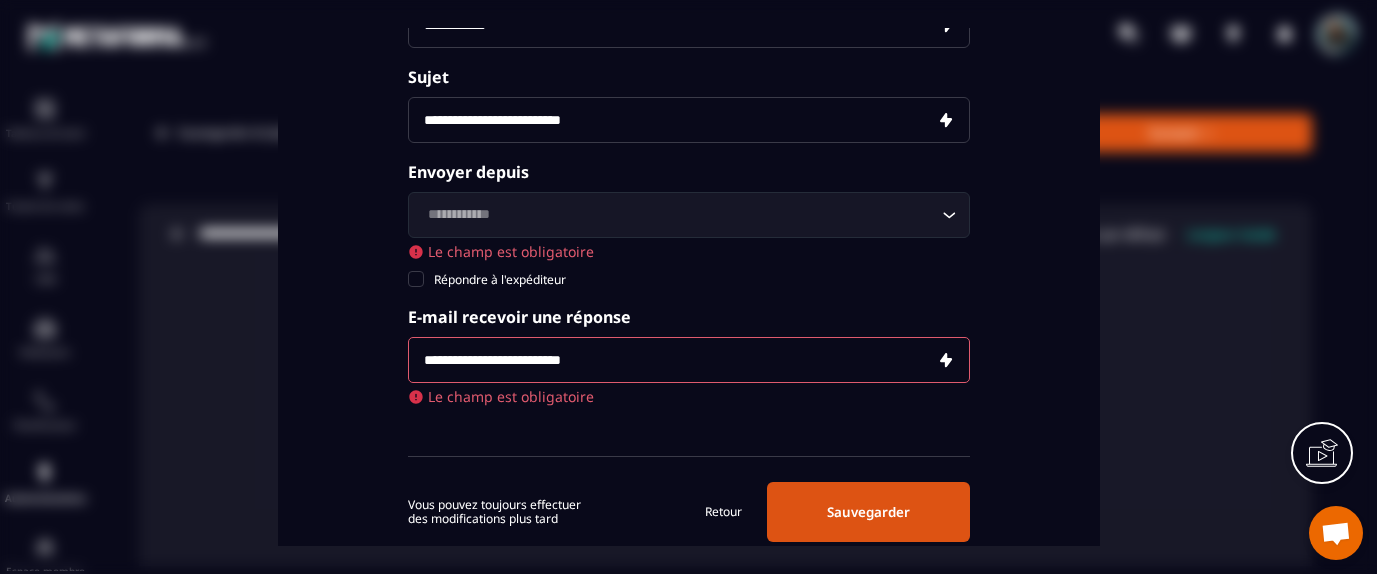 click on "**********" at bounding box center [689, 287] 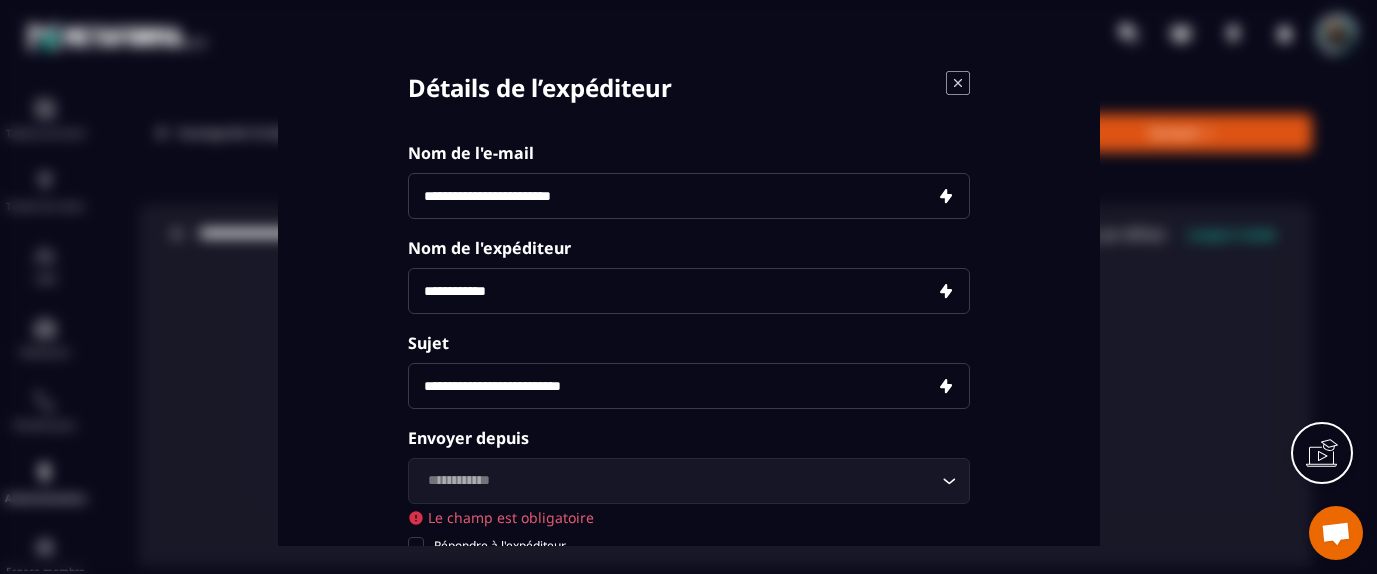 scroll, scrollTop: 0, scrollLeft: 0, axis: both 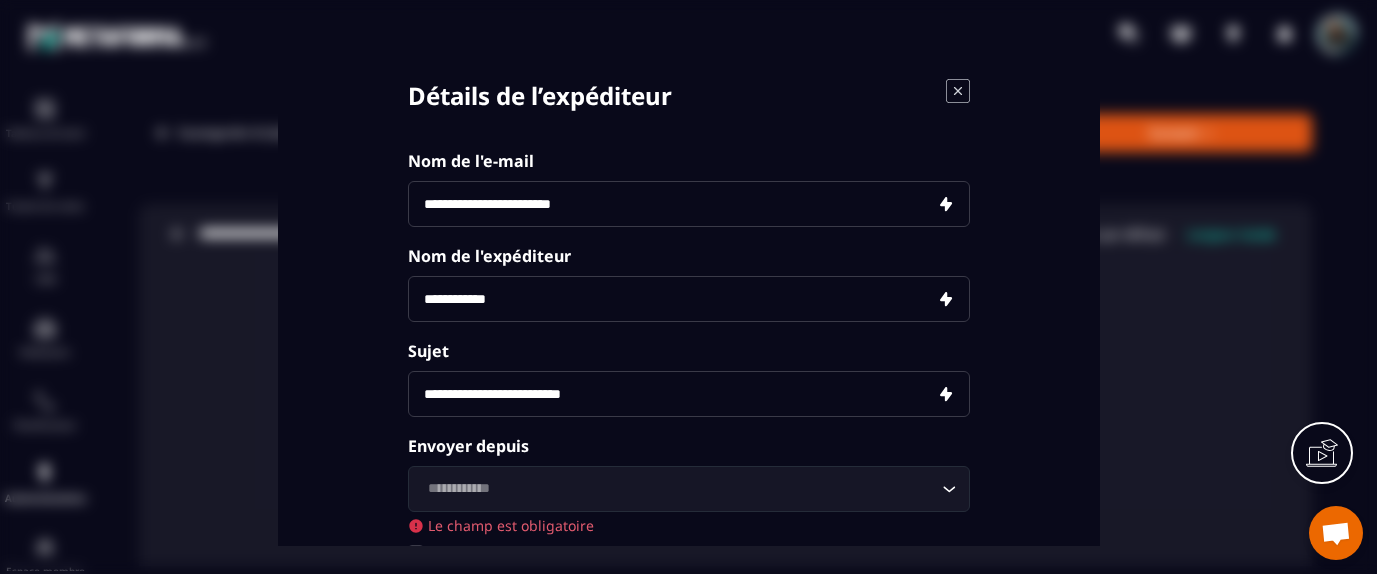 click 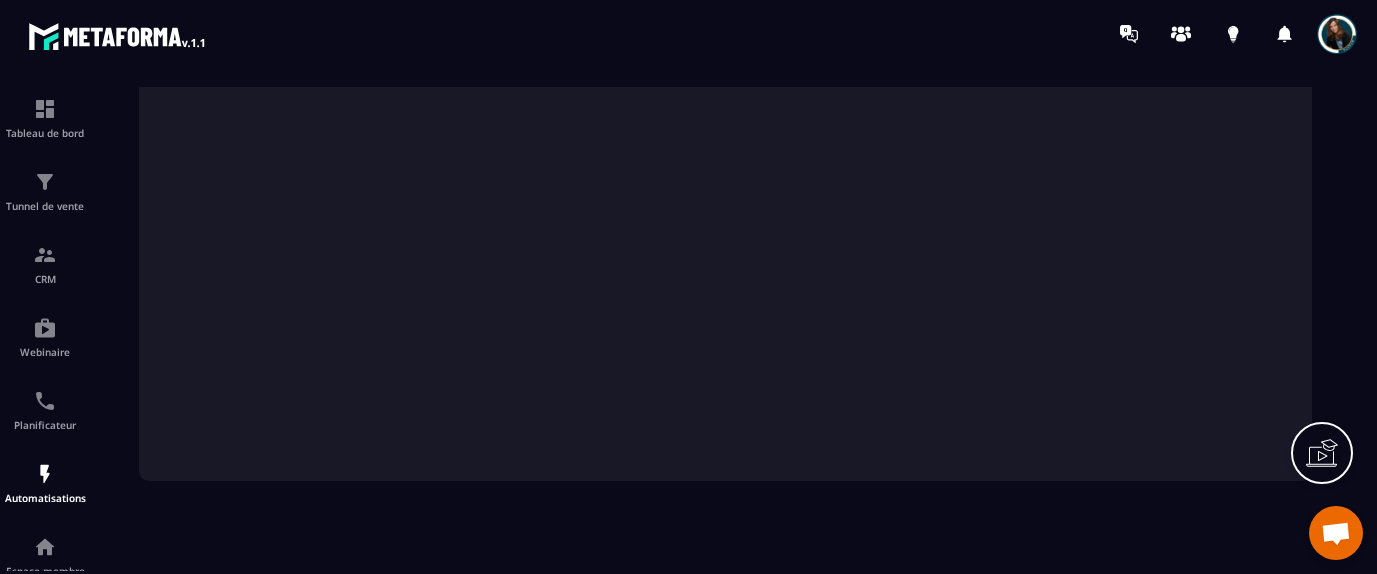 scroll, scrollTop: 0, scrollLeft: 0, axis: both 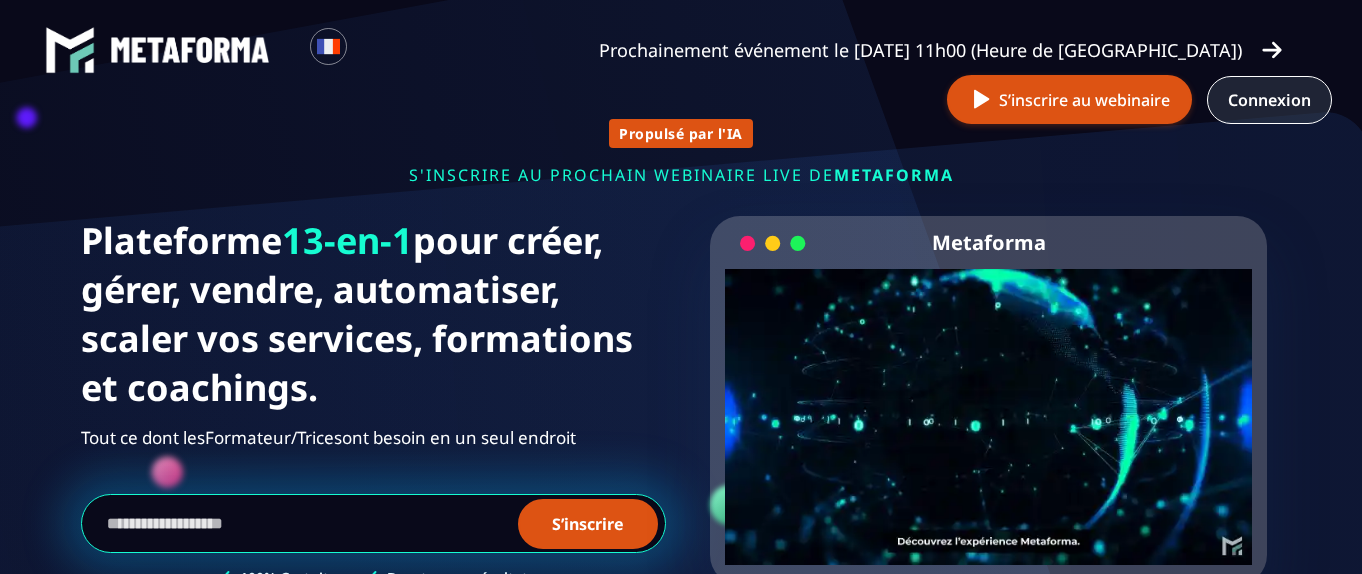 click on "Connexion" at bounding box center [1269, 100] 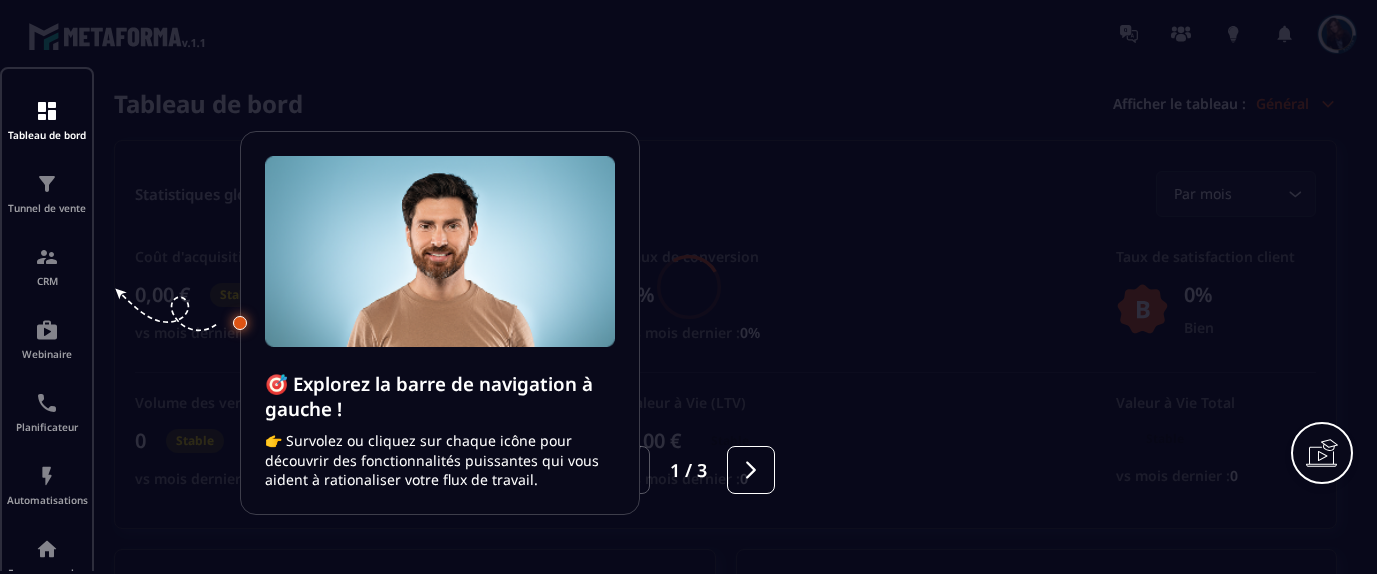 scroll, scrollTop: 0, scrollLeft: 0, axis: both 